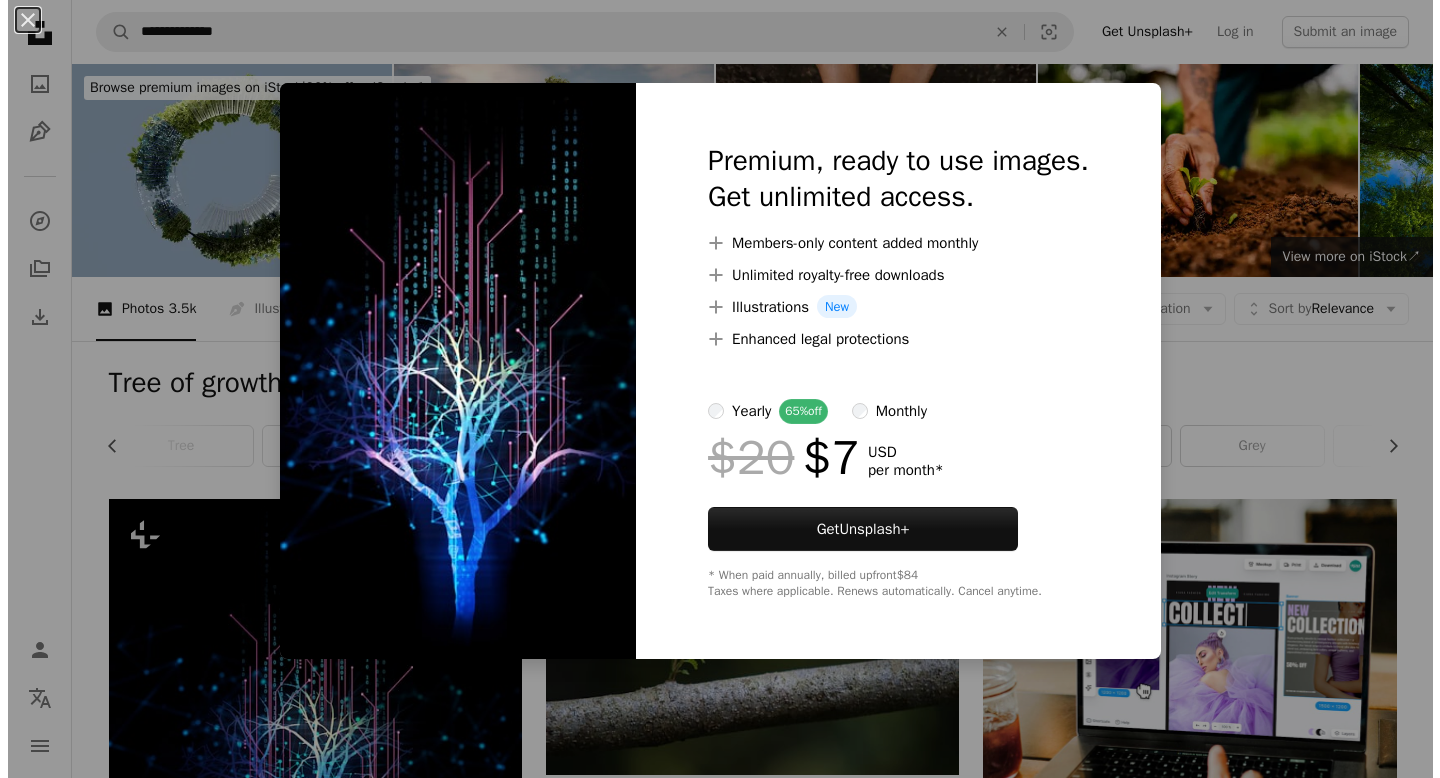 scroll, scrollTop: 261, scrollLeft: 0, axis: vertical 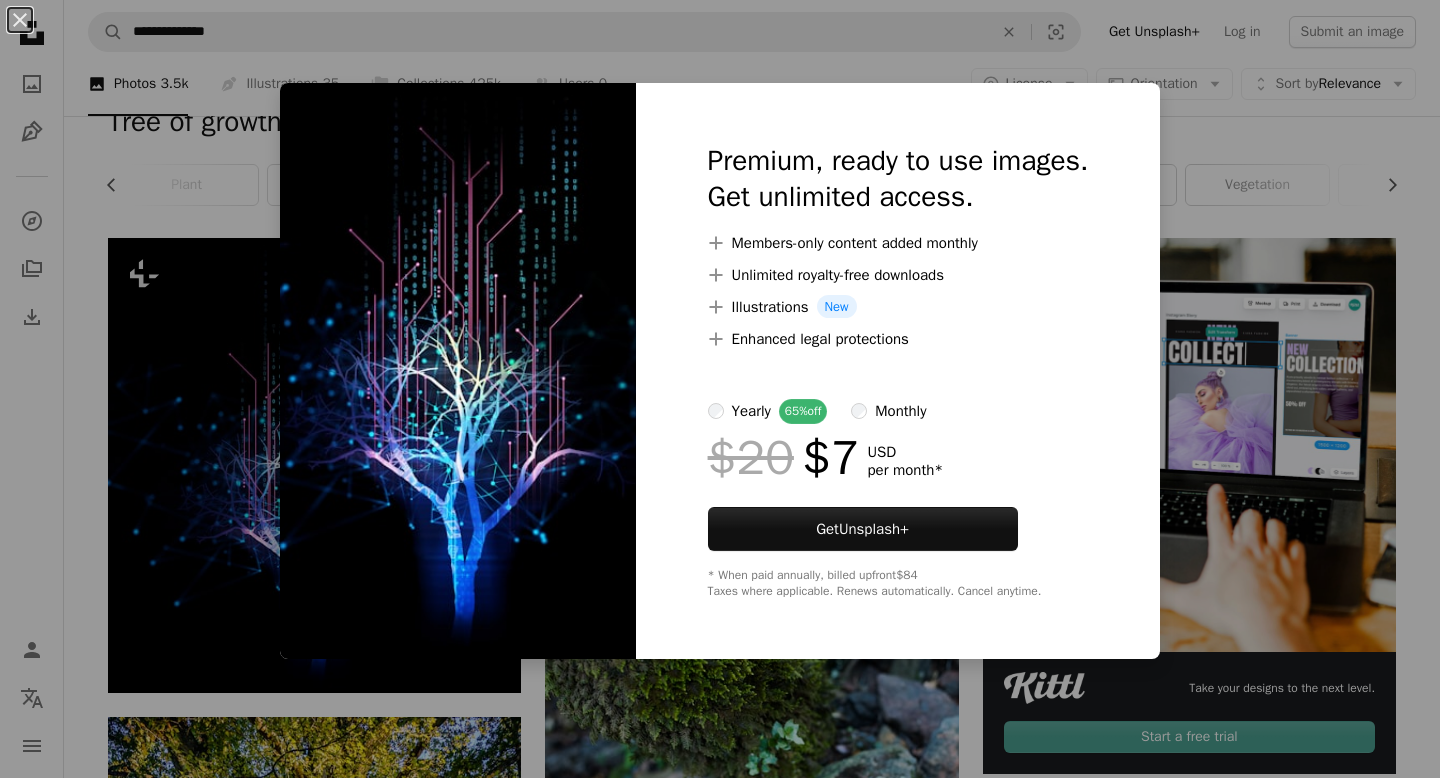 click on "An X shape Premium, ready to use images. Get unlimited access. A plus sign Members-only content added monthly A plus sign Unlimited royalty-free downloads A plus sign Illustrations  New A plus sign Enhanced legal protections yearly 65%  off monthly $20   $7 USD per month * Get  Unsplash+ * When paid annually, billed upfront  $84 Taxes where applicable. Renews automatically. Cancel anytime." at bounding box center (720, 389) 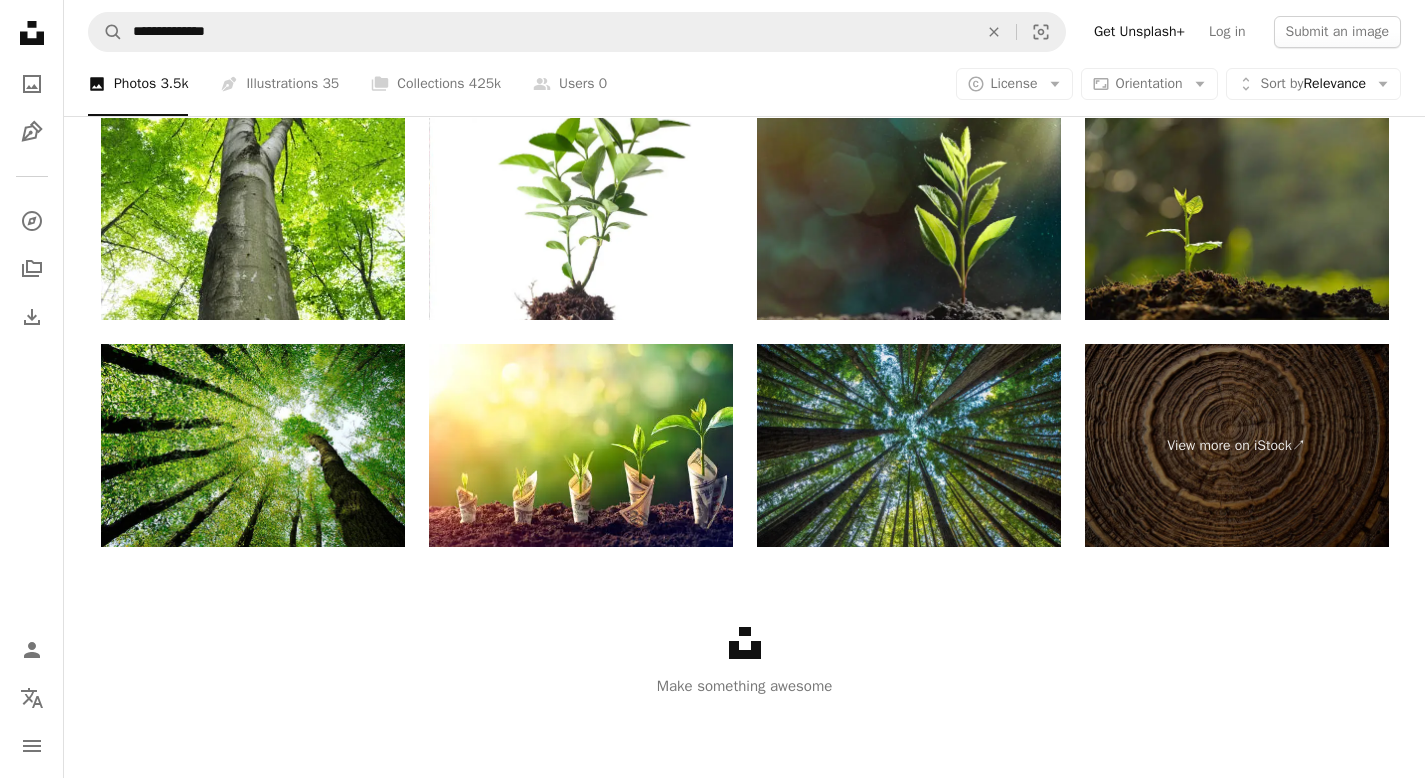 scroll, scrollTop: 0, scrollLeft: 0, axis: both 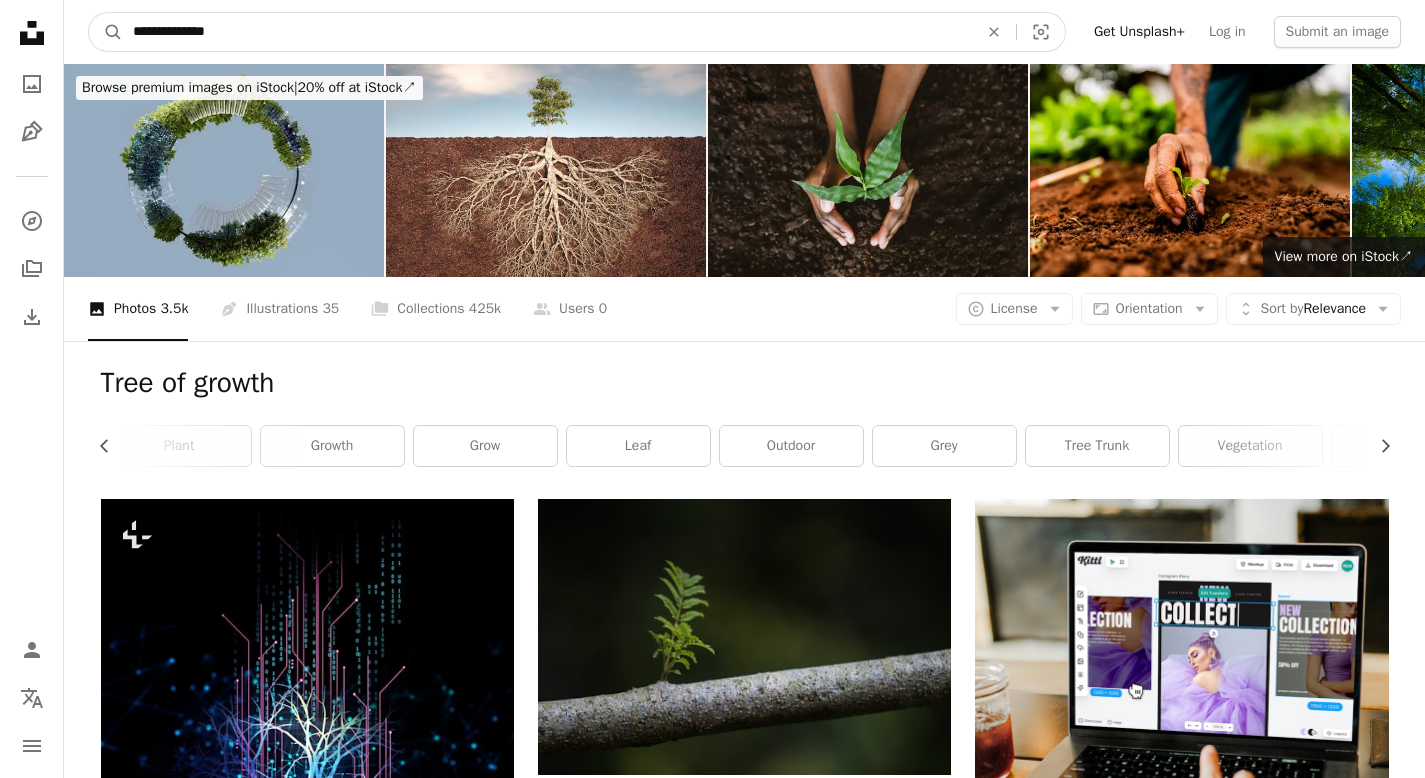 drag, startPoint x: 284, startPoint y: 37, endPoint x: 134, endPoint y: 18, distance: 151.19855 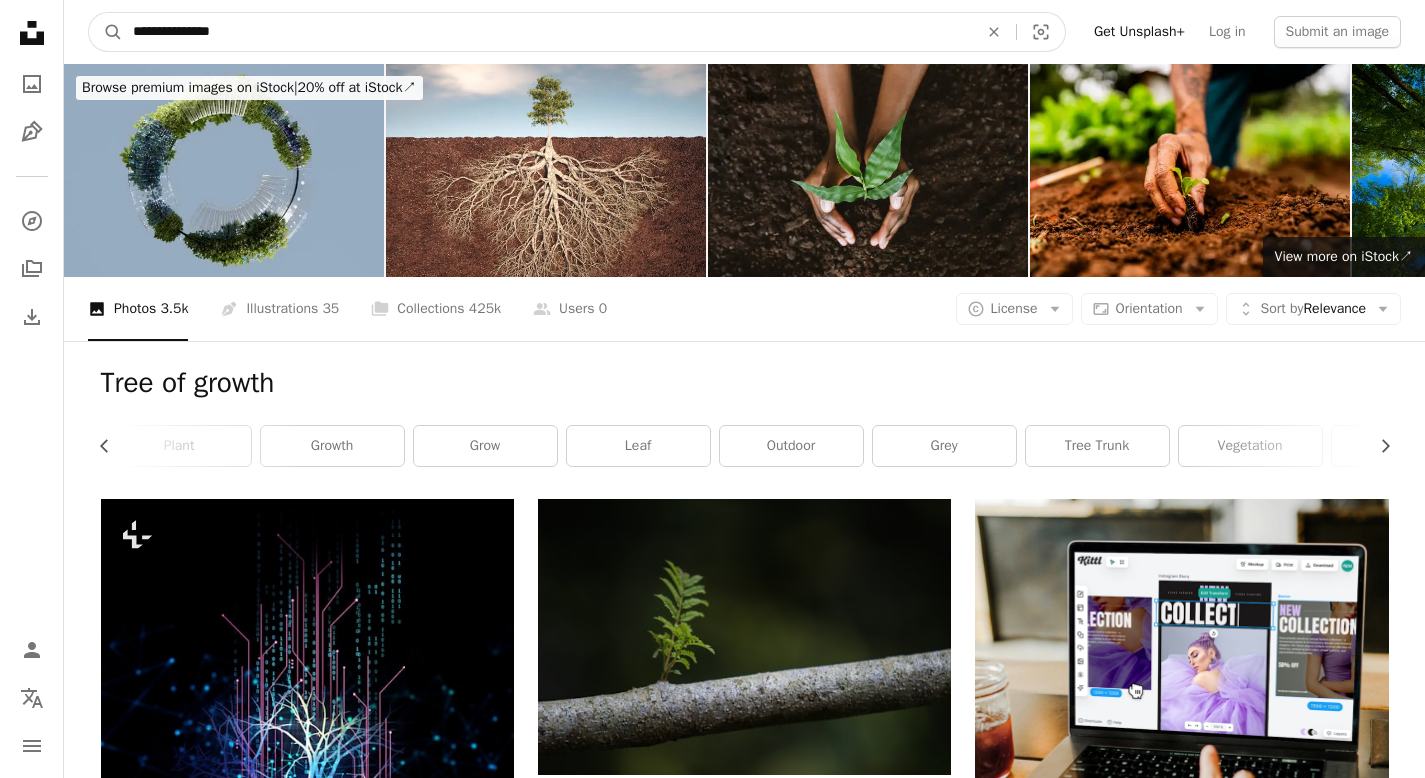 type on "**********" 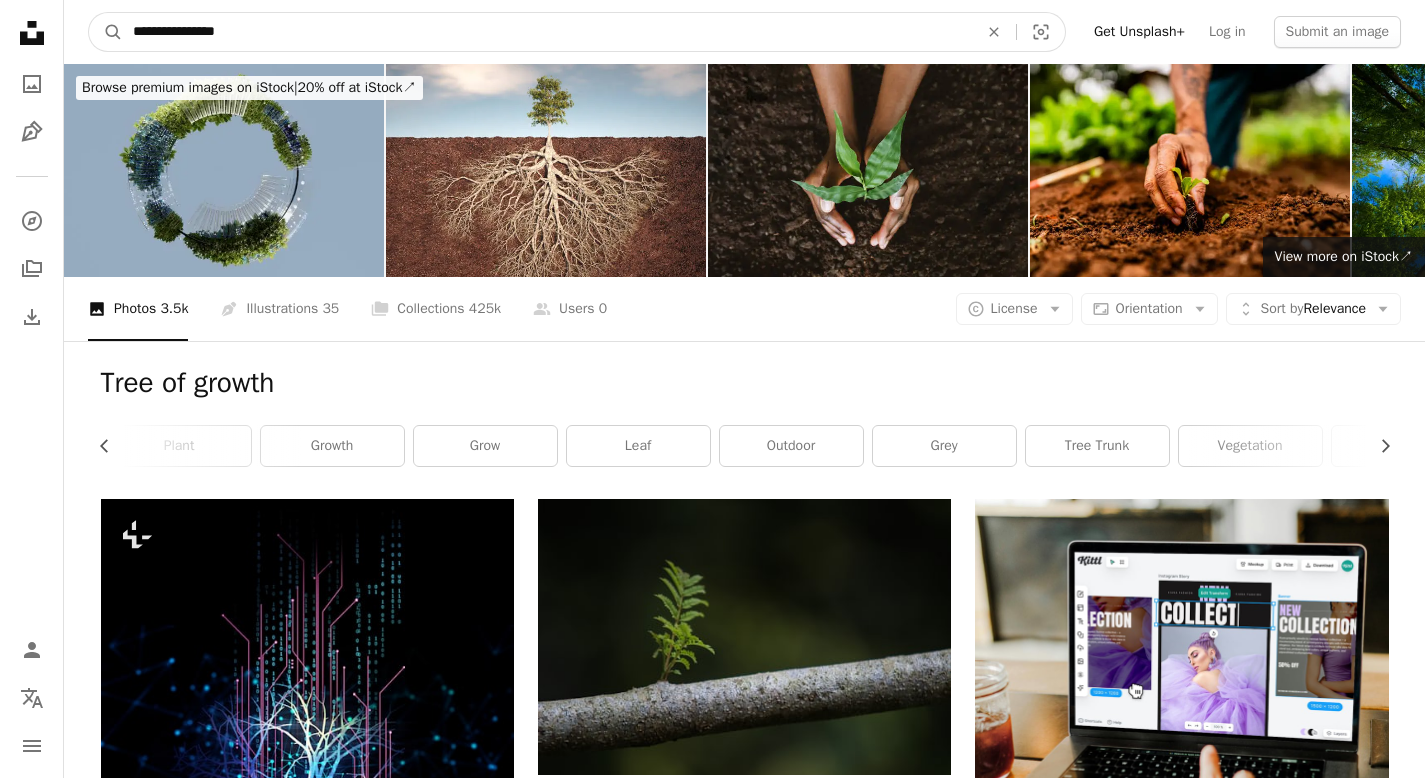 click on "A magnifying glass" at bounding box center [106, 32] 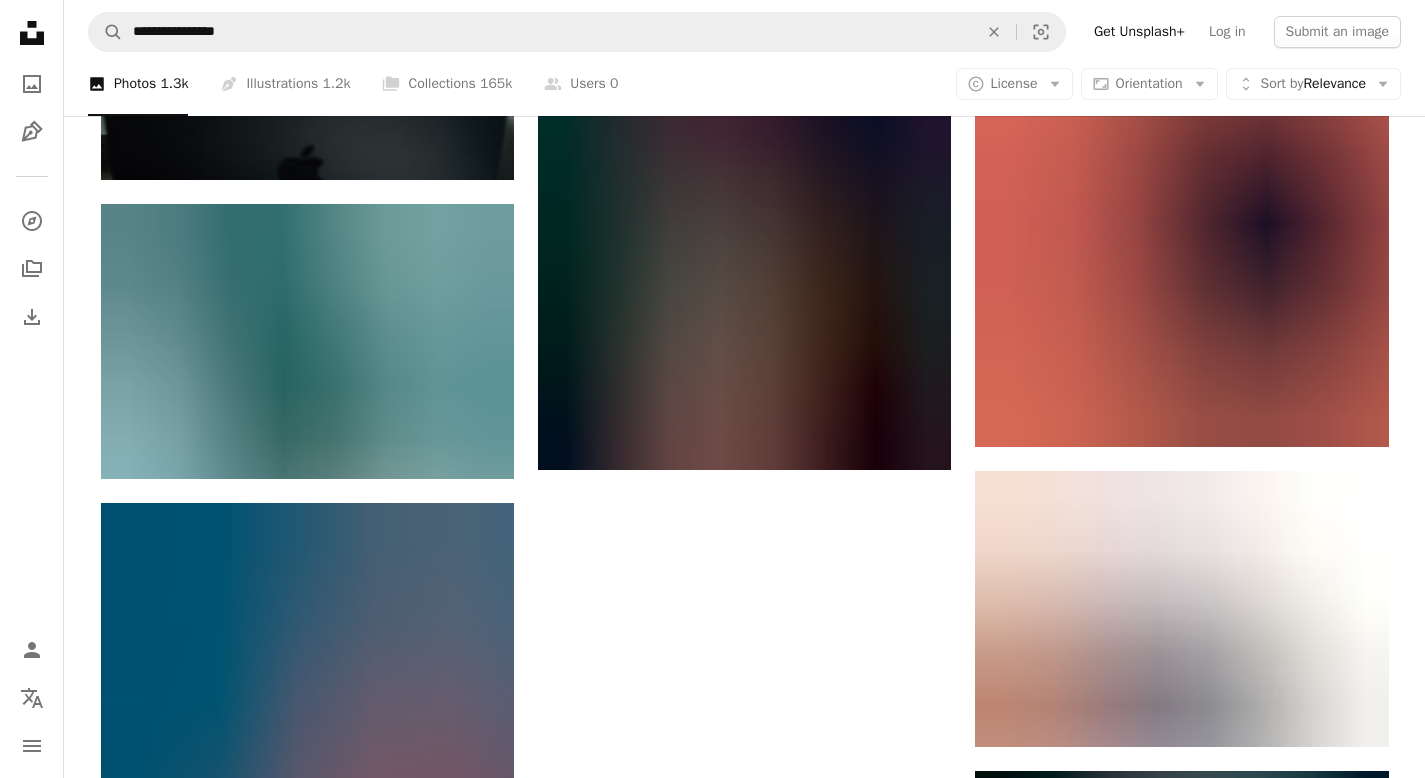 scroll, scrollTop: 2355, scrollLeft: 0, axis: vertical 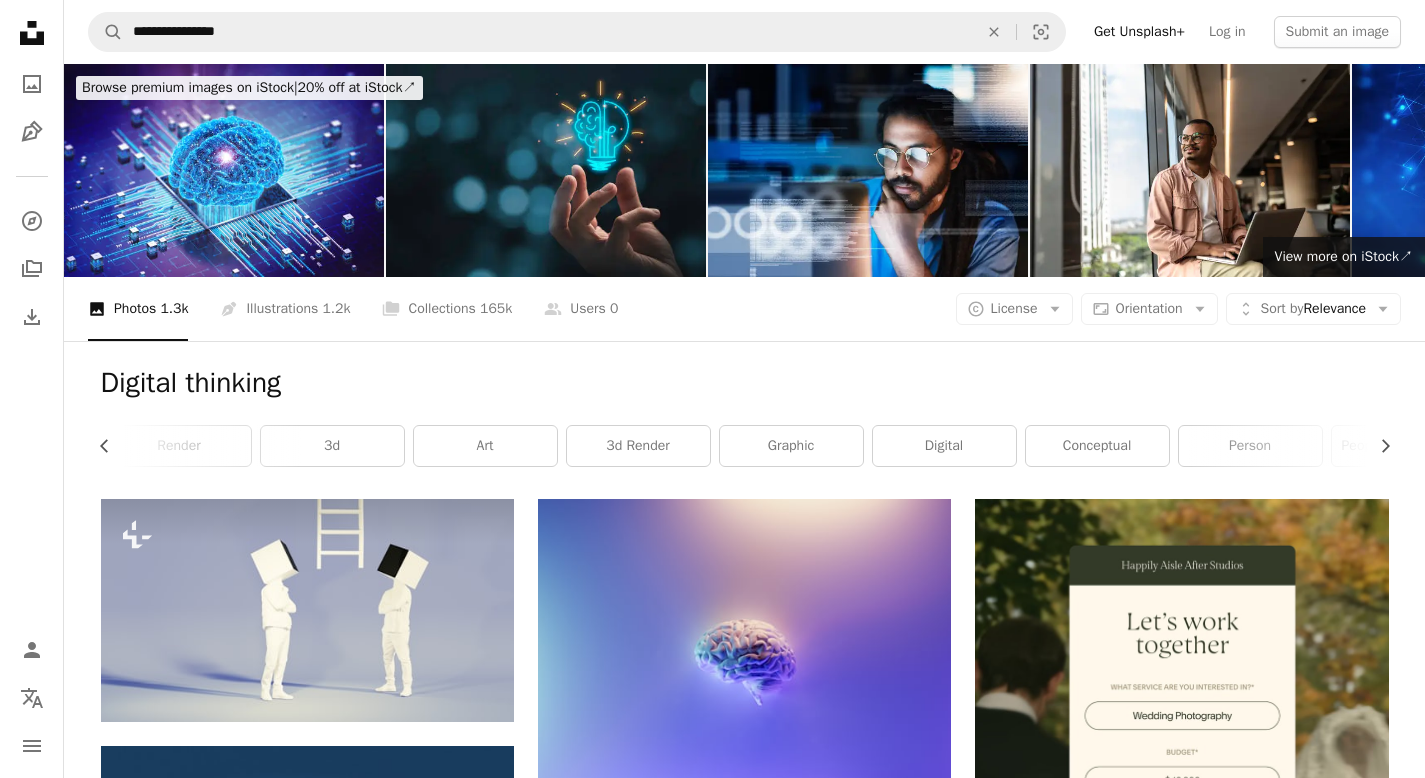 drag, startPoint x: 1428, startPoint y: 75, endPoint x: 1439, endPoint y: -122, distance: 197.30687 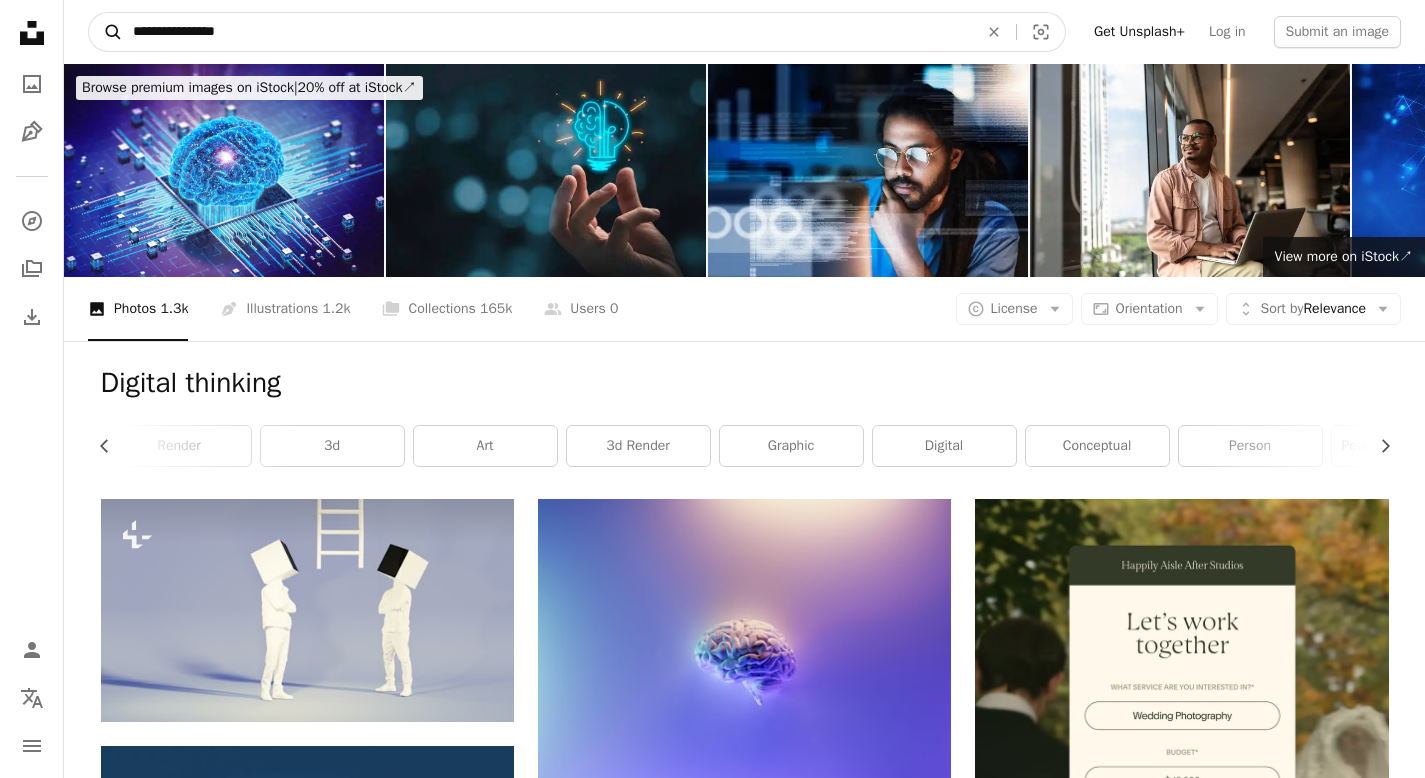 drag, startPoint x: 294, startPoint y: 34, endPoint x: 94, endPoint y: 33, distance: 200.0025 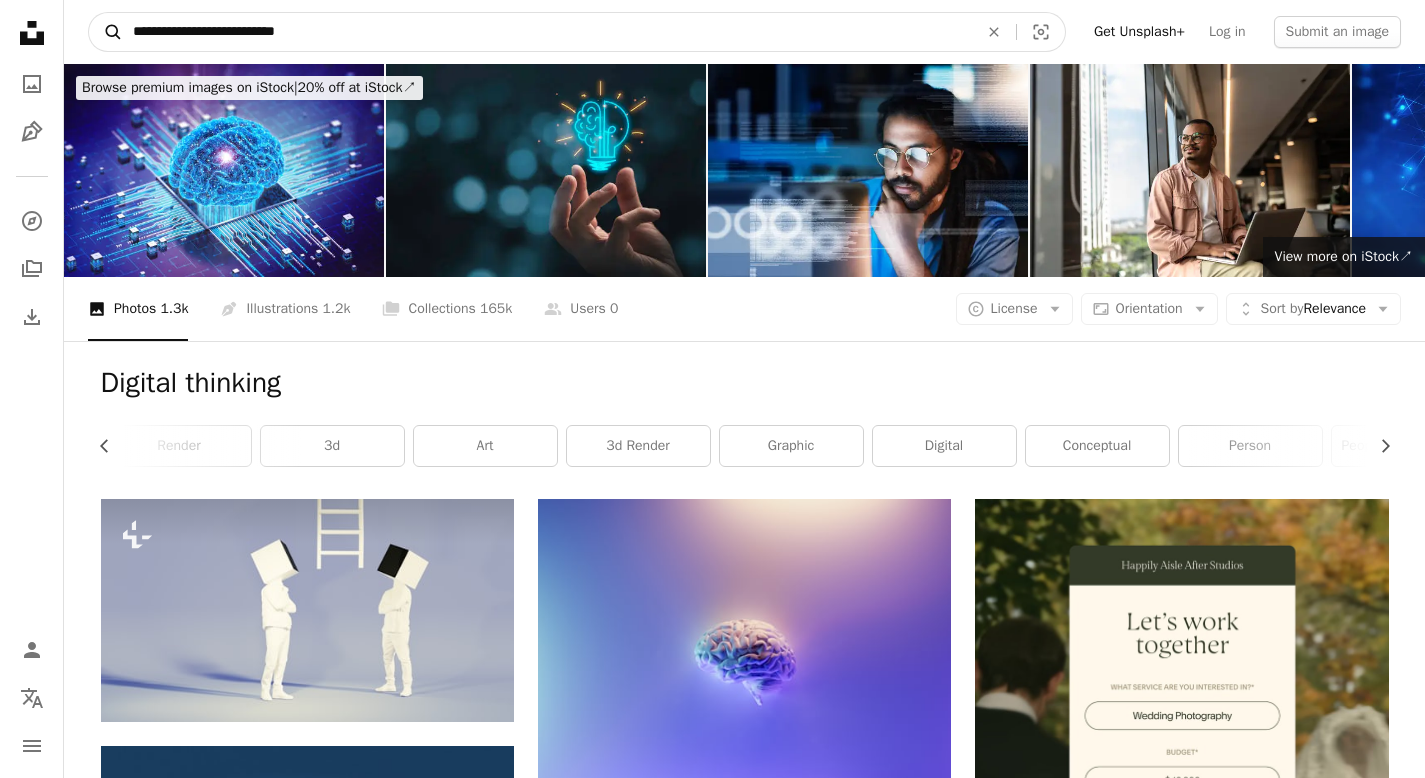 type on "**********" 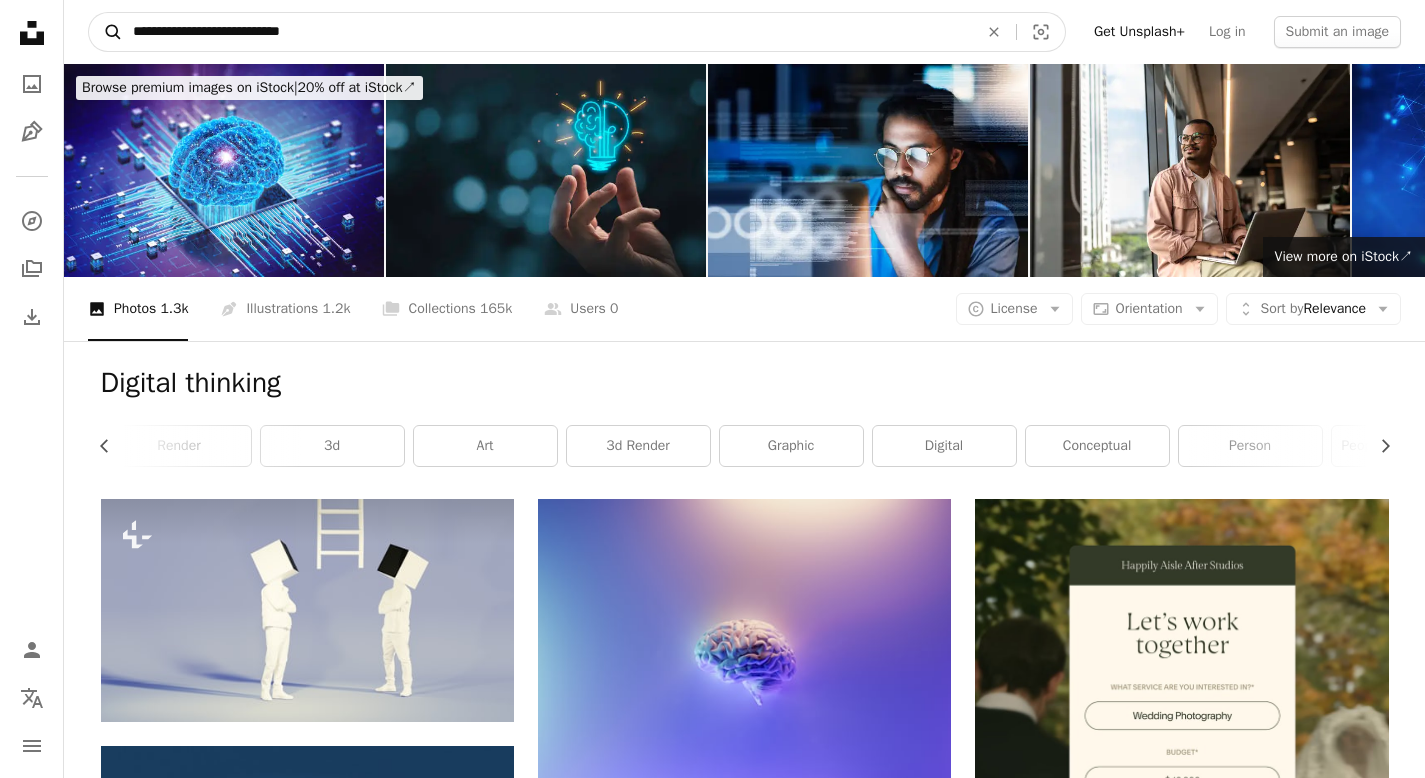 click on "A magnifying glass" at bounding box center [106, 32] 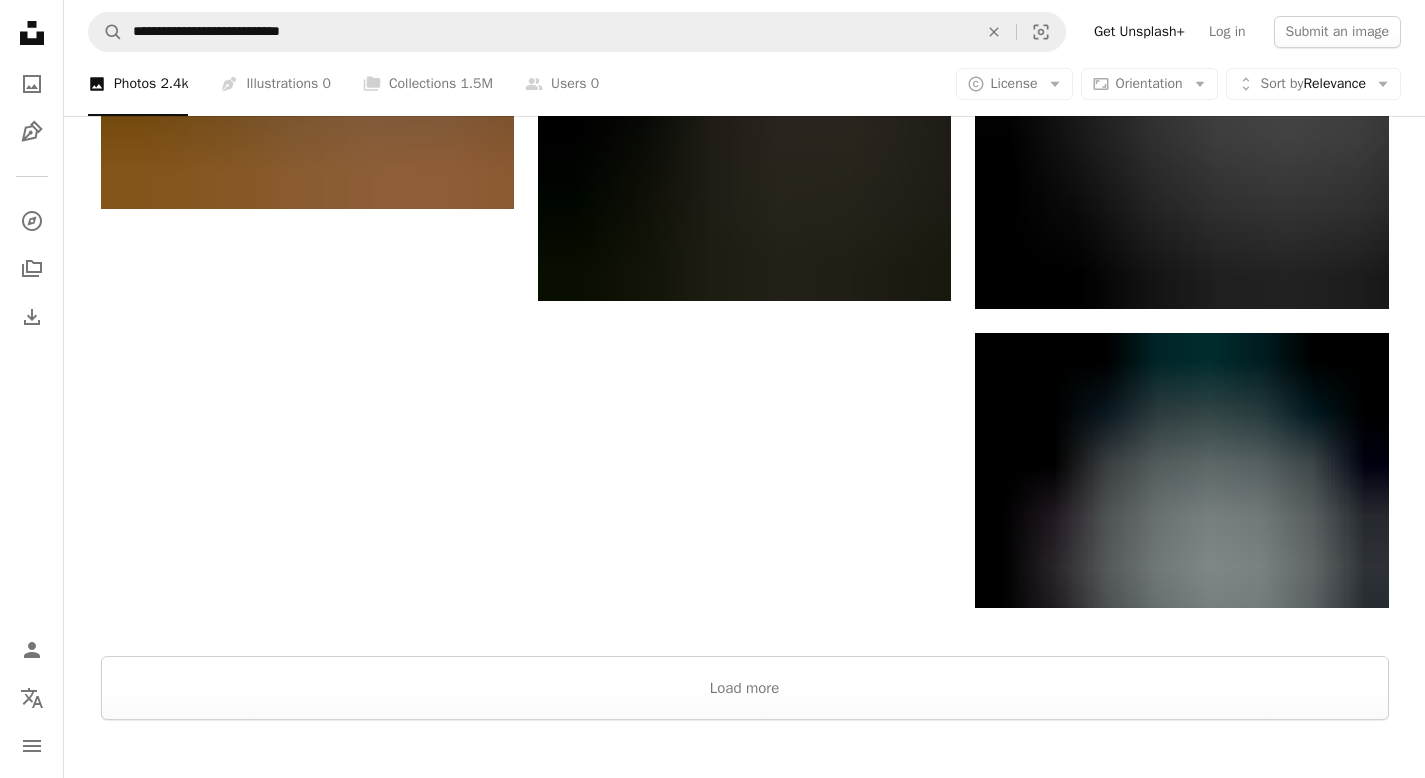 scroll, scrollTop: 0, scrollLeft: 0, axis: both 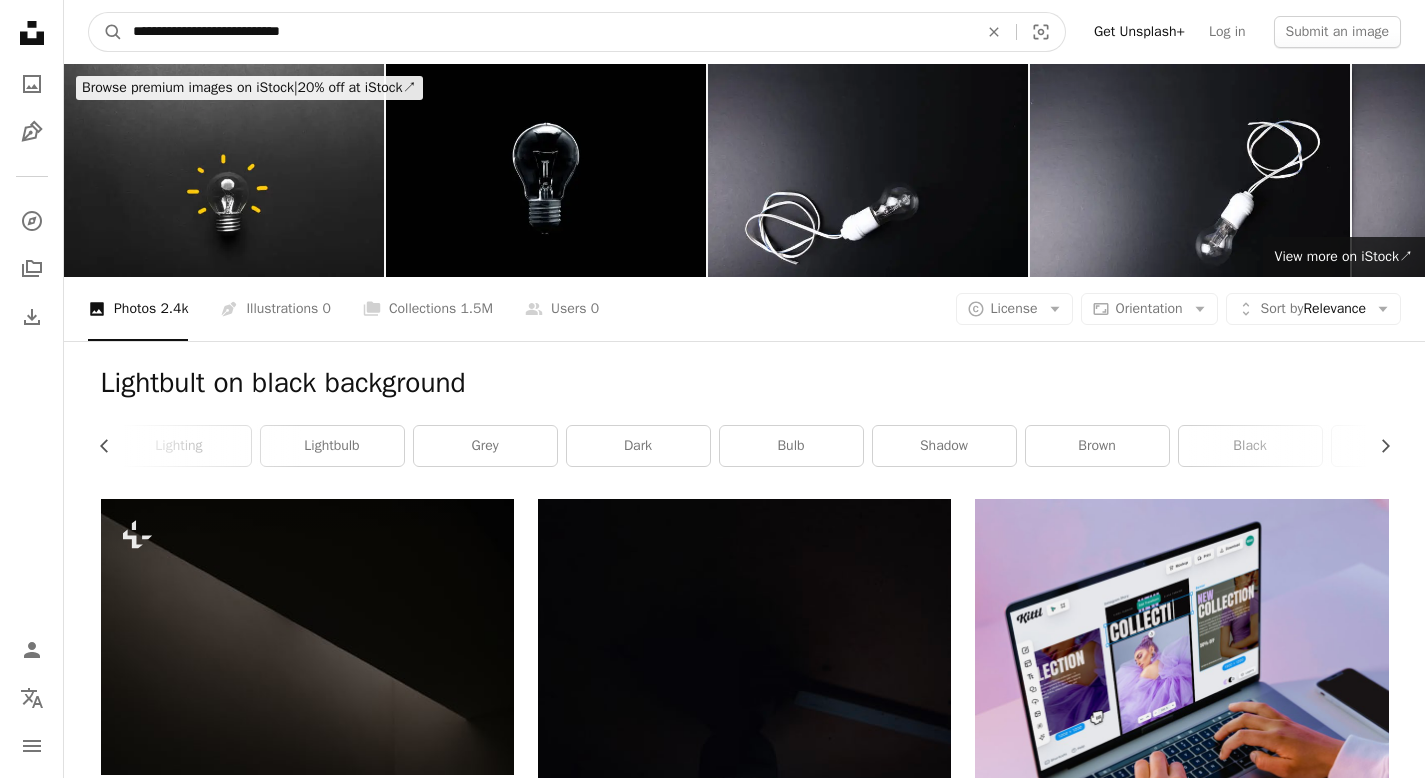 drag, startPoint x: 367, startPoint y: 30, endPoint x: 0, endPoint y: -11, distance: 369.28308 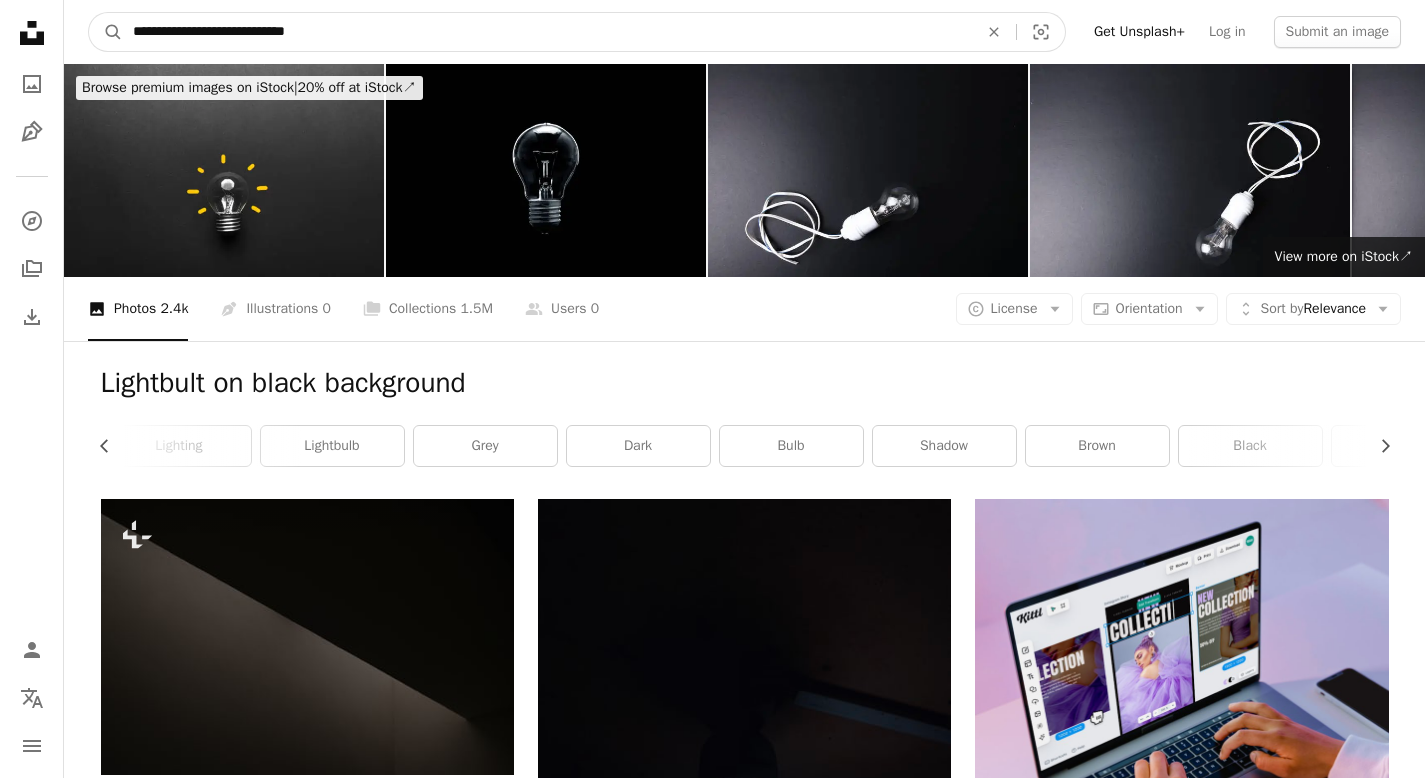 type on "**********" 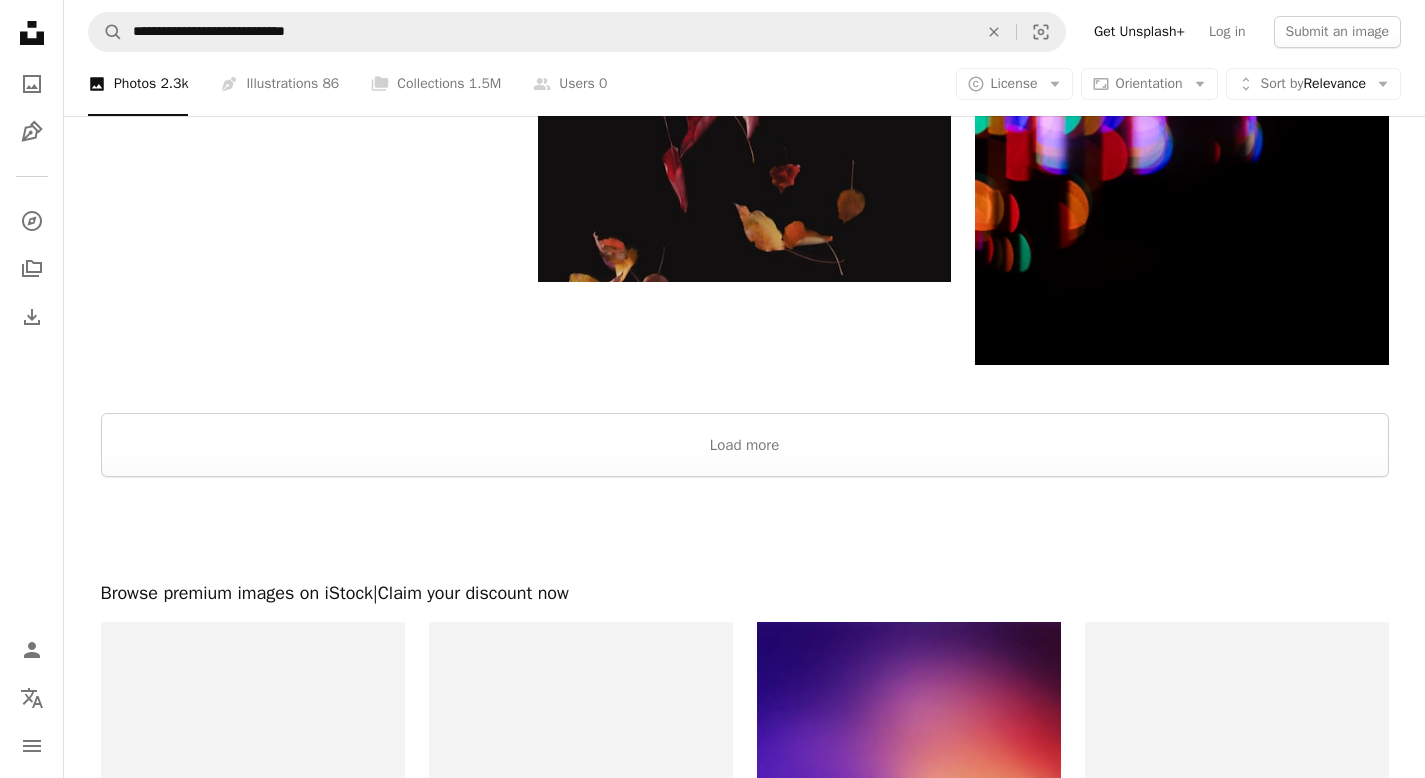 scroll, scrollTop: 3255, scrollLeft: 0, axis: vertical 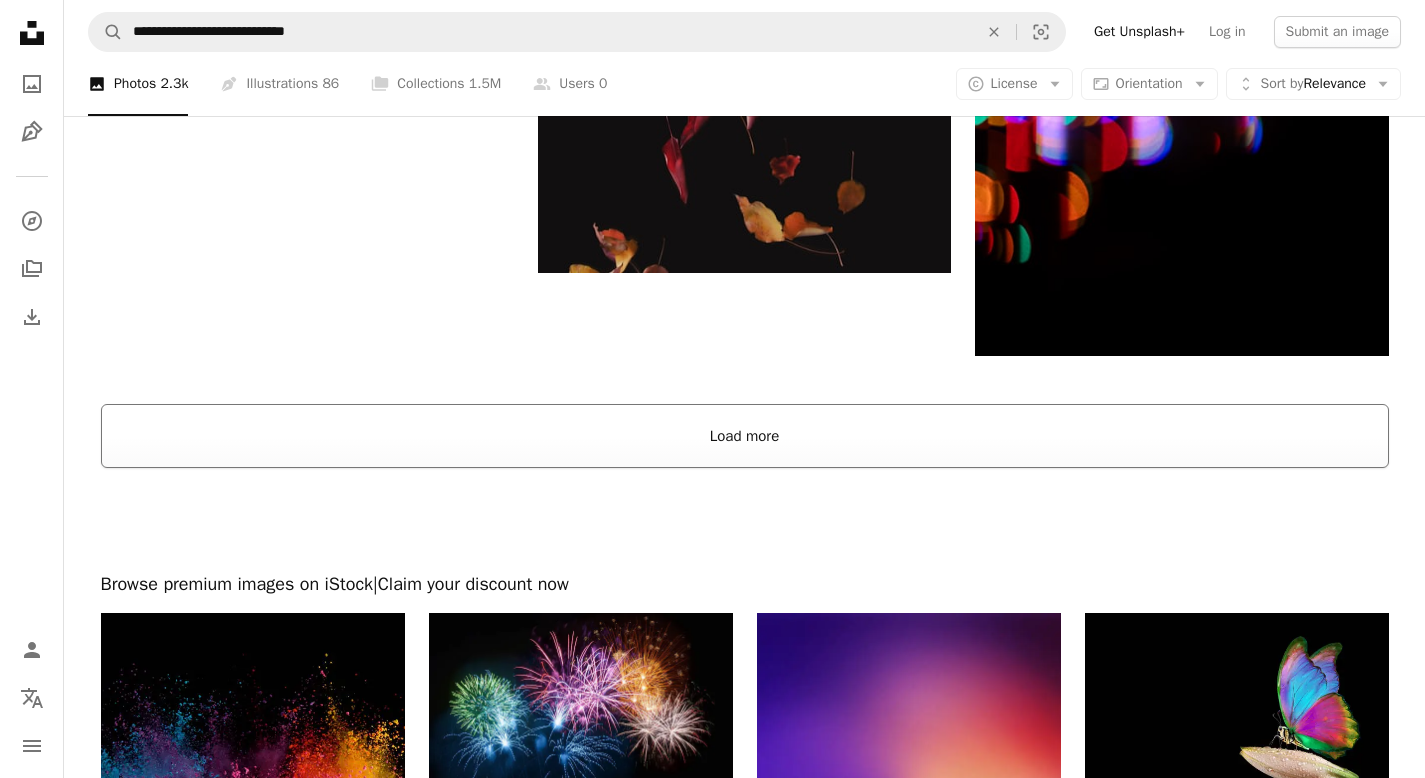 click on "Load more" at bounding box center [745, 436] 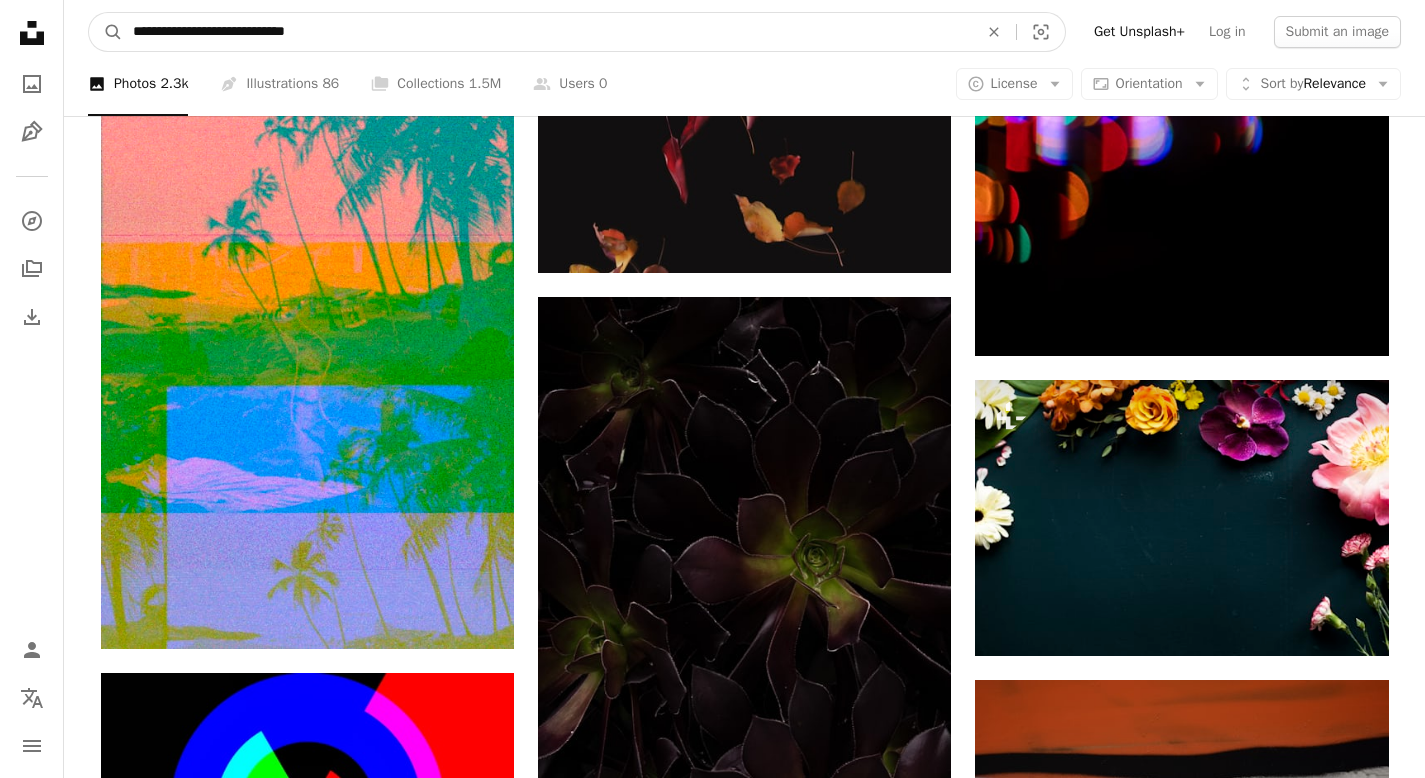click on "**********" at bounding box center (547, 32) 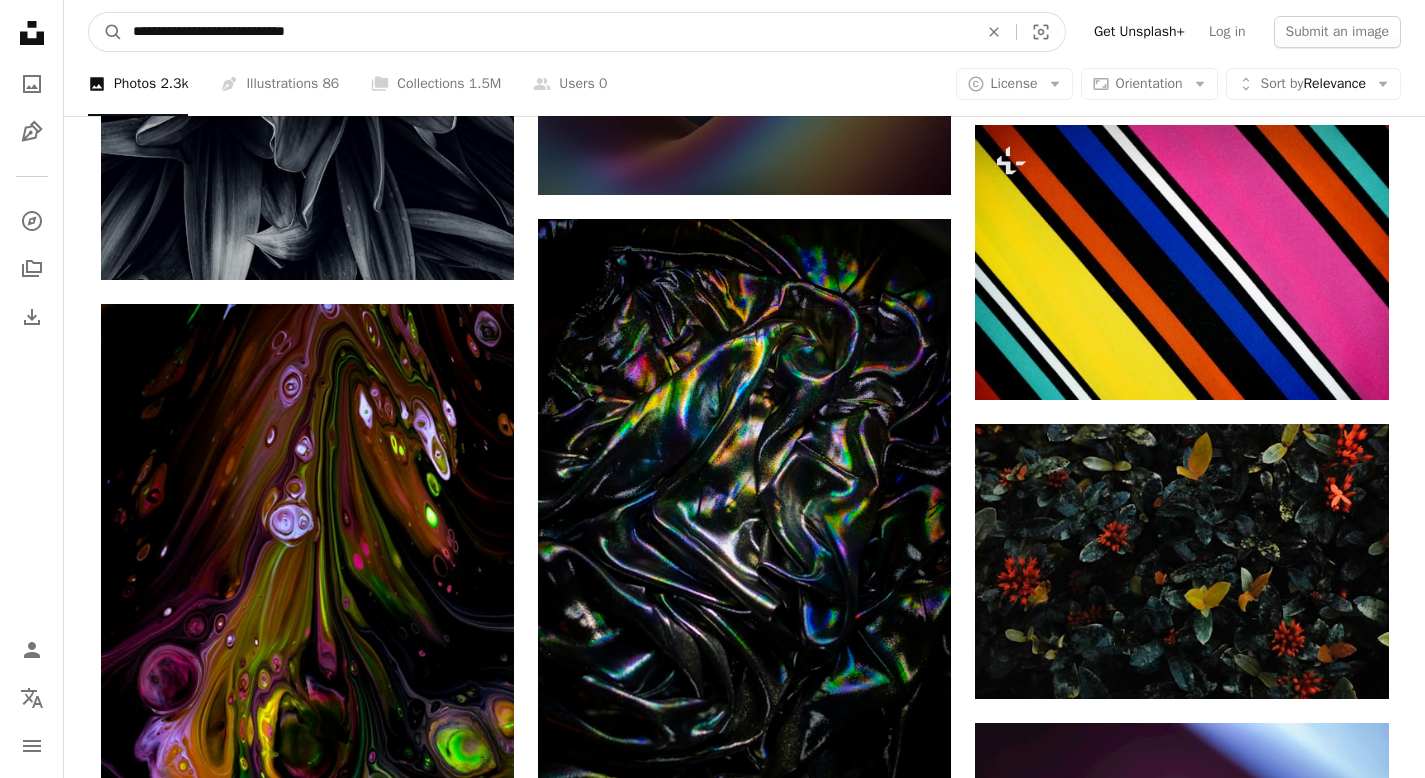 scroll, scrollTop: 0, scrollLeft: 0, axis: both 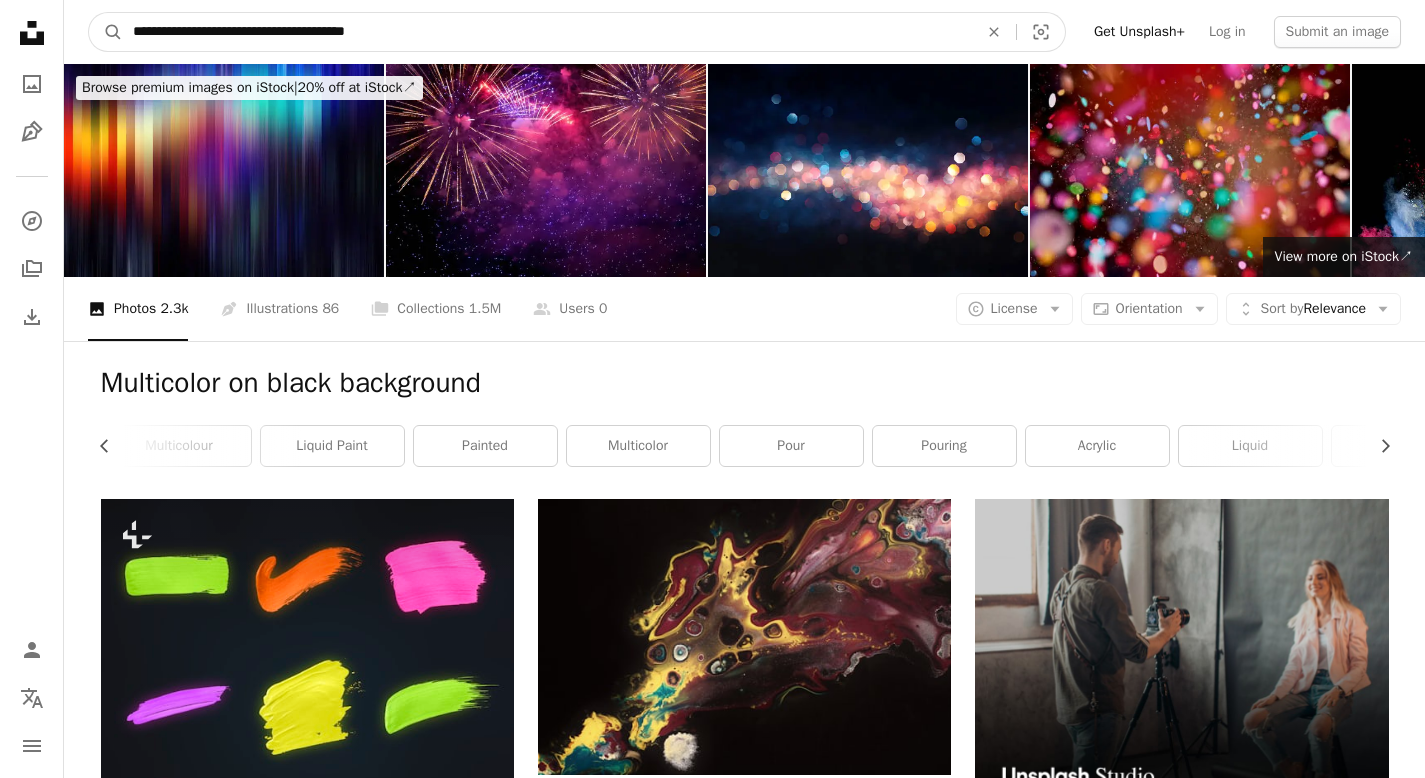 type on "**********" 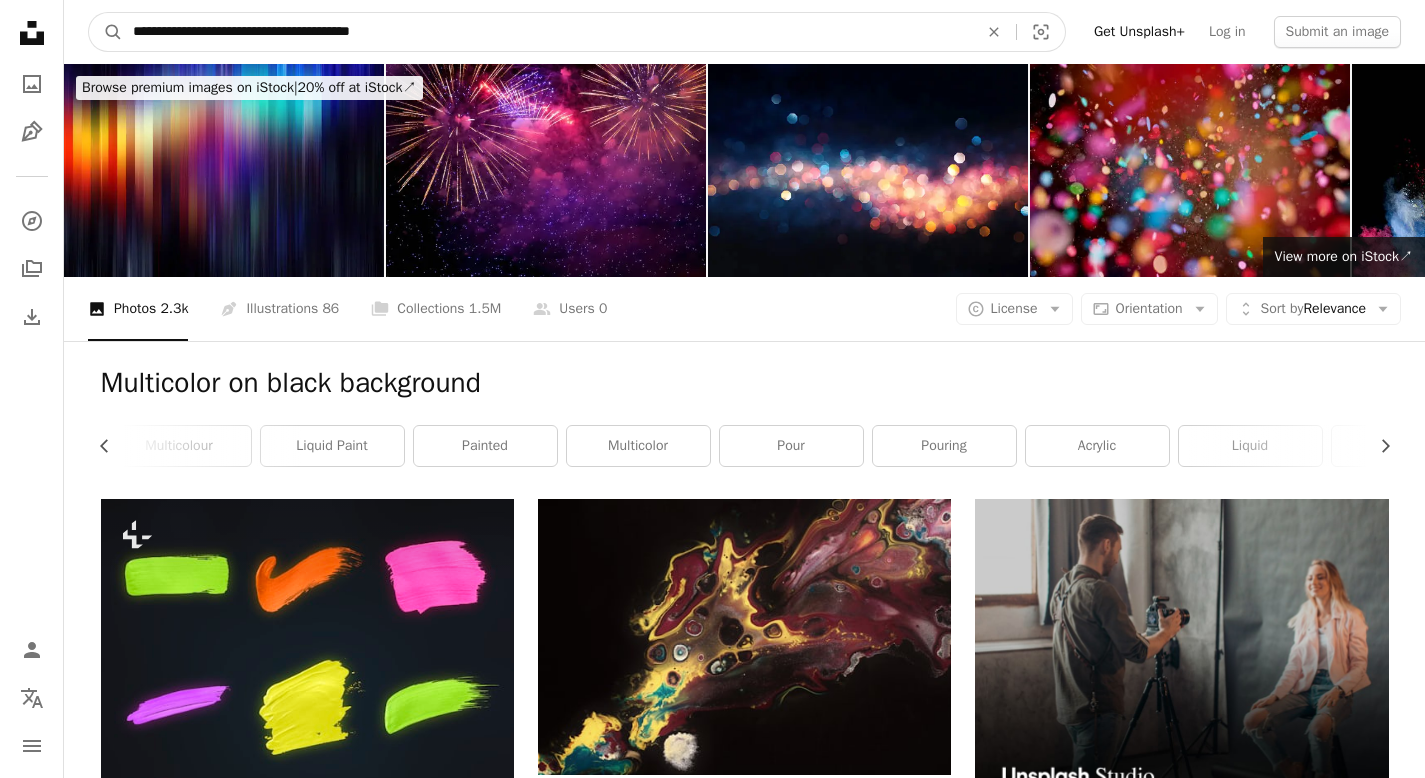 click on "A magnifying glass" at bounding box center [106, 32] 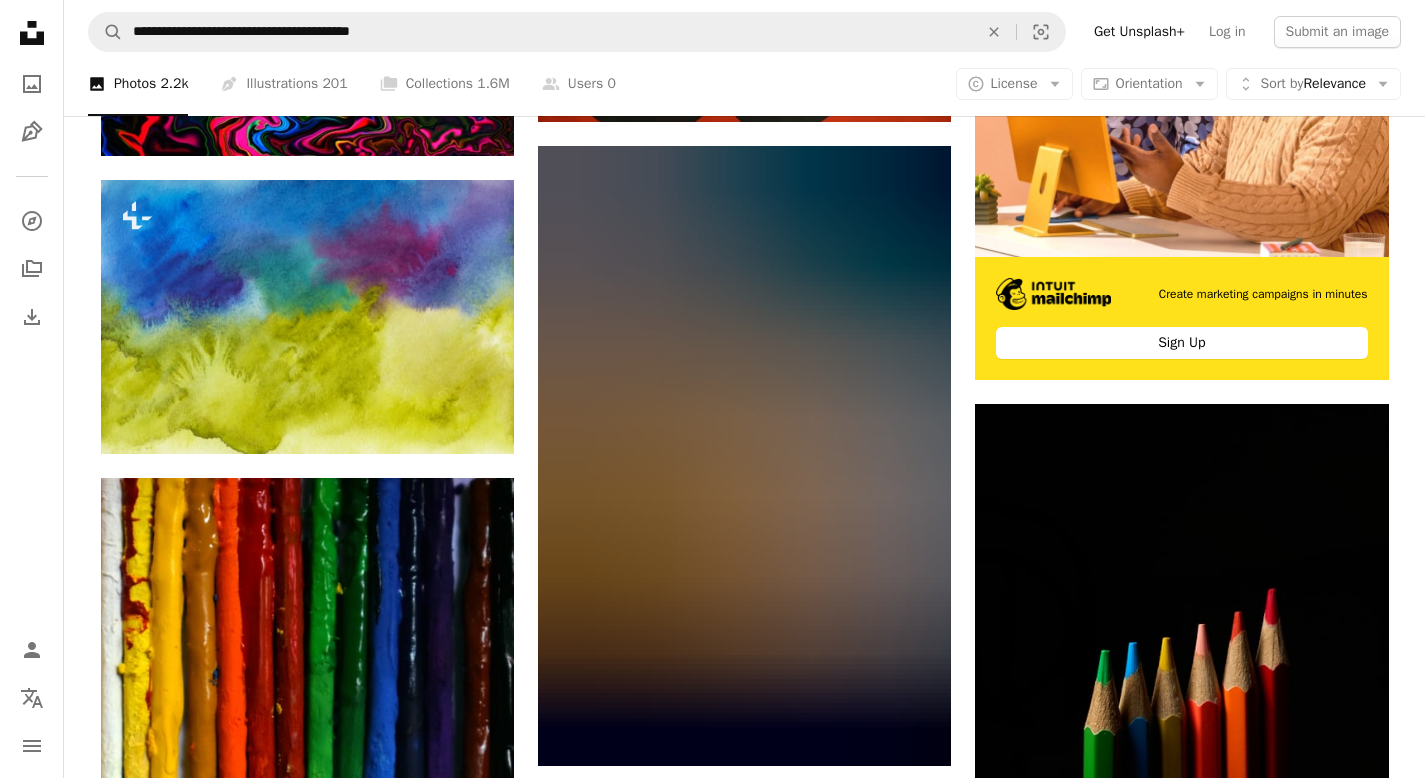 scroll, scrollTop: 0, scrollLeft: 0, axis: both 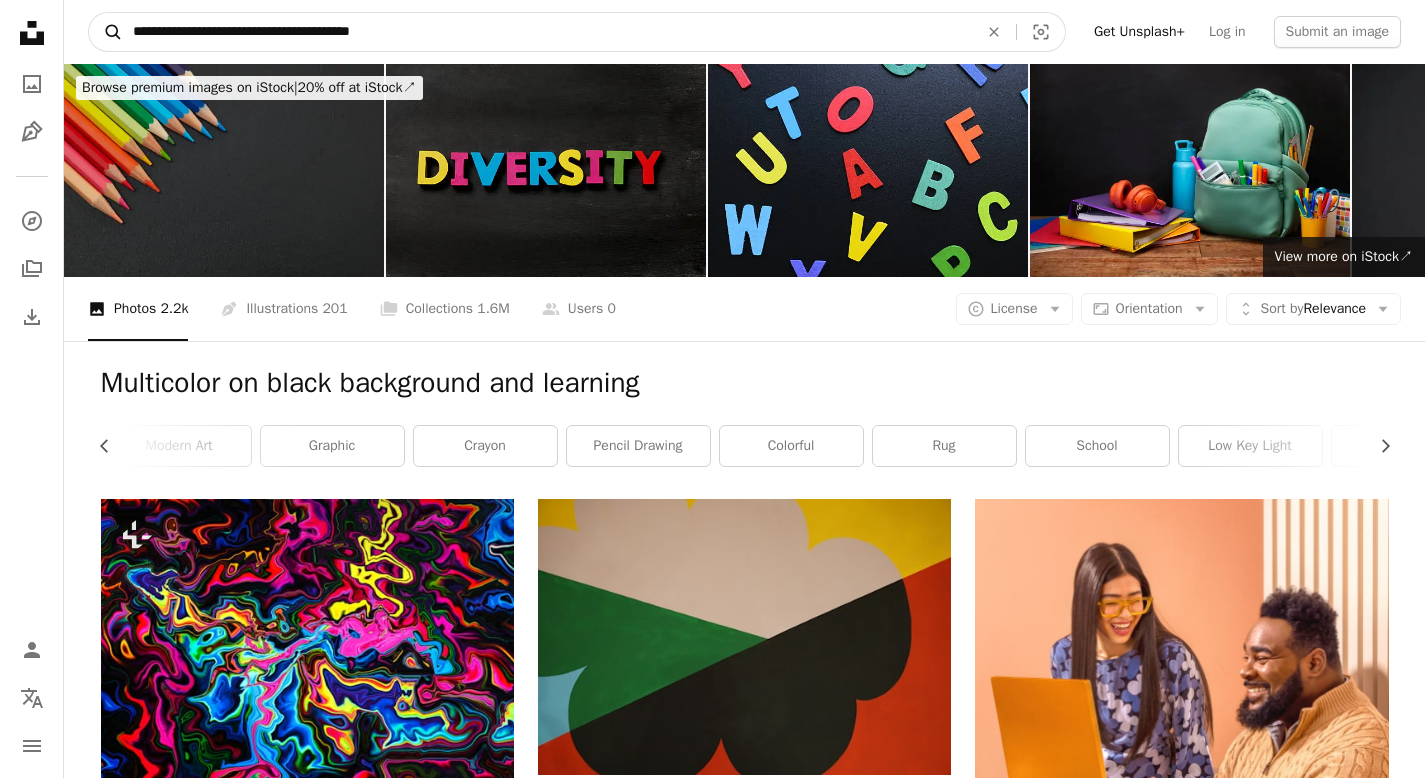 drag, startPoint x: 437, startPoint y: 33, endPoint x: 102, endPoint y: 33, distance: 335 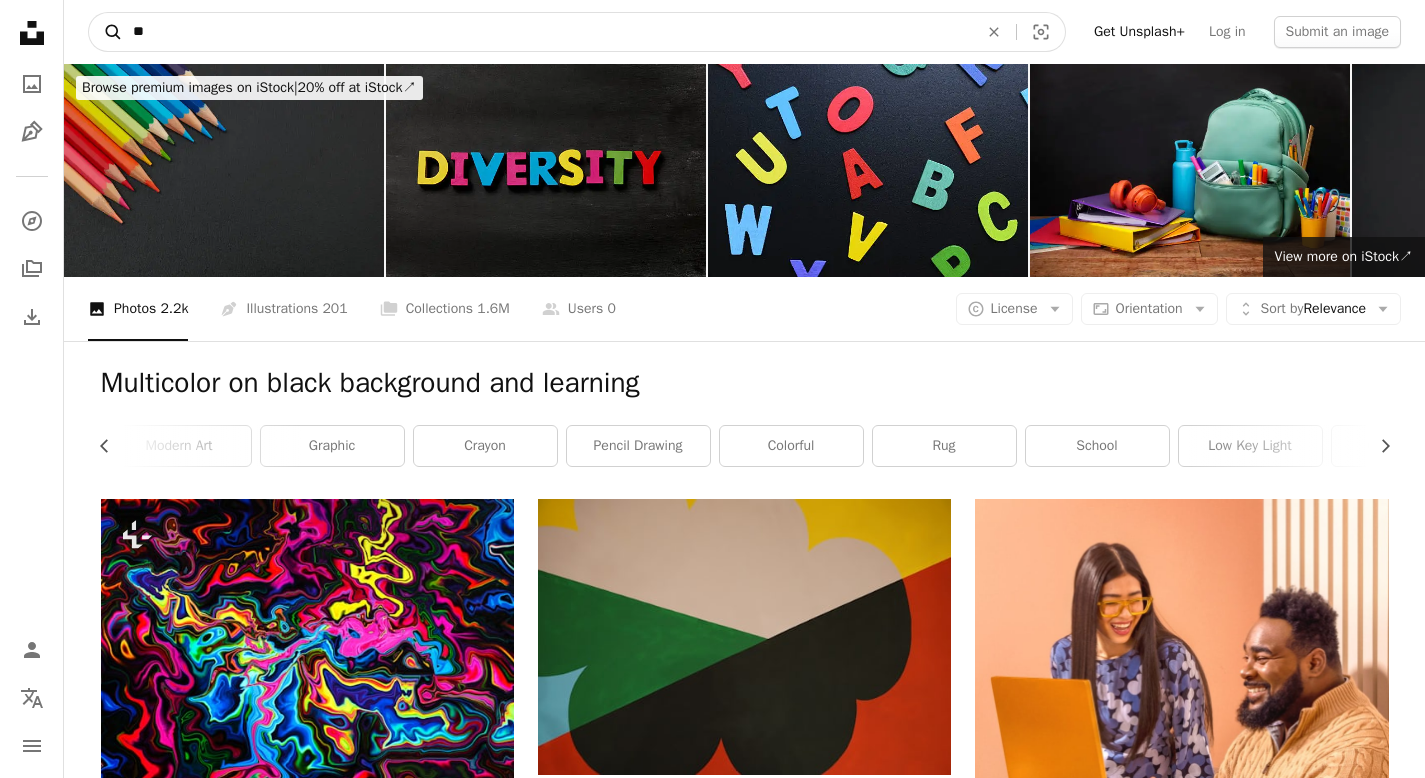 type on "*" 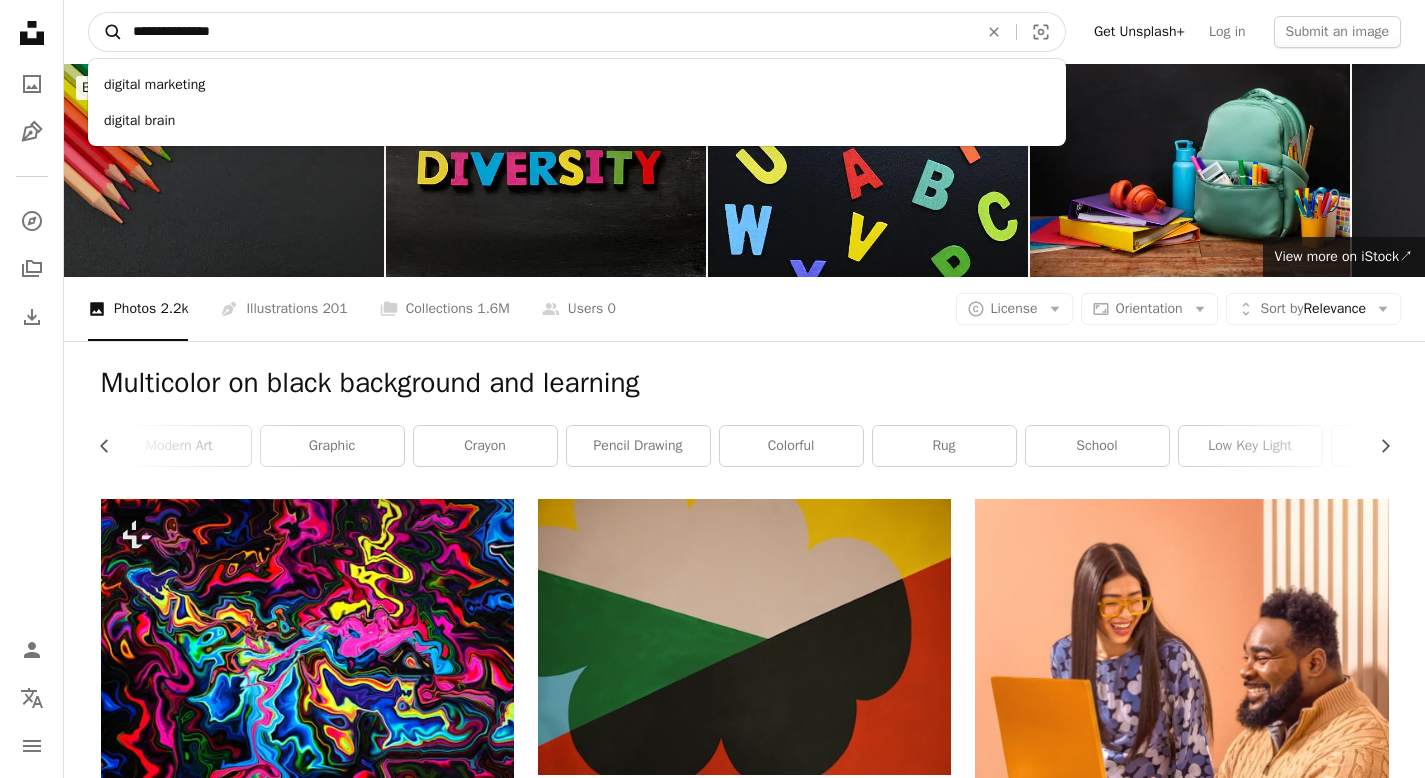 type on "**********" 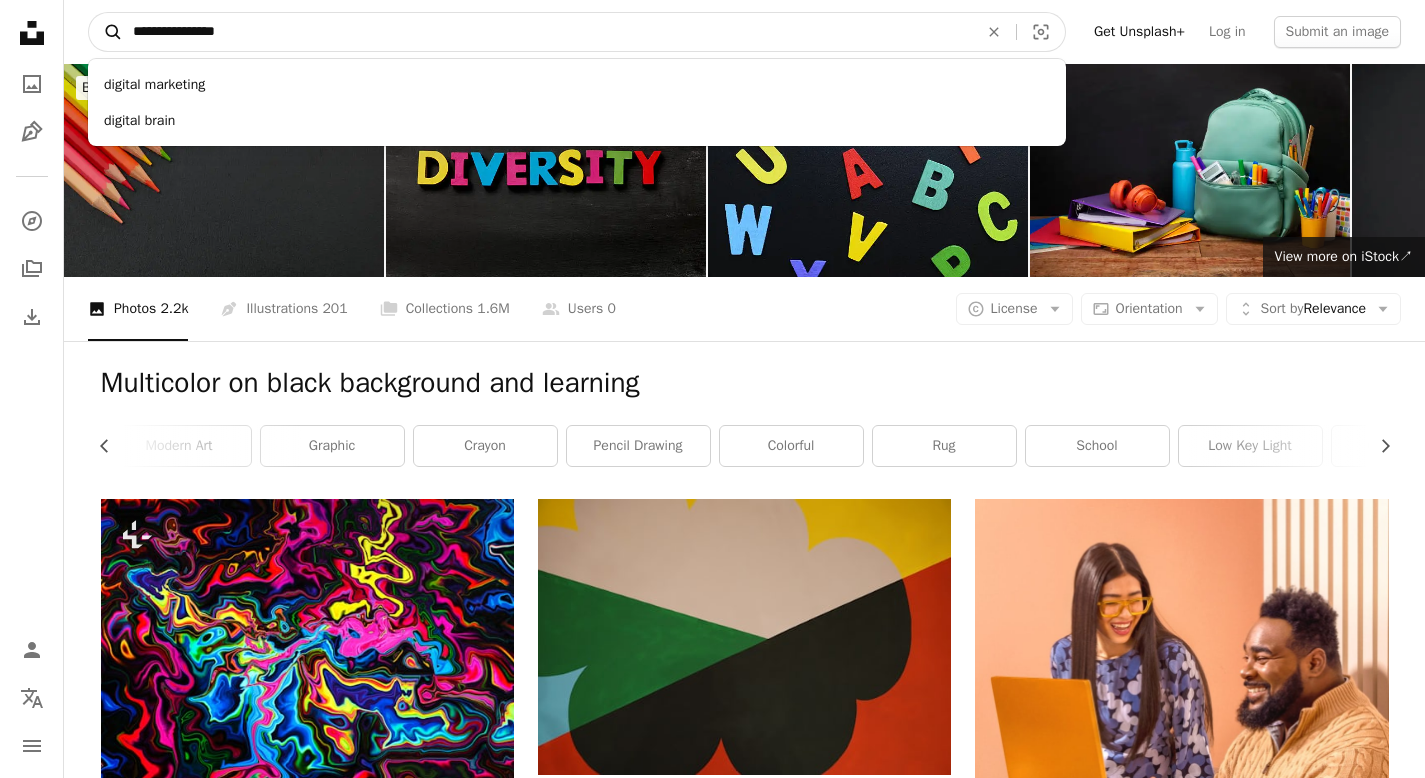 click on "A magnifying glass" at bounding box center (106, 32) 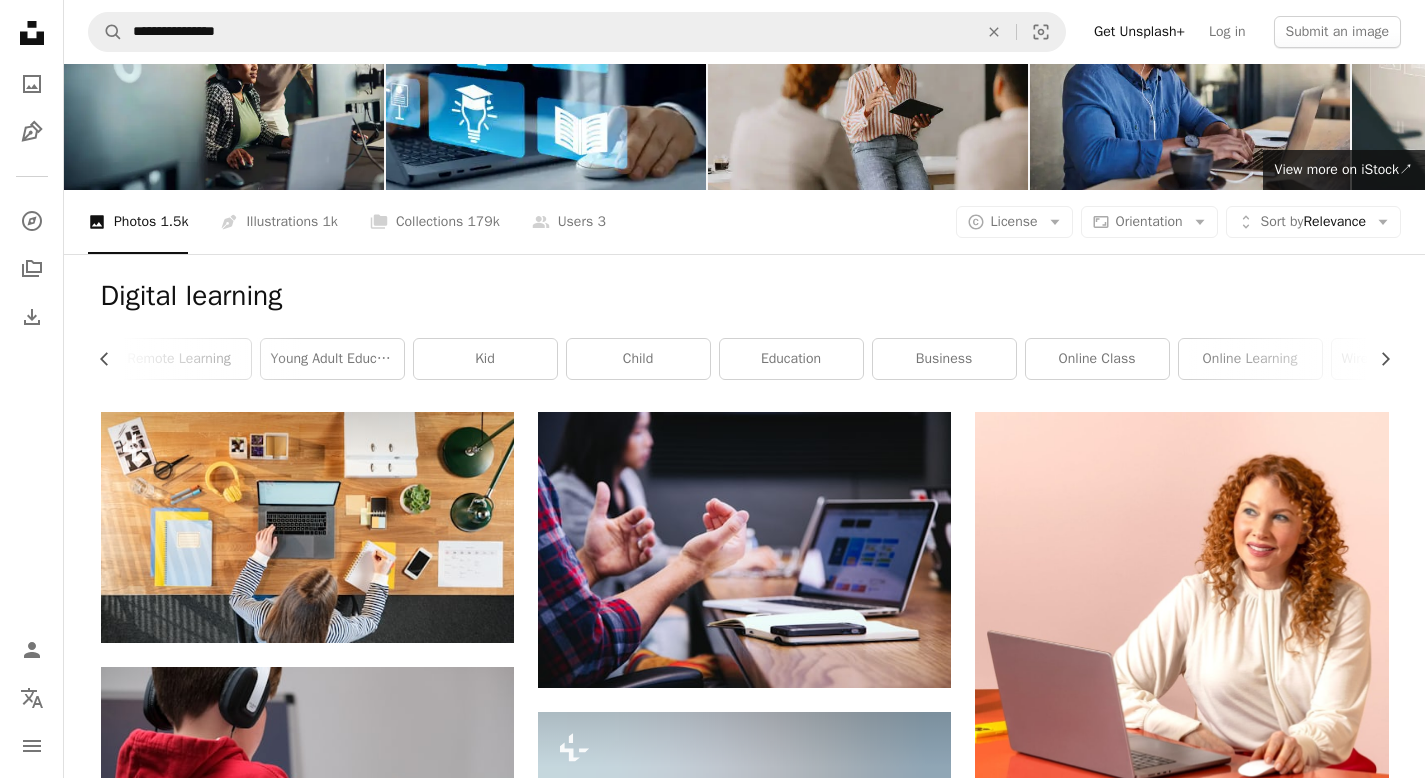 scroll, scrollTop: 0, scrollLeft: 0, axis: both 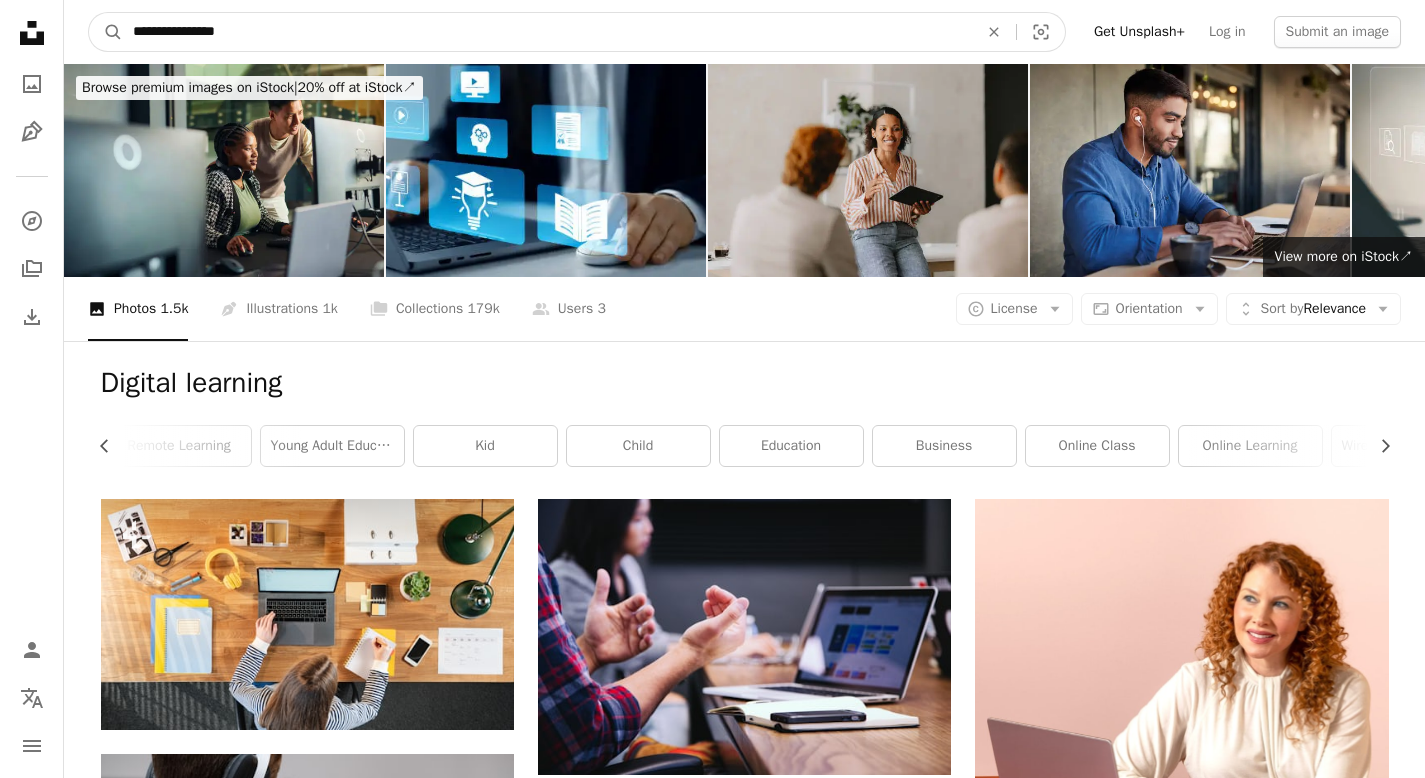 drag, startPoint x: 243, startPoint y: 36, endPoint x: 66, endPoint y: 36, distance: 177 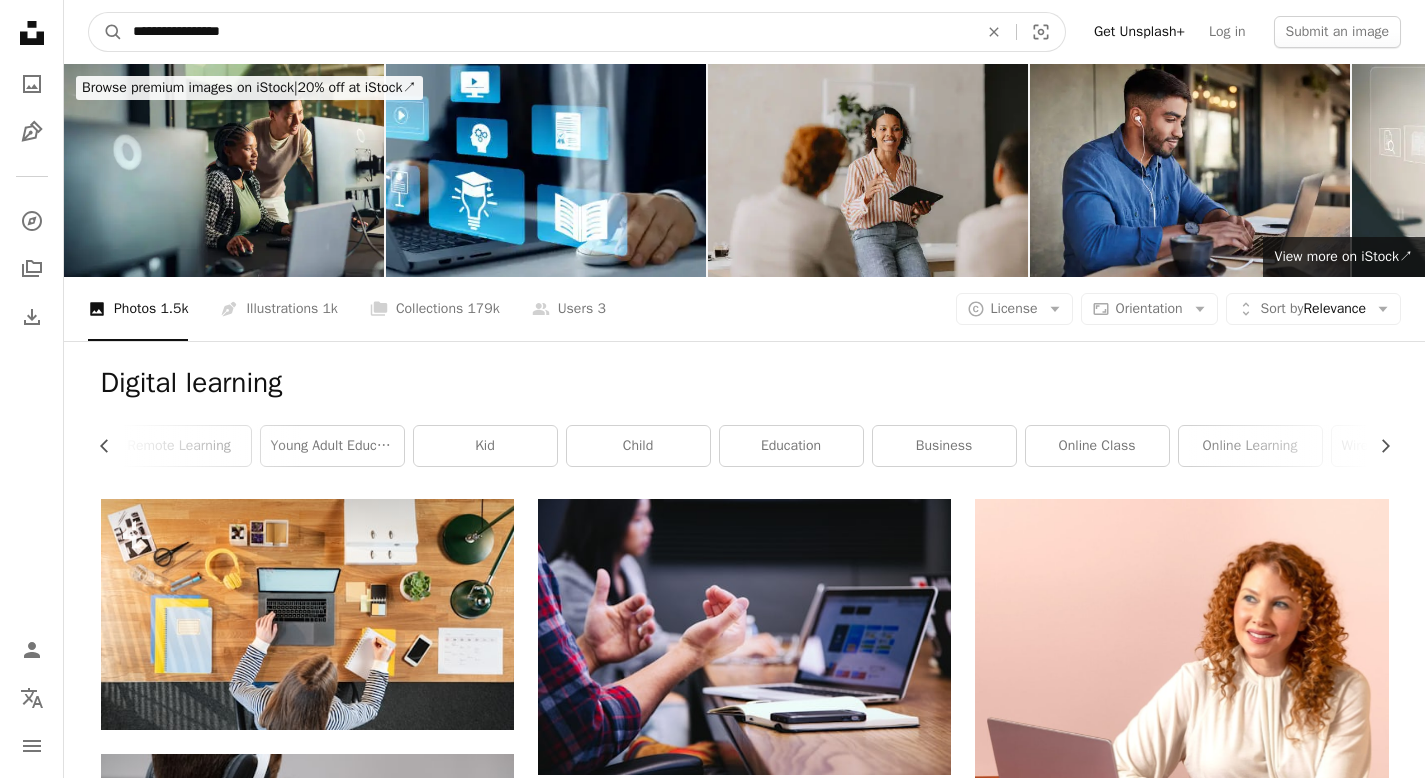 type on "**********" 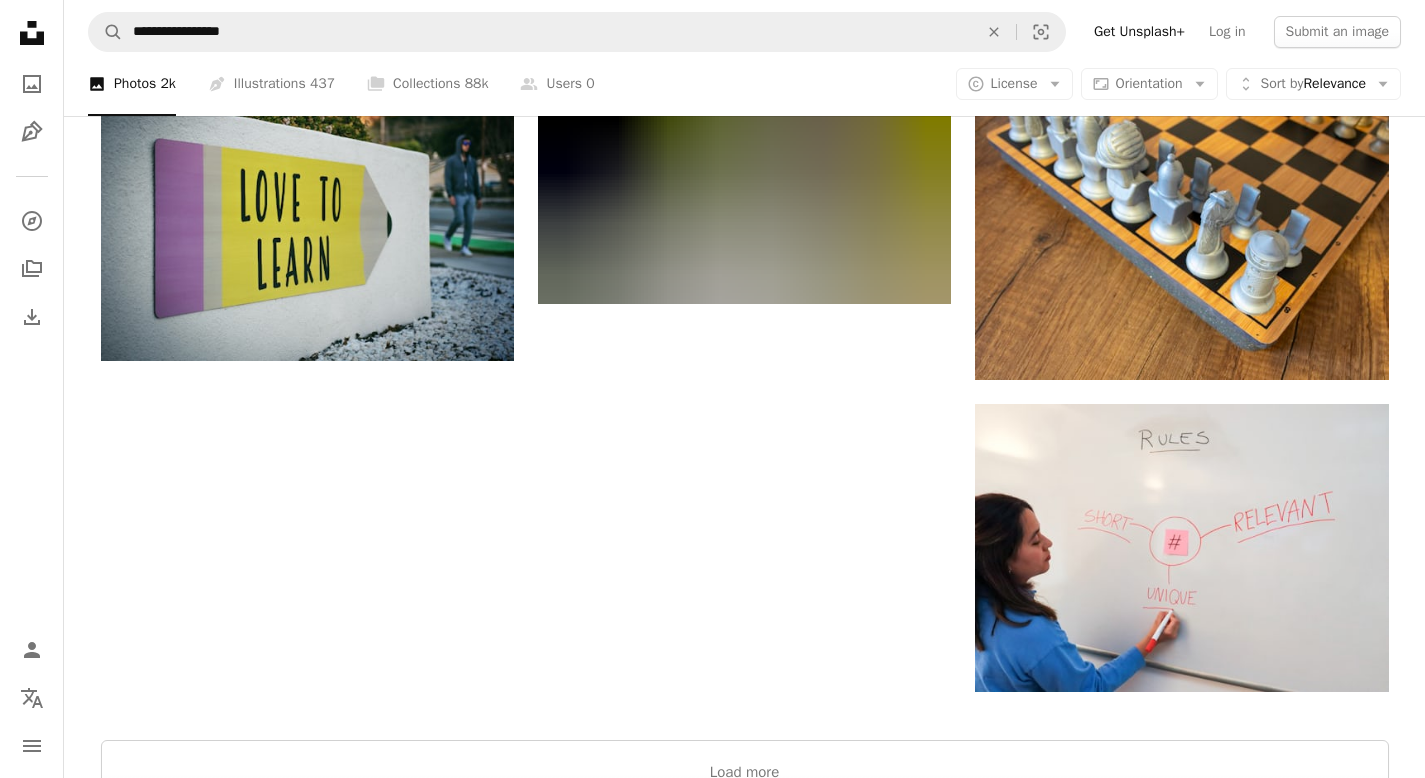 scroll, scrollTop: 3053, scrollLeft: 0, axis: vertical 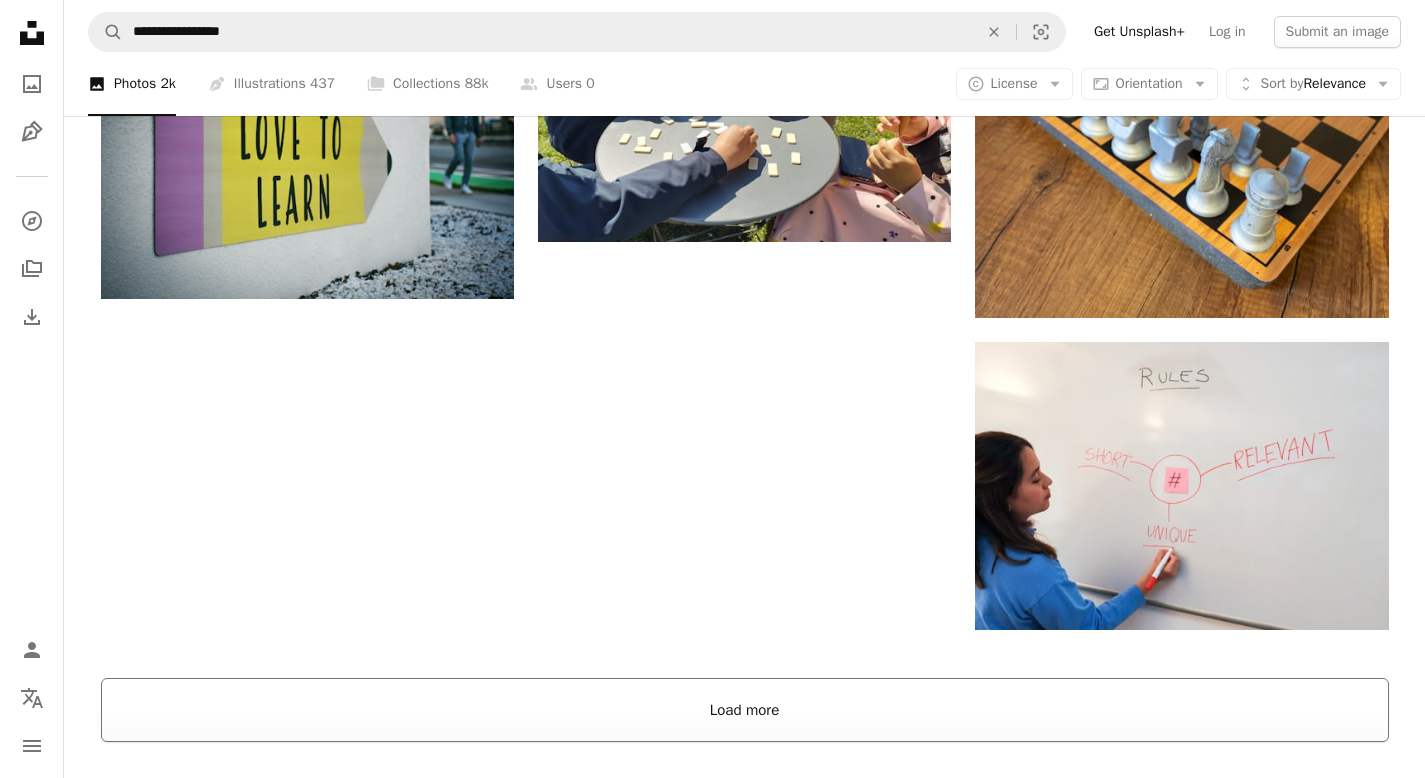 click on "Load more" at bounding box center [745, 710] 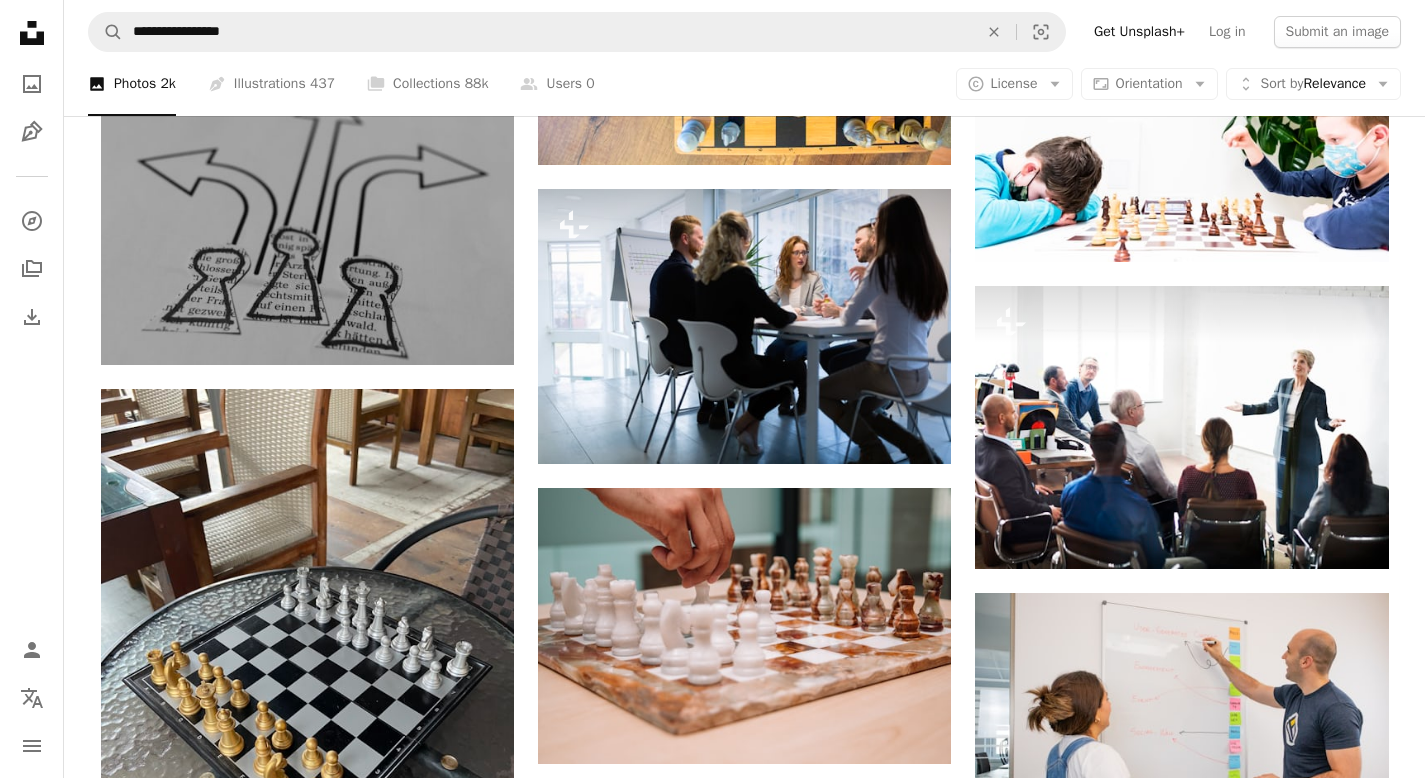 scroll, scrollTop: 0, scrollLeft: 0, axis: both 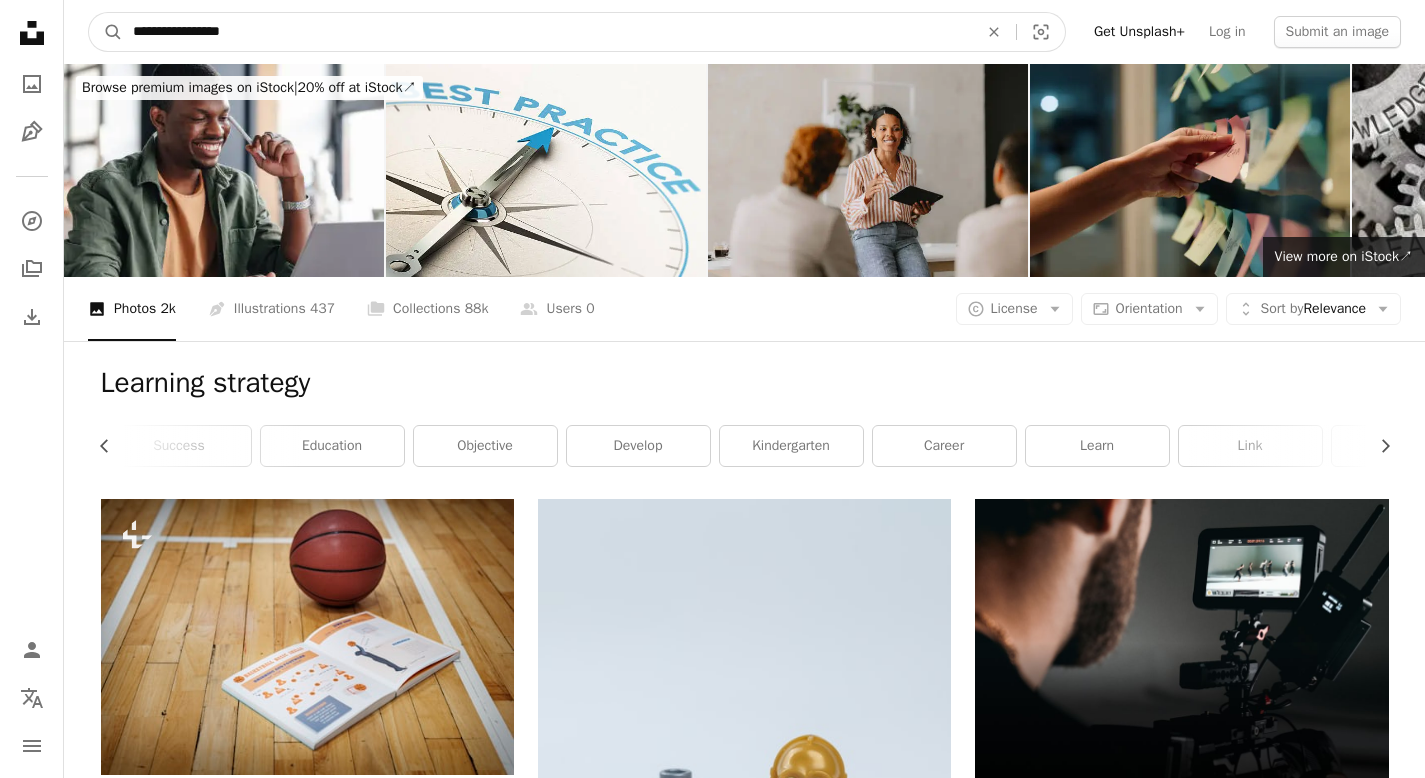 drag, startPoint x: 282, startPoint y: 29, endPoint x: 33, endPoint y: 29, distance: 249 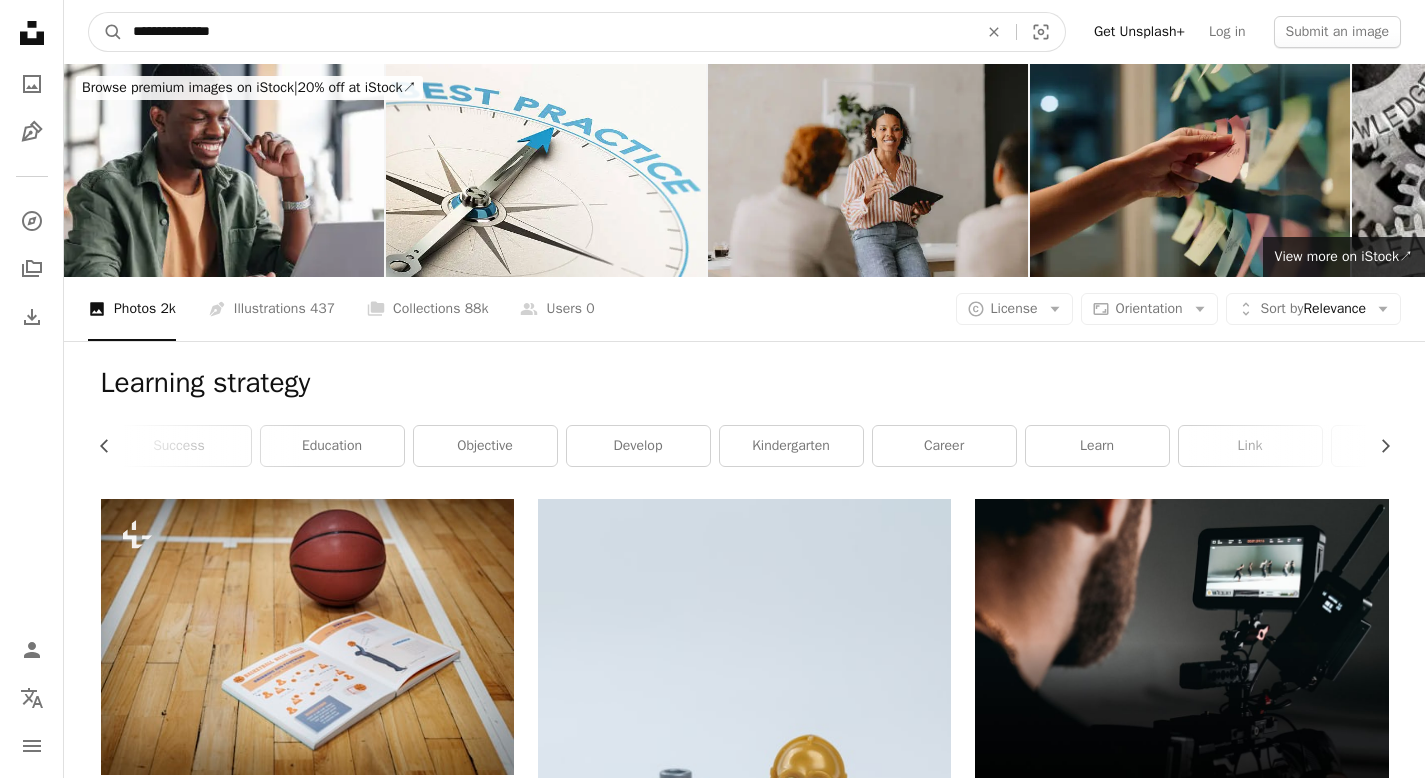 type on "**********" 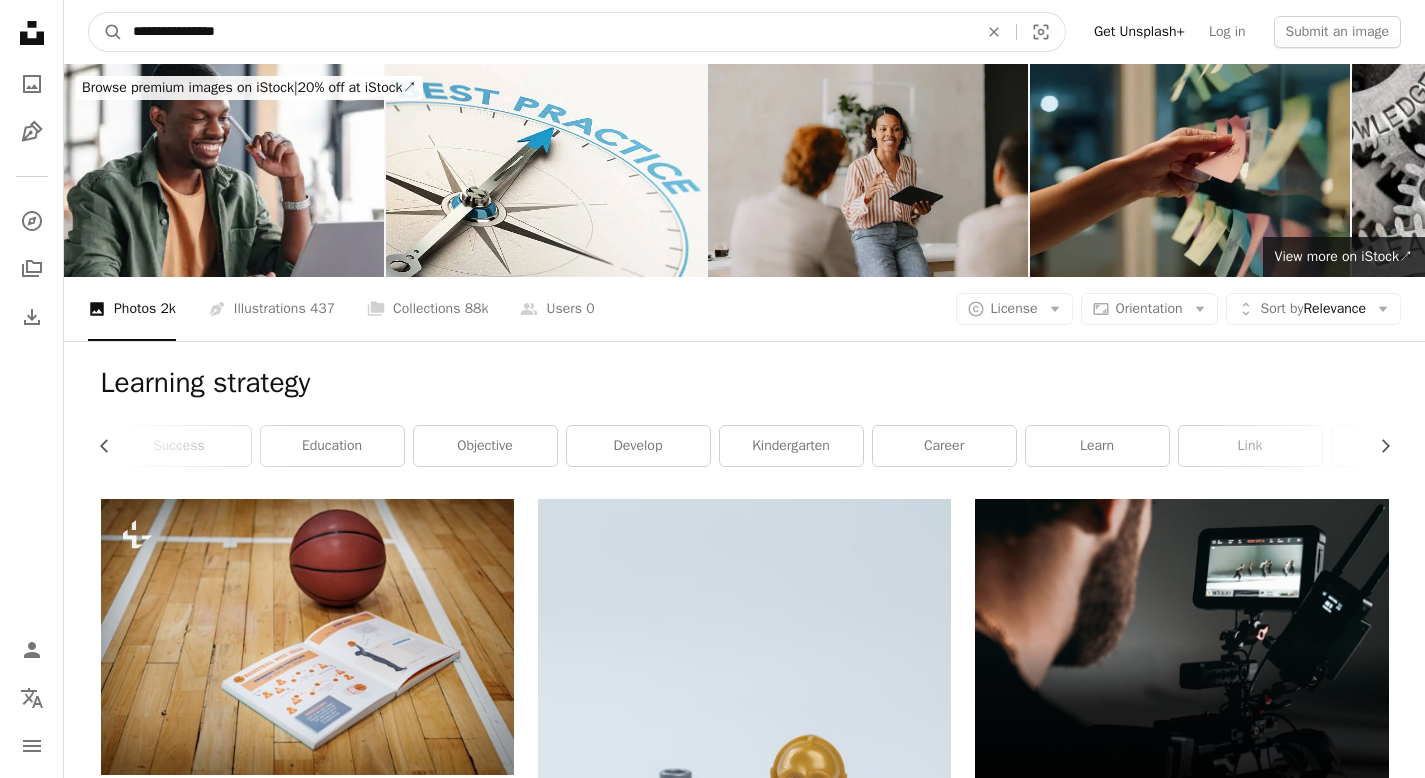 click on "A magnifying glass" at bounding box center [106, 32] 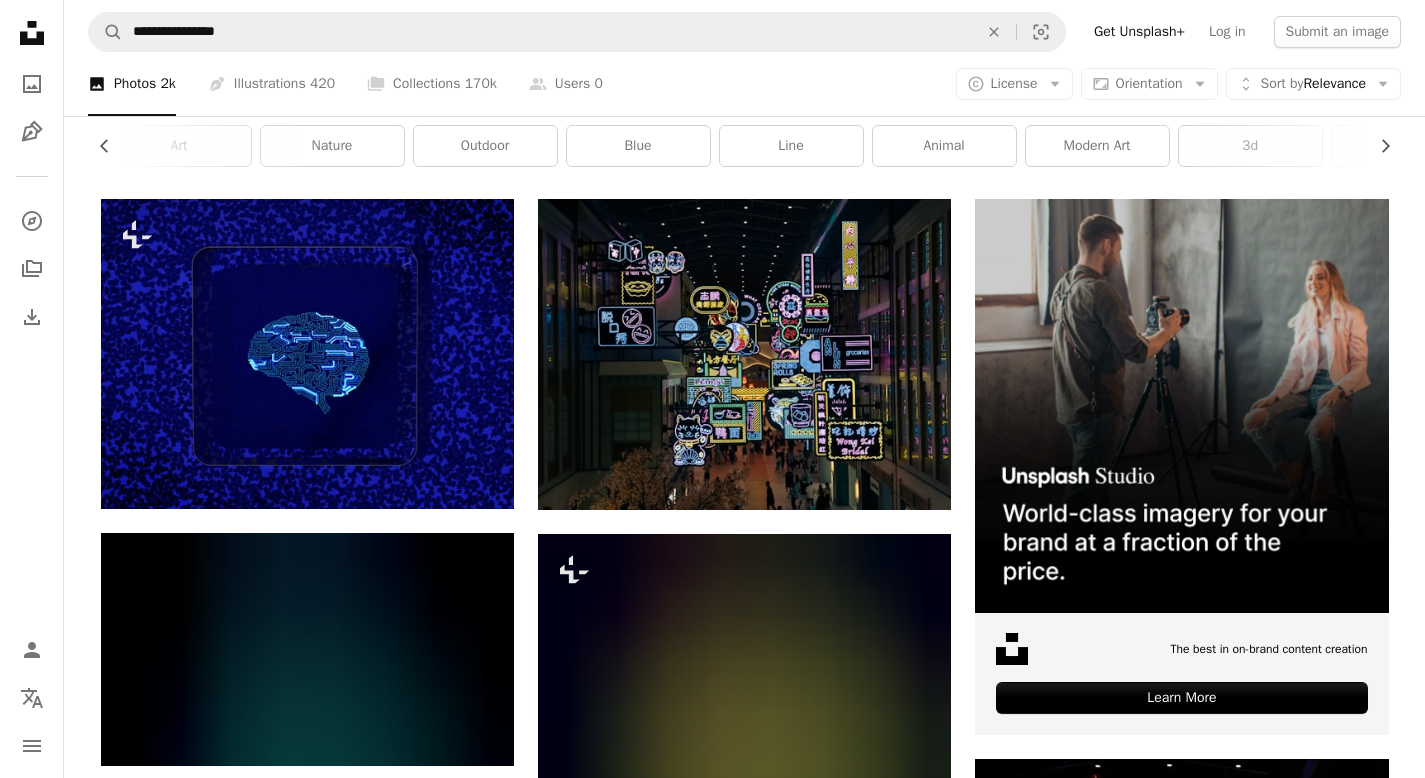 scroll, scrollTop: 303, scrollLeft: 0, axis: vertical 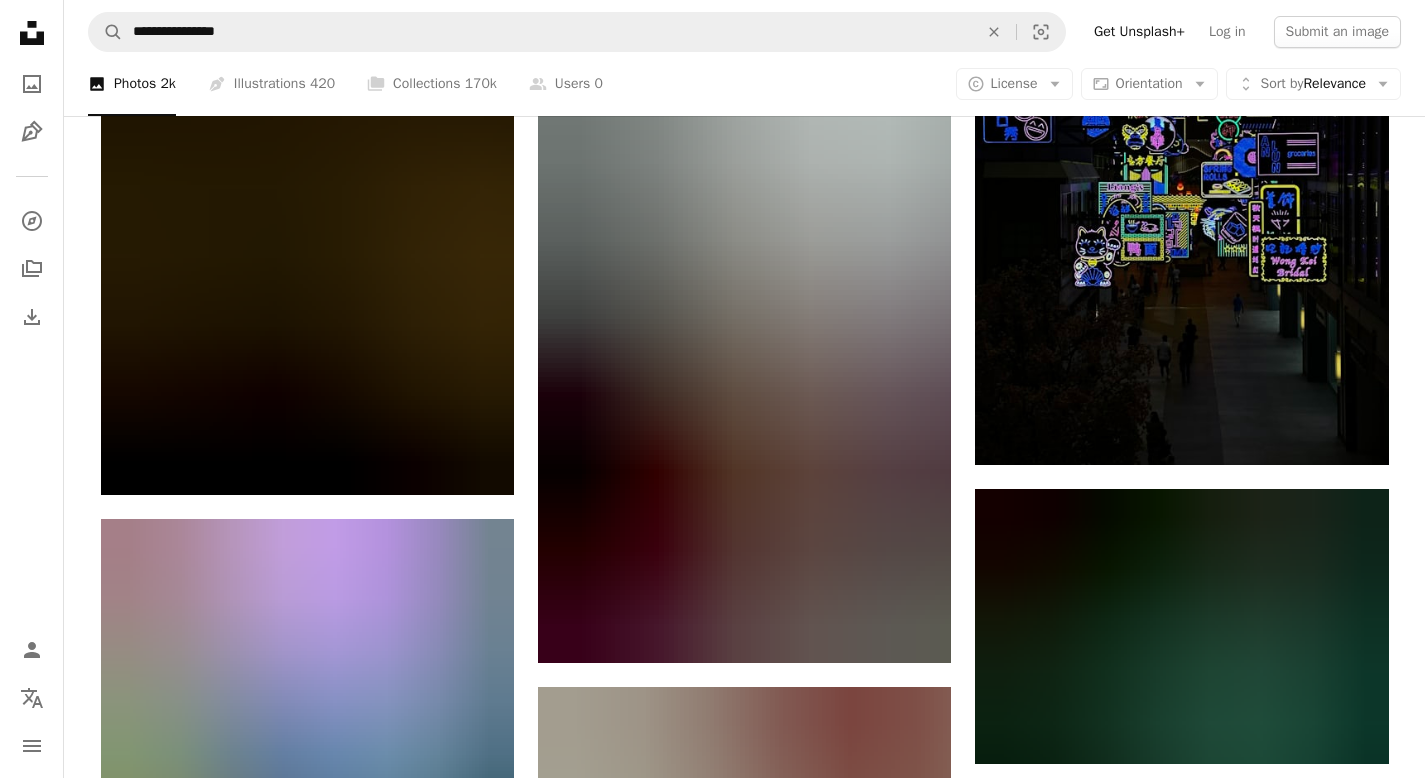 drag, startPoint x: 1439, startPoint y: 97, endPoint x: 1431, endPoint y: 251, distance: 154.20766 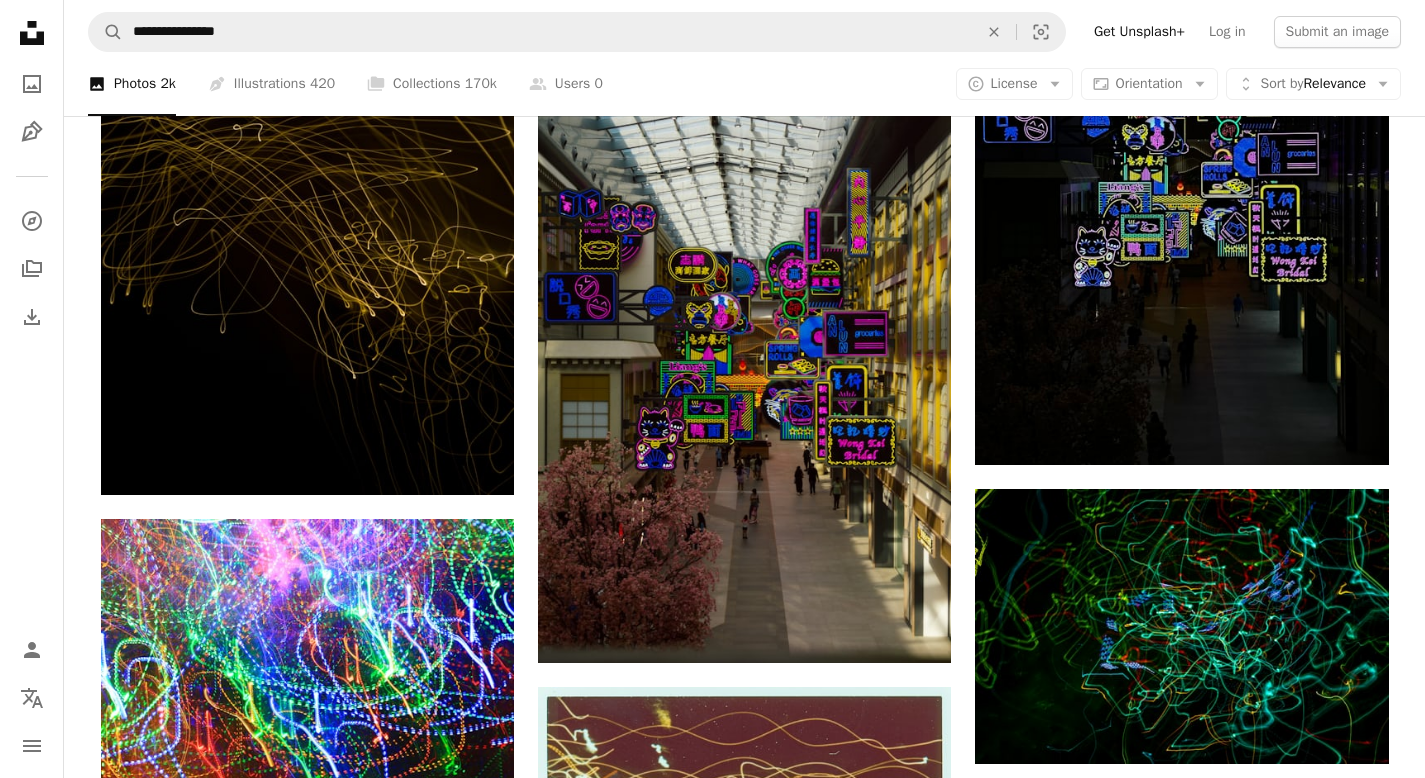 click on "**********" at bounding box center (712, 1215) 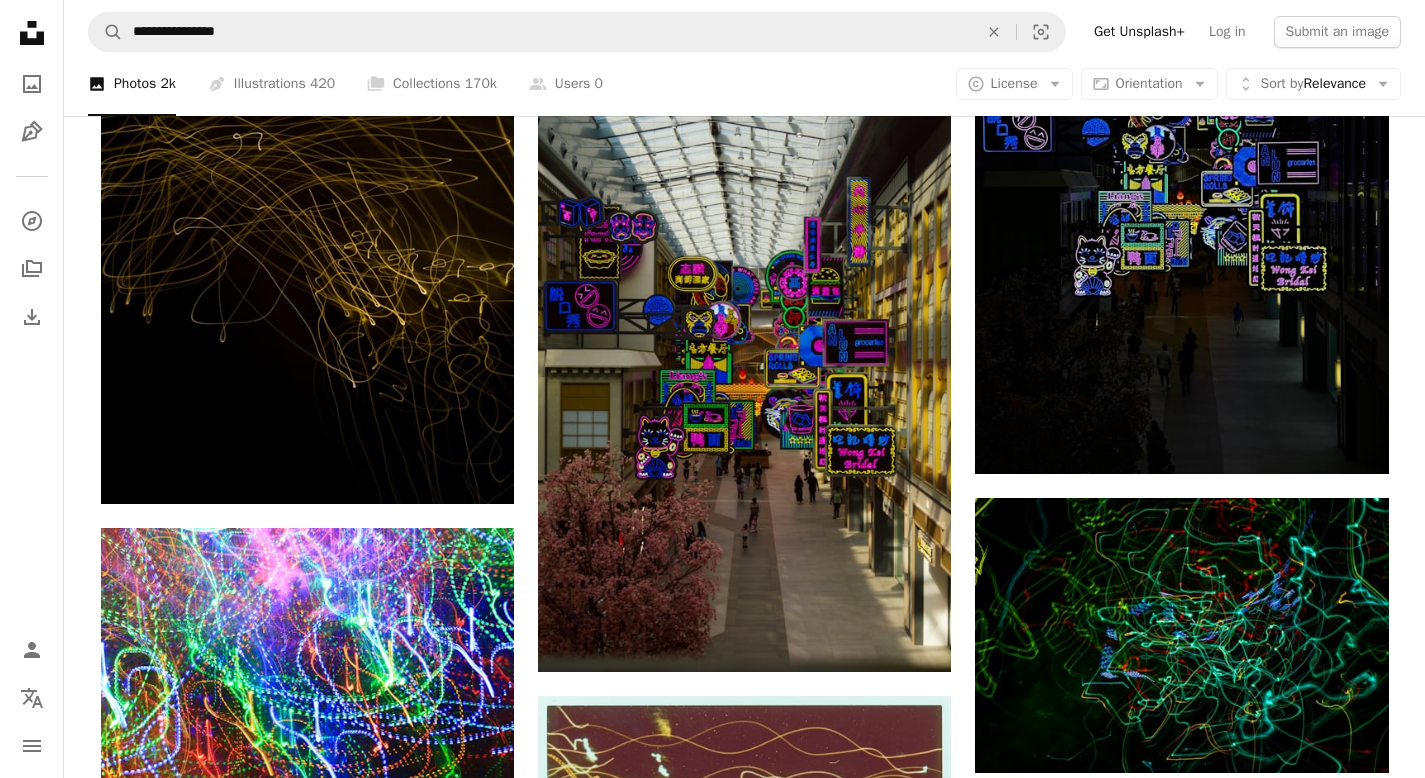 click on "Plus sign for Unsplash+ A heart A plus sign [FIRST] [LAST] For  Unsplash+ A lock Download A heart A plus sign [FIRST] [LAST] Arrow pointing down A heart A plus sign [FIRST] [LAST] Arrow pointing down A heart A plus sign [FIRST] [LAST] Arrow pointing down Plus sign for Unsplash+ A heart A plus sign Resource Database For  Unsplash+ A lock Download A heart A plus sign WrongTog Arrow pointing down A heart A plus sign [FIRST] [LAST] Archives Available for hire A checkmark inside of a circle Arrow pointing down A heart A plus sign [FIRST] [LAST] Arrow pointing down Plus sign for Unsplash+ A heart A plus sign Resource Database For  Unsplash+ A lock Download A heart A plus sign [FIRST] [LAST] [LAST] Arrow pointing down A heart A plus sign Resource Database For  Unsplash+ A lock Download A heart A plus sign [FIRST] [LAST] Arrow pointing down The best in on-brand content creation Learn More" at bounding box center (745, 1014) 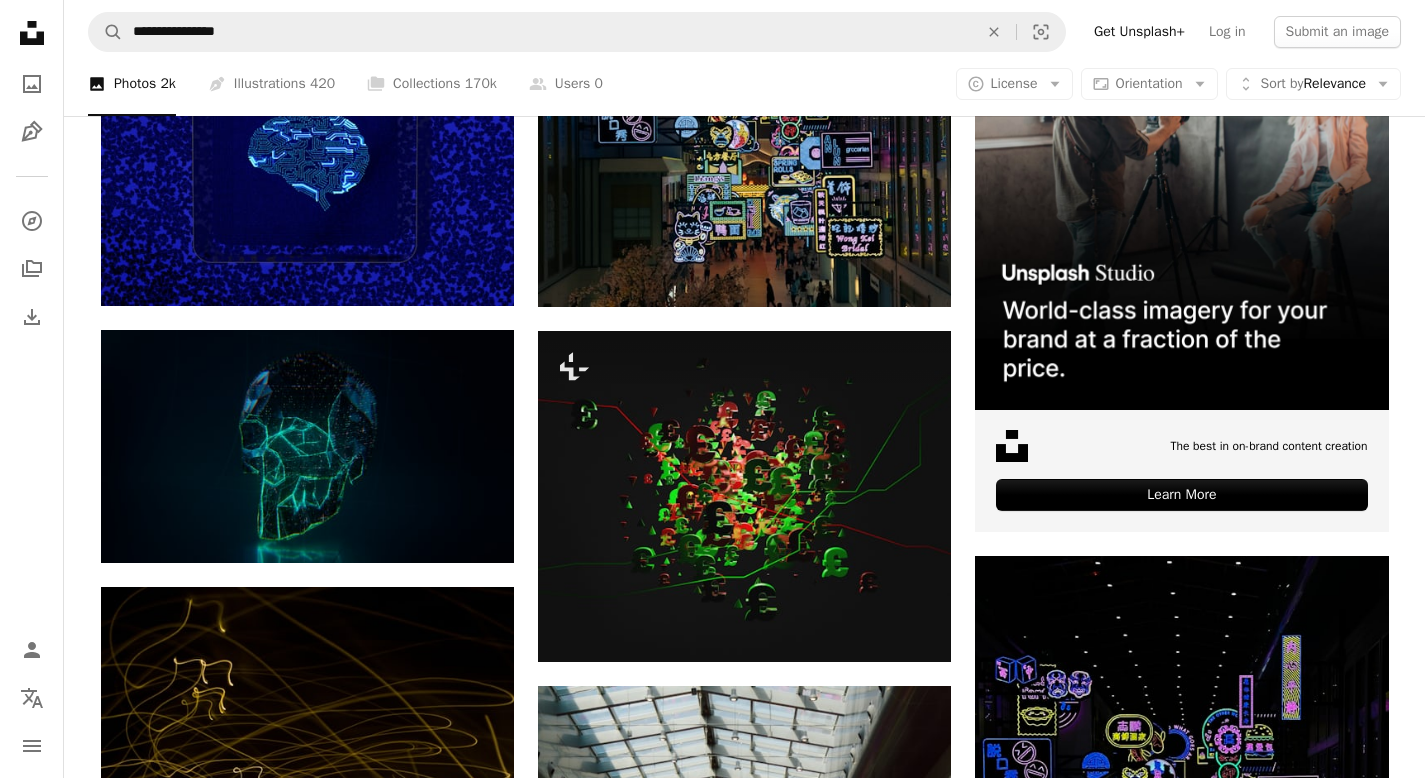scroll, scrollTop: 0, scrollLeft: 0, axis: both 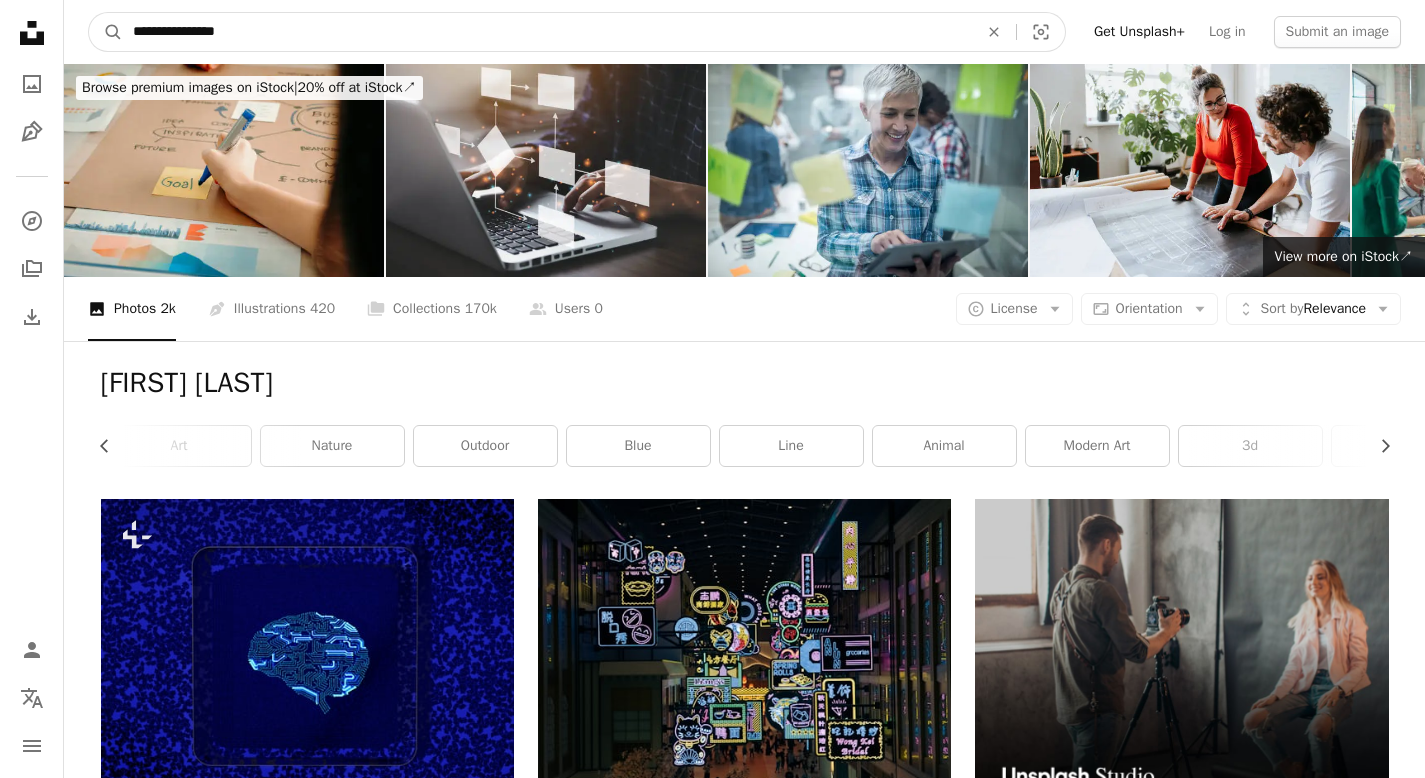 drag, startPoint x: 282, startPoint y: 32, endPoint x: 41, endPoint y: 30, distance: 241.0083 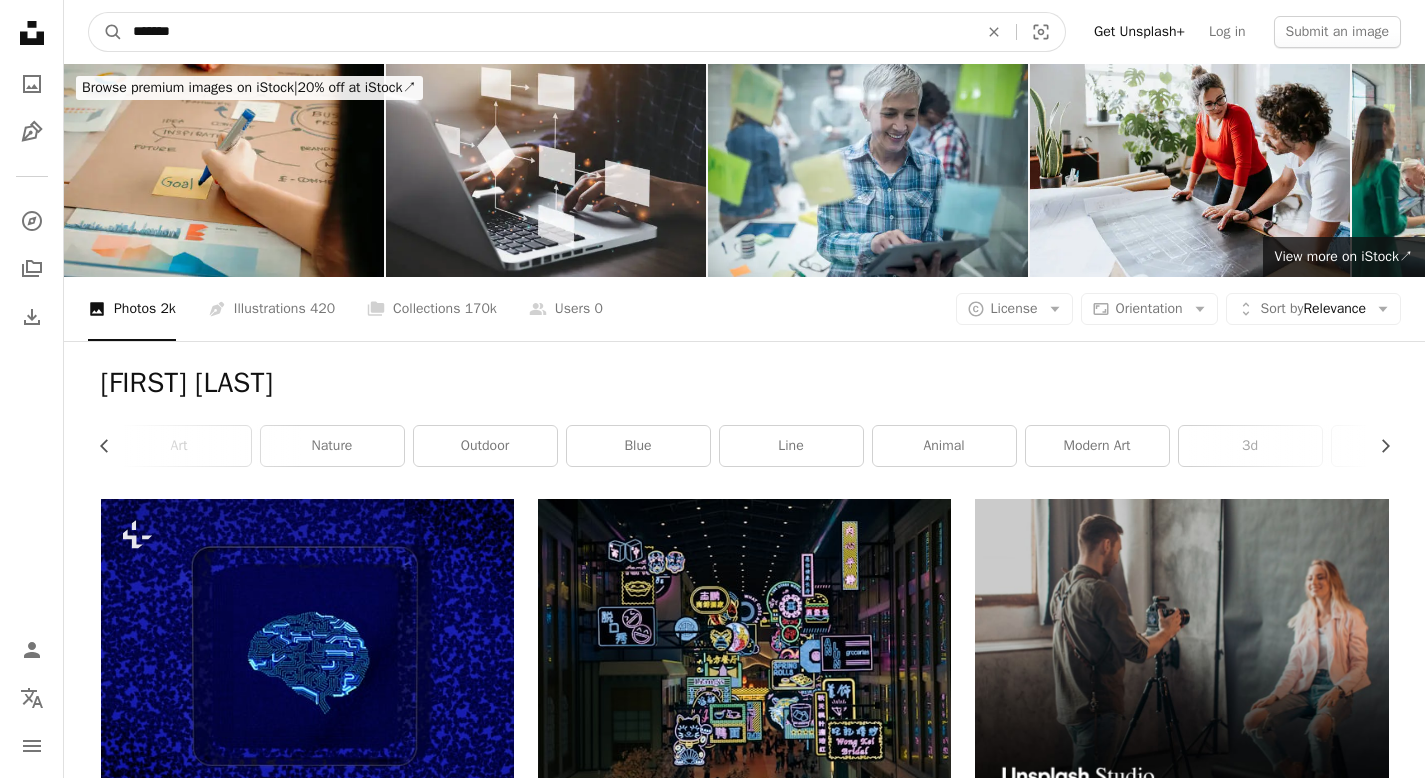 type on "********" 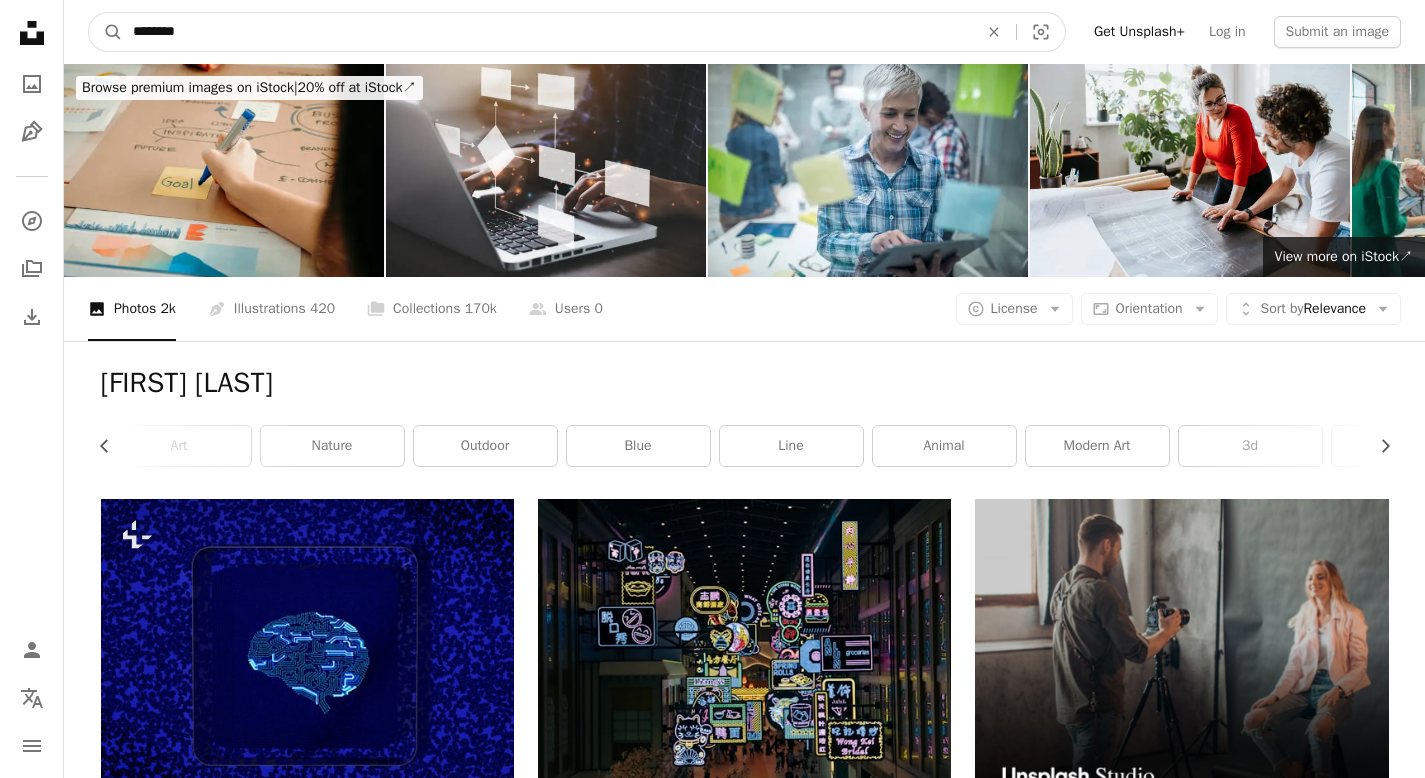 click on "A magnifying glass" at bounding box center (106, 32) 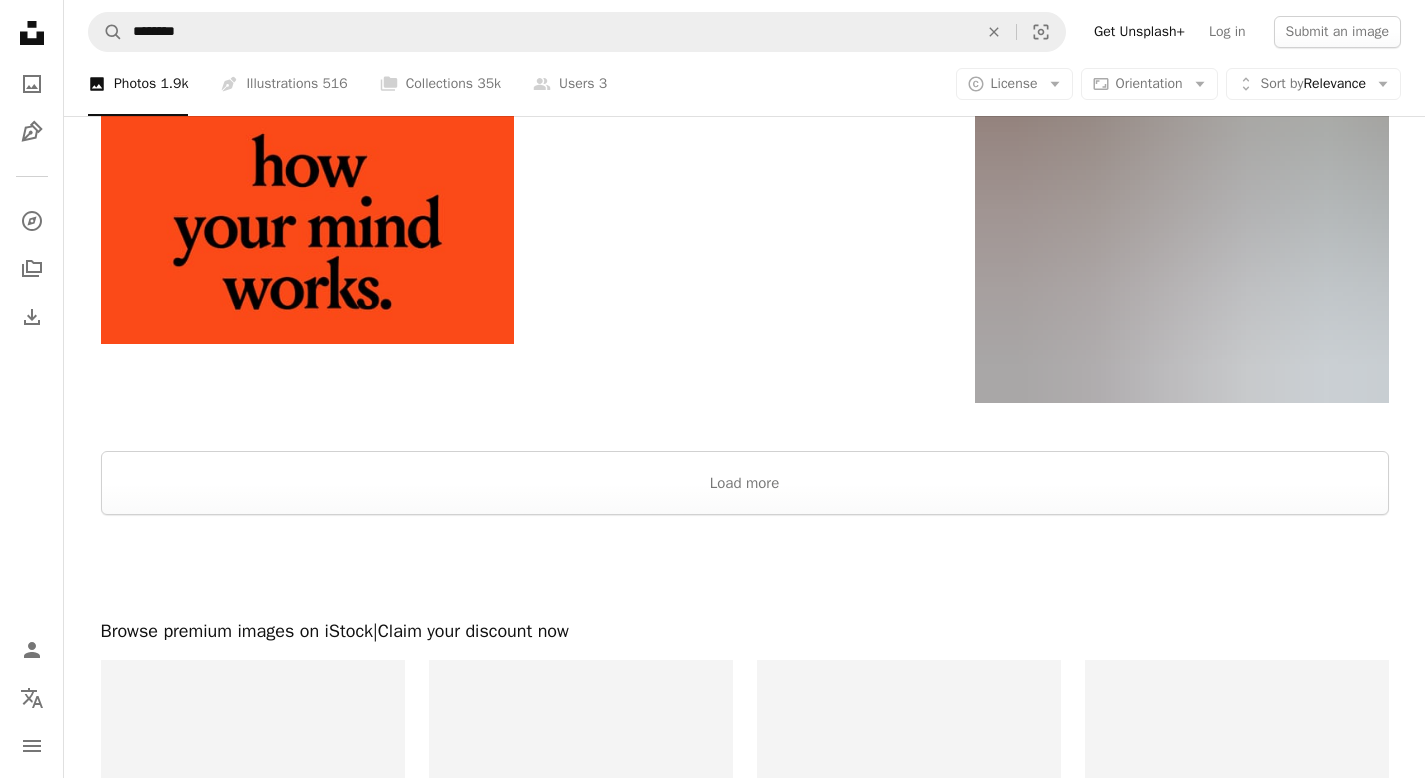 scroll, scrollTop: 0, scrollLeft: 0, axis: both 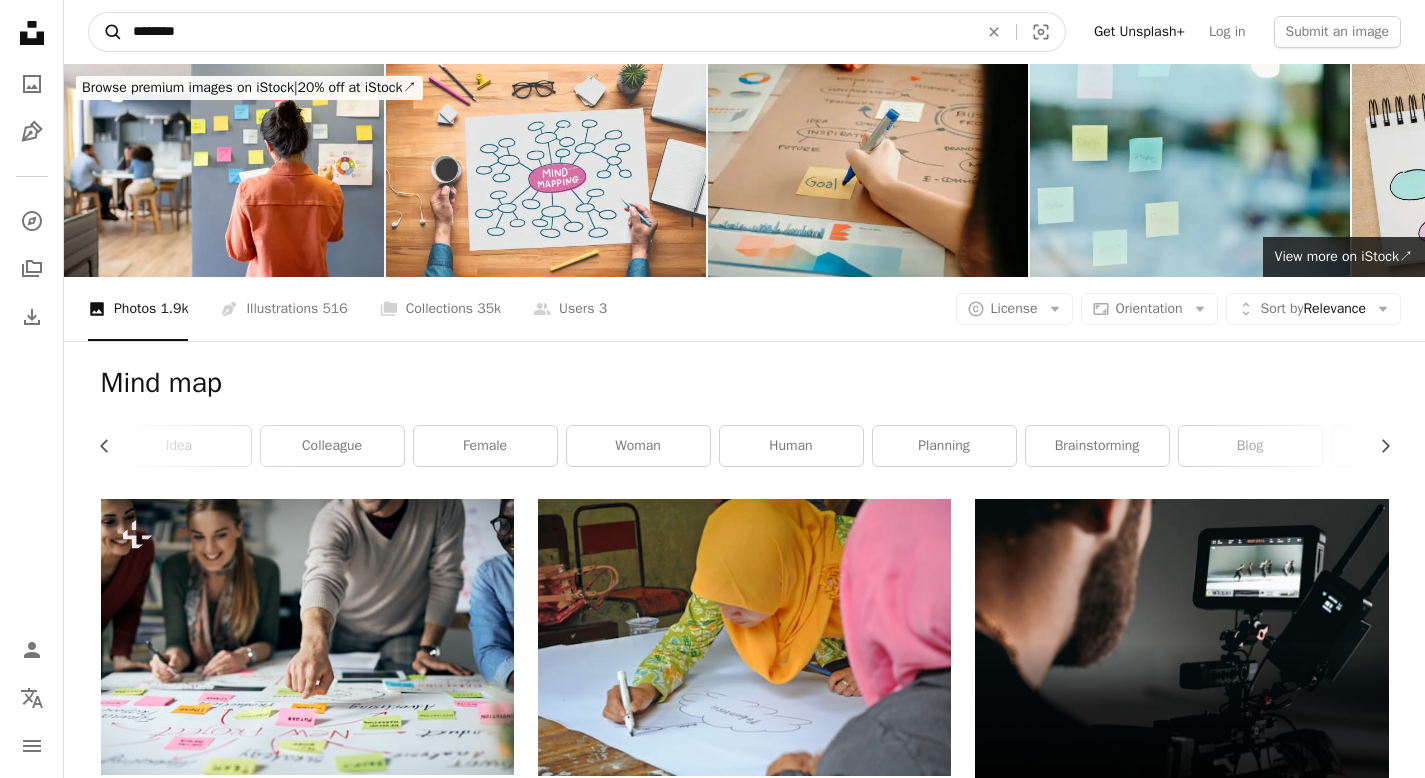 drag, startPoint x: 250, startPoint y: 26, endPoint x: 92, endPoint y: 26, distance: 158 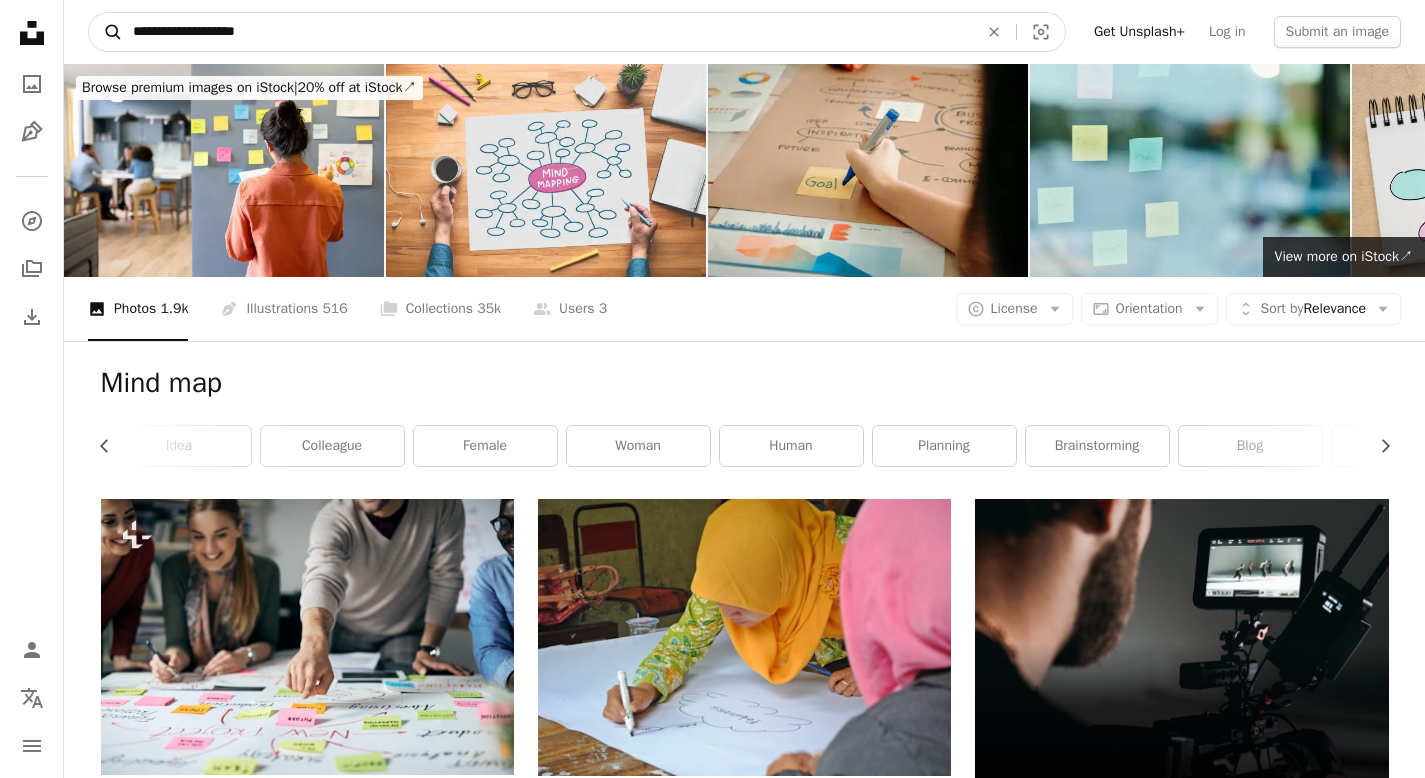 click on "A magnifying glass" at bounding box center [106, 32] 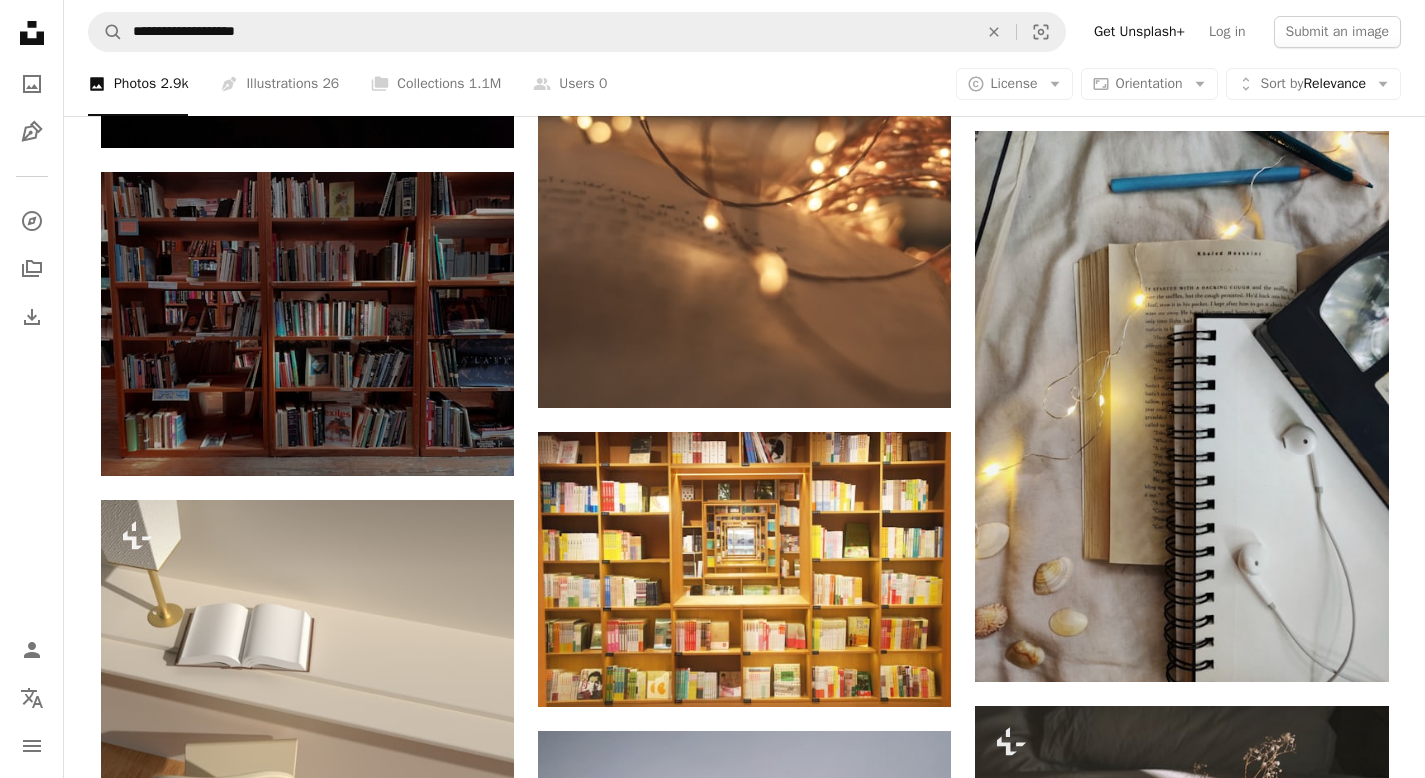 scroll, scrollTop: 2477, scrollLeft: 0, axis: vertical 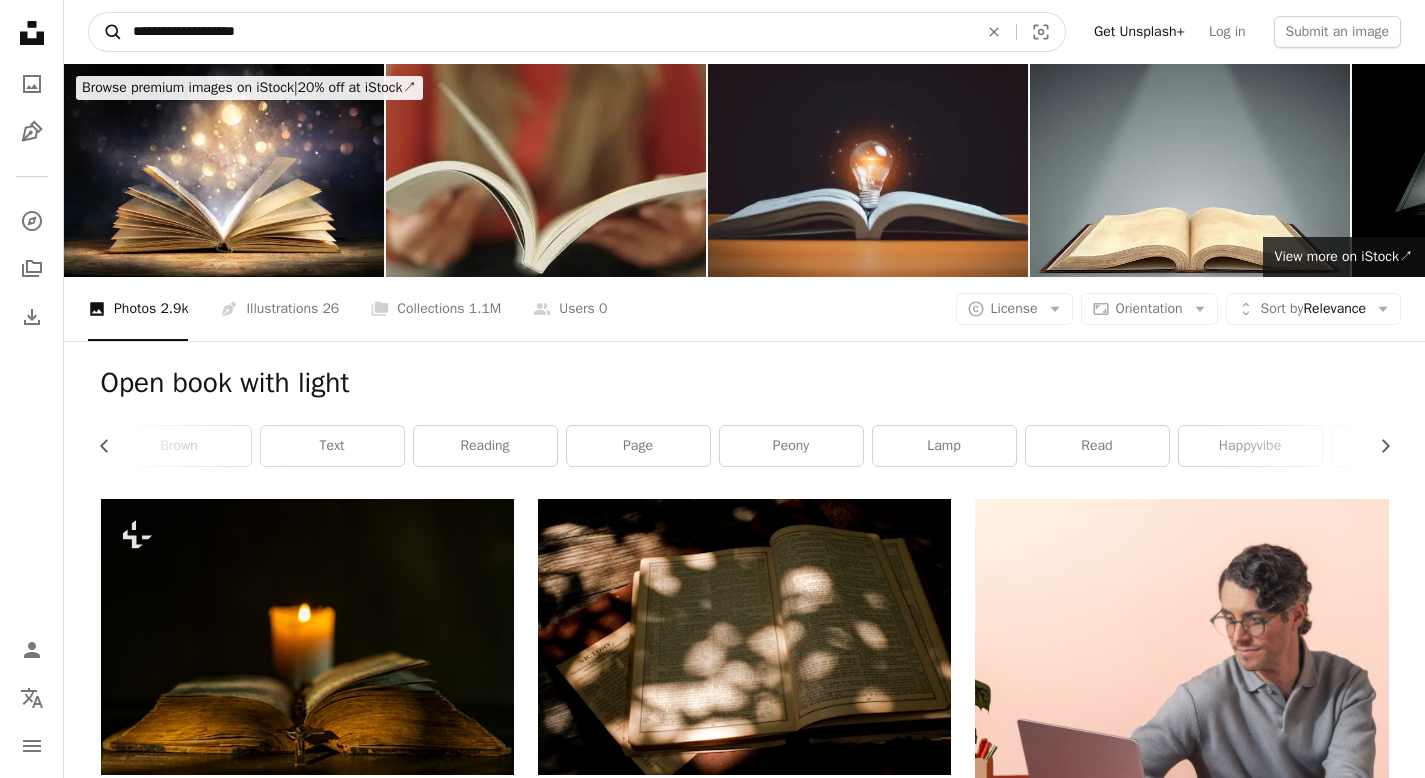 drag, startPoint x: 281, startPoint y: 35, endPoint x: 95, endPoint y: 35, distance: 186 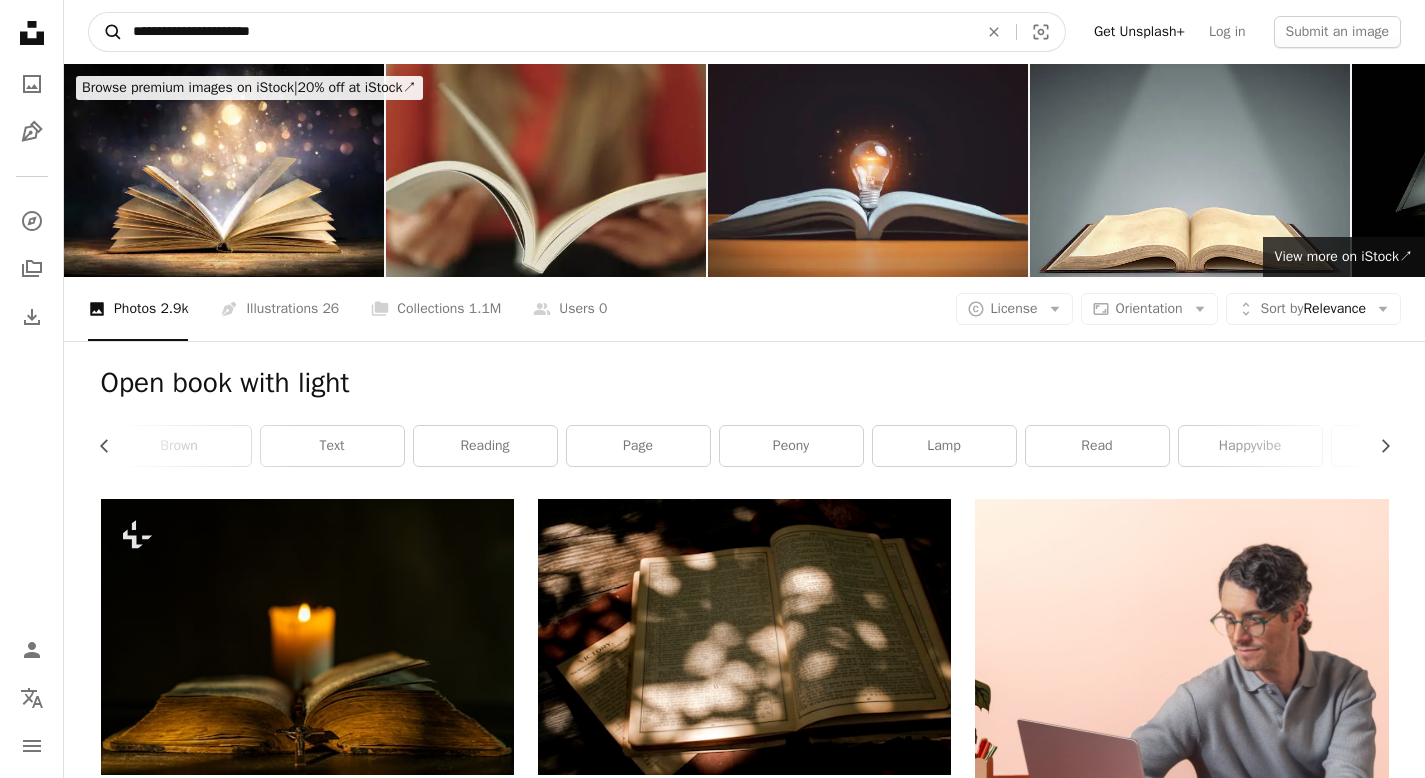 click on "A magnifying glass" at bounding box center [106, 32] 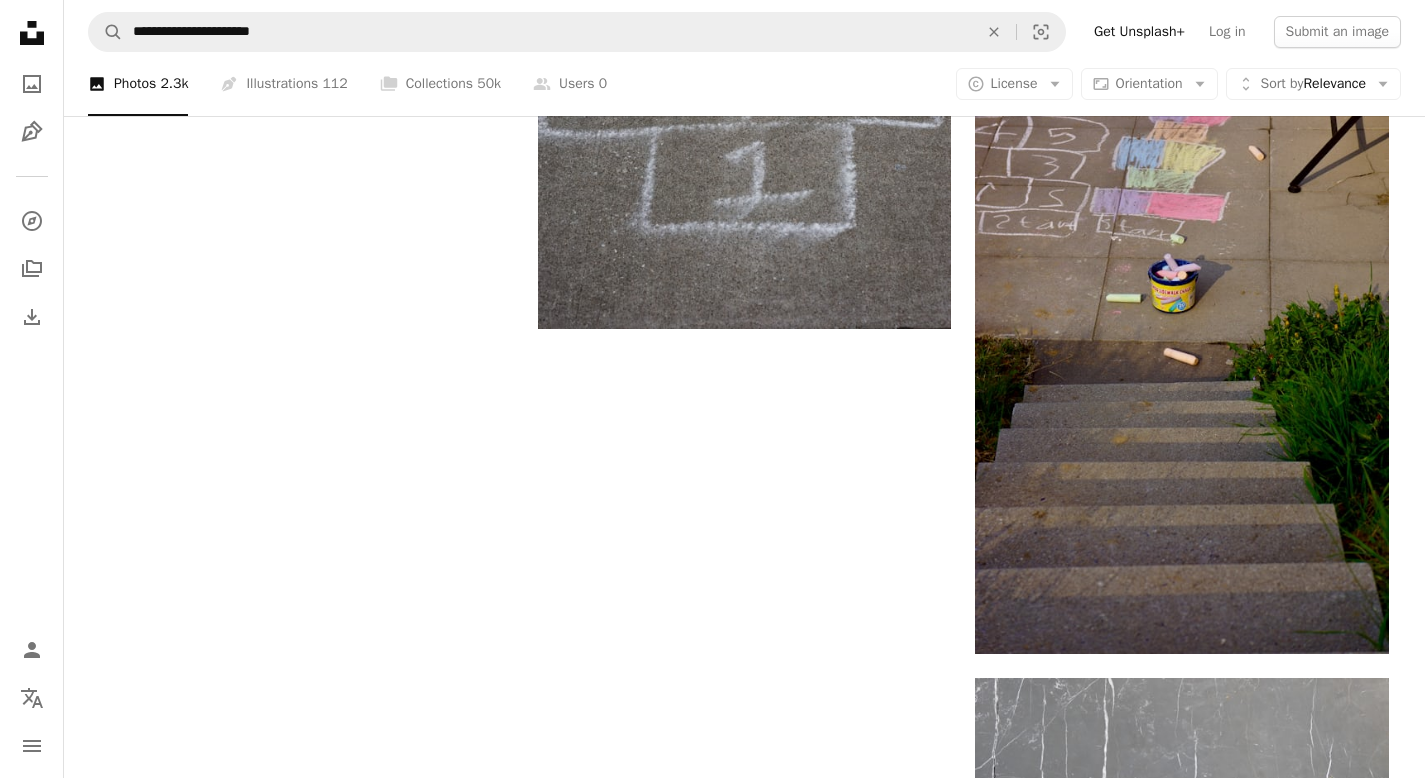 scroll, scrollTop: 3501, scrollLeft: 0, axis: vertical 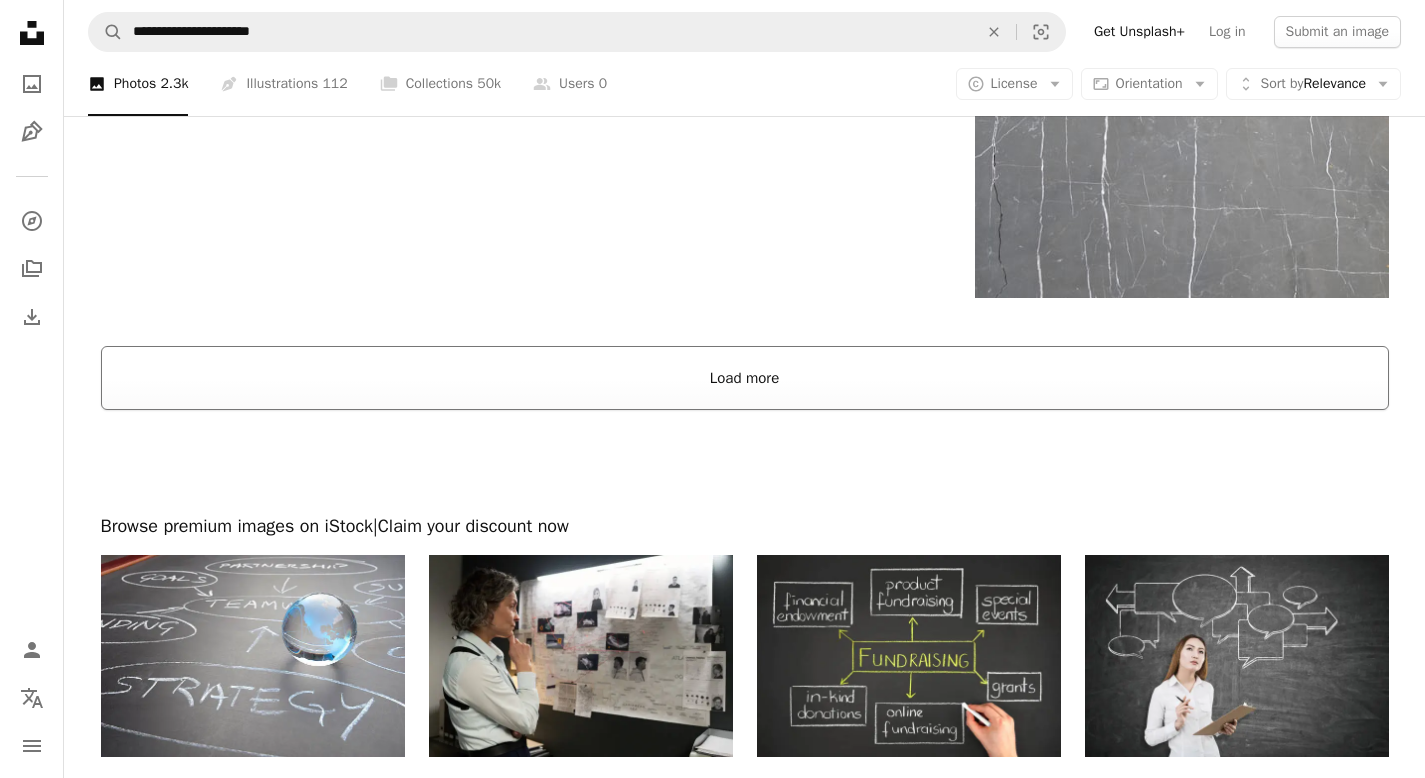 click on "Load more" at bounding box center [745, 378] 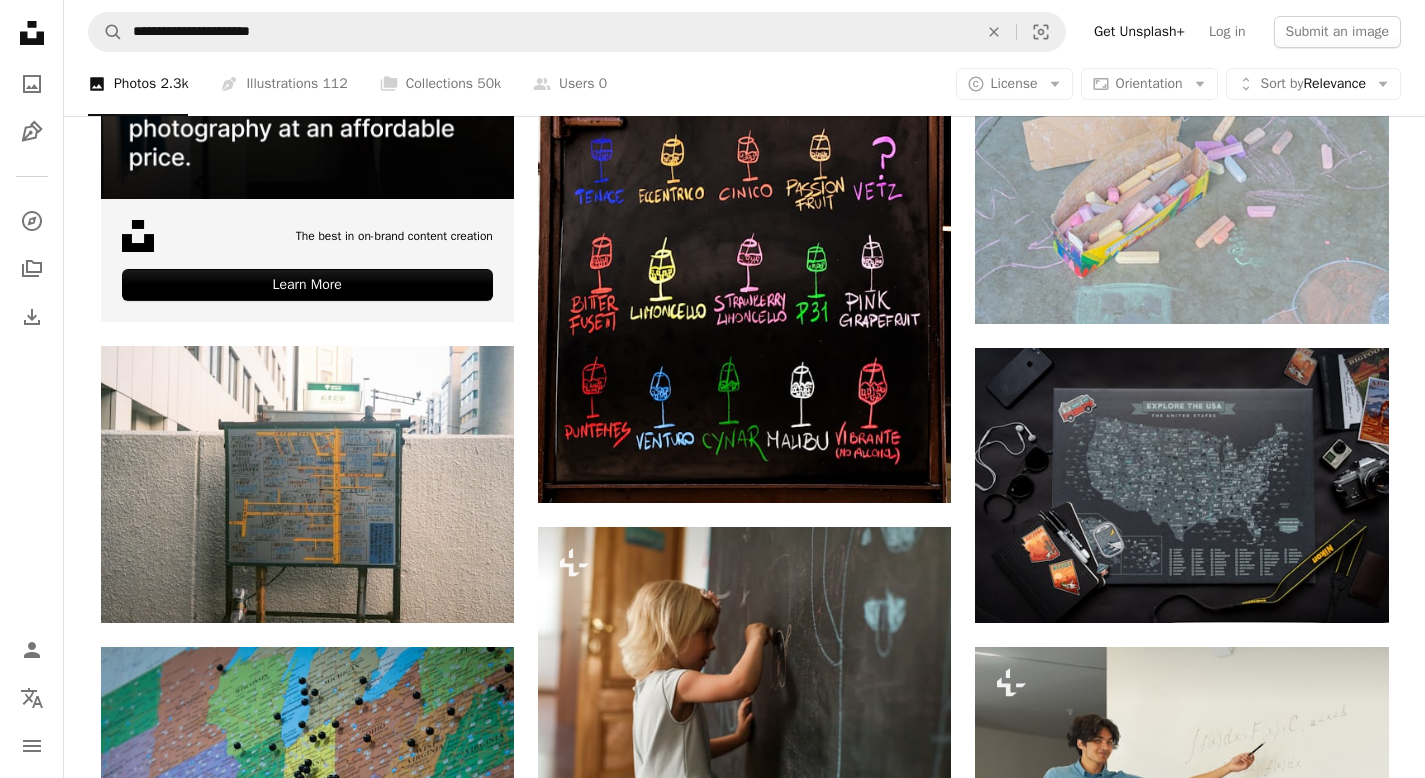 scroll, scrollTop: 2592, scrollLeft: 0, axis: vertical 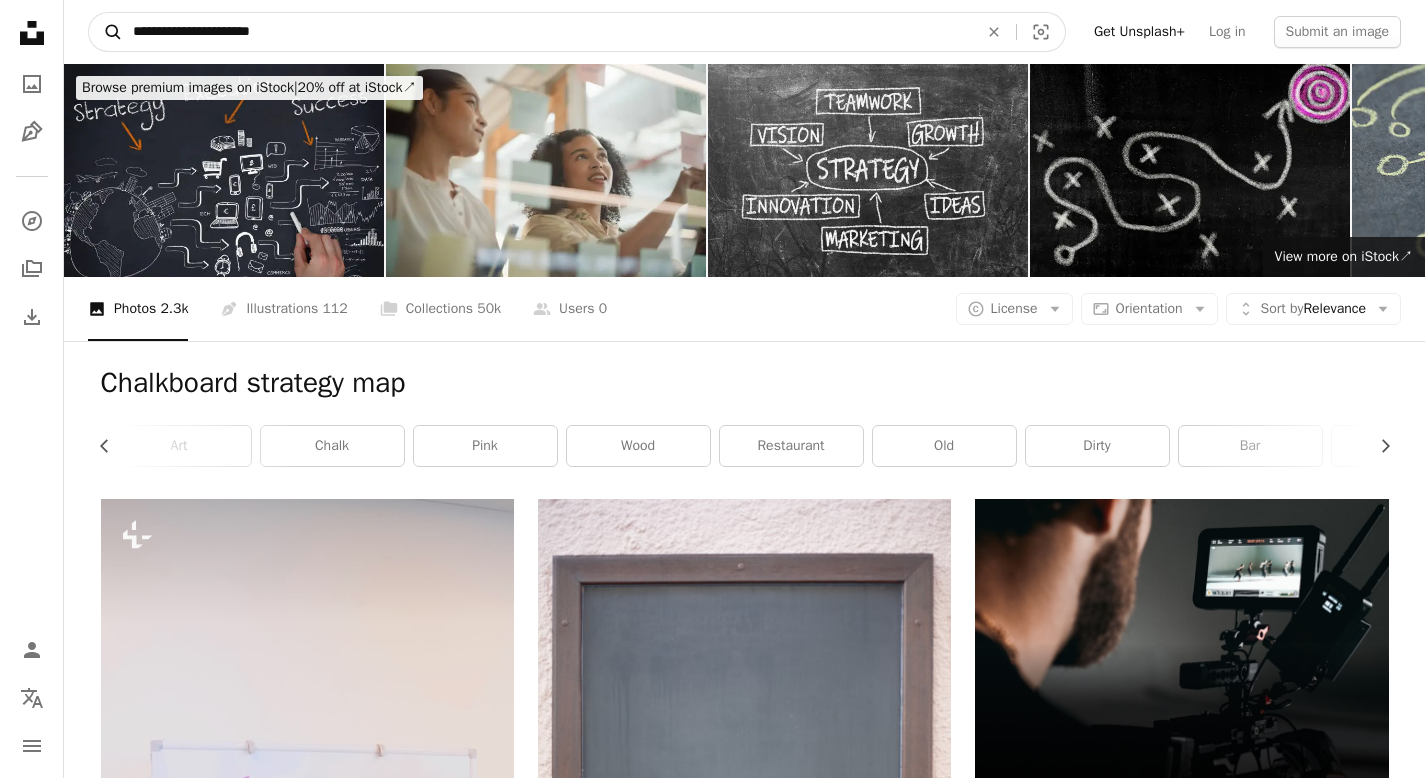 drag, startPoint x: 364, startPoint y: 29, endPoint x: 94, endPoint y: 29, distance: 270 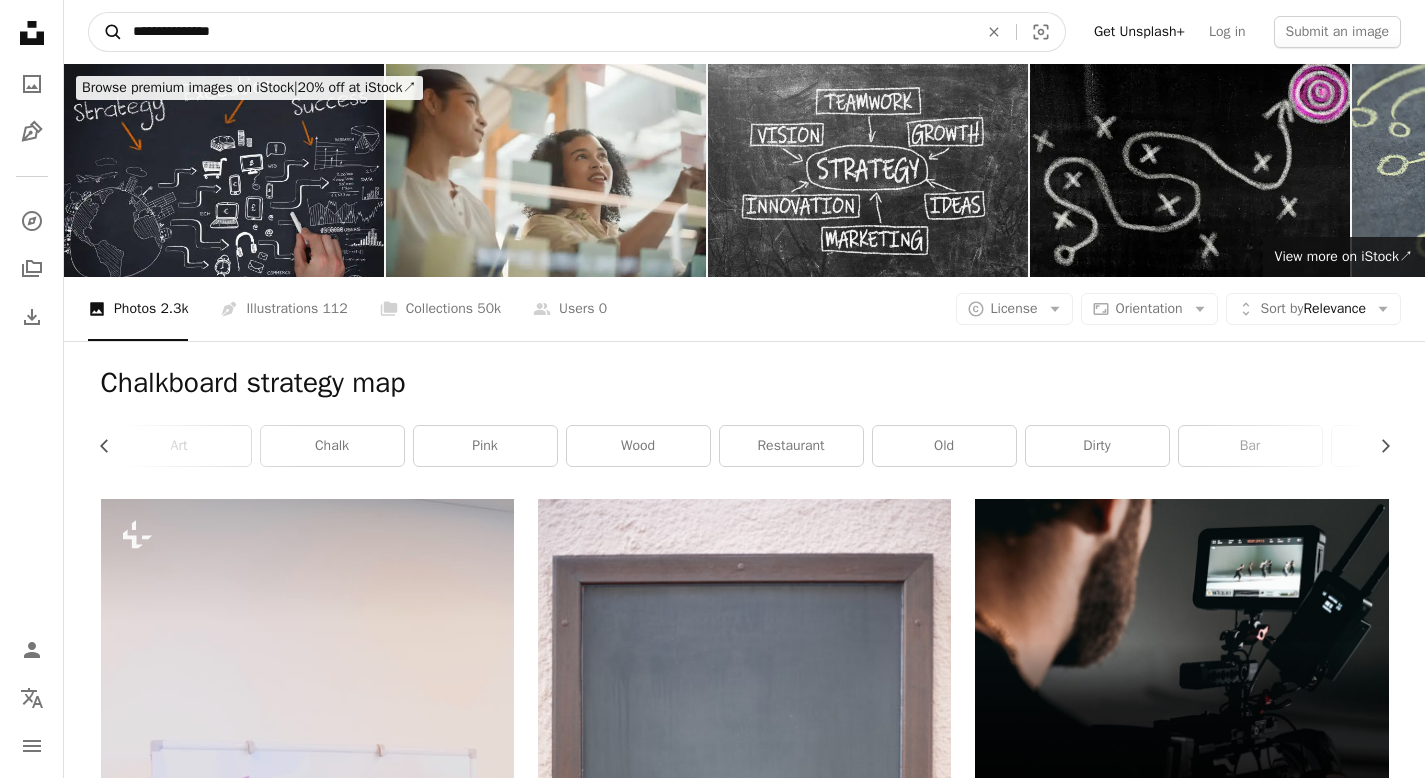 type on "**********" 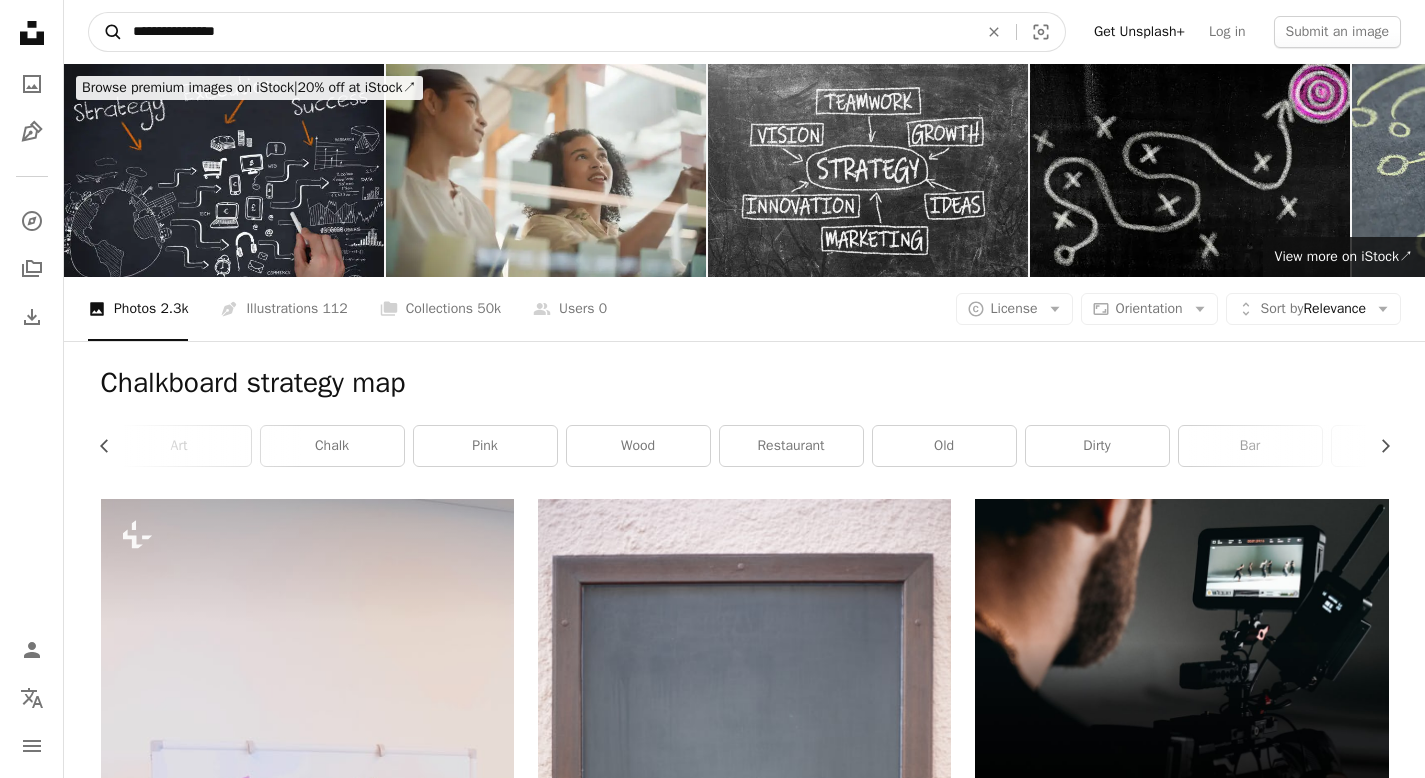 click on "A magnifying glass" at bounding box center [106, 32] 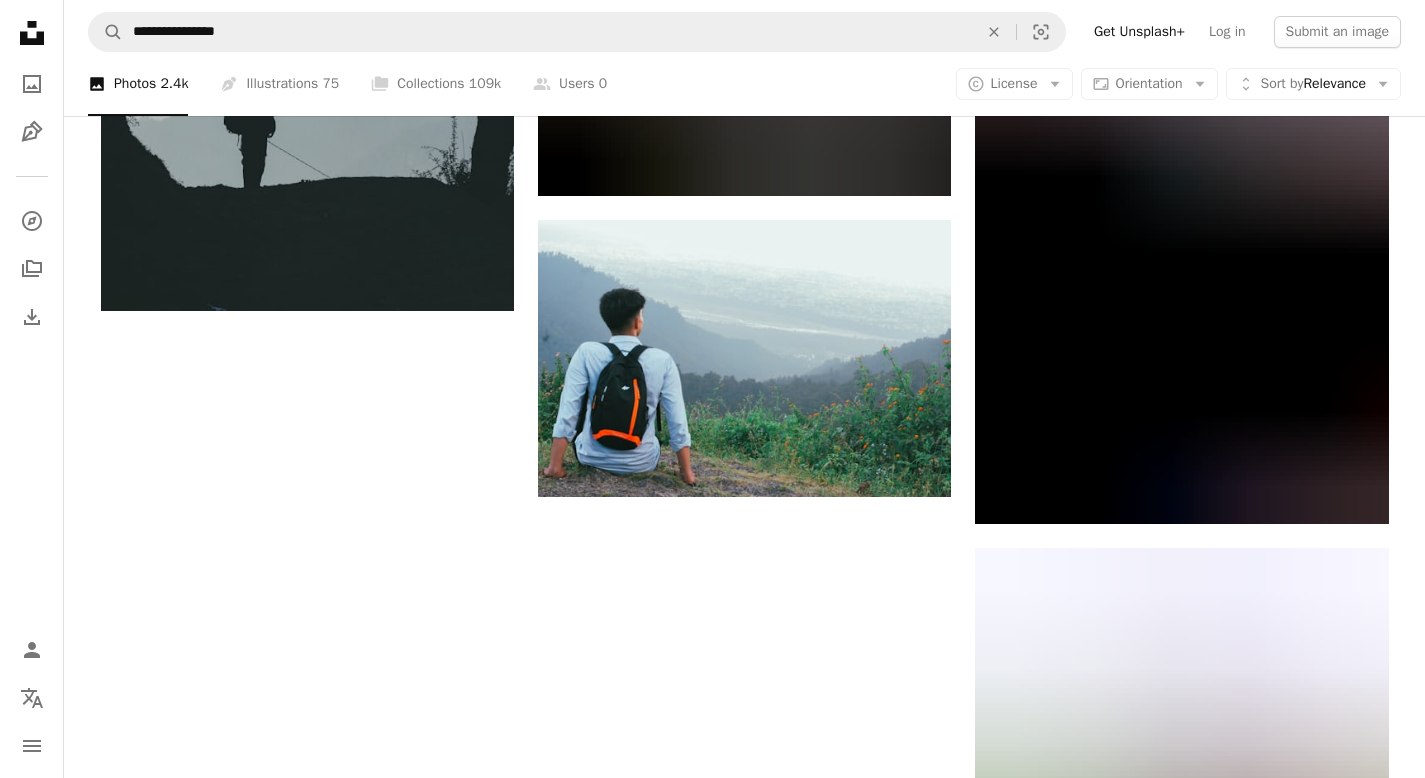 scroll, scrollTop: 2794, scrollLeft: 0, axis: vertical 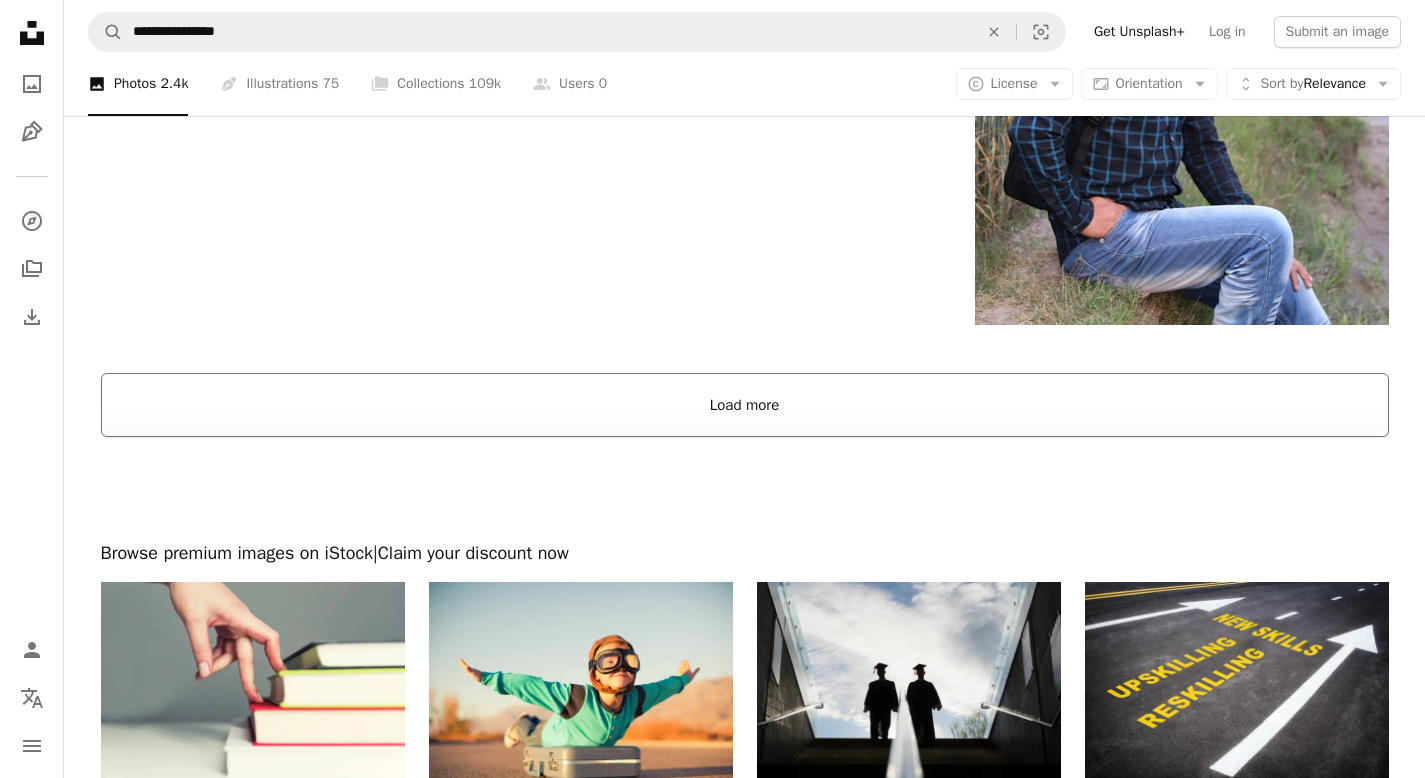 click on "Load more" at bounding box center [745, 405] 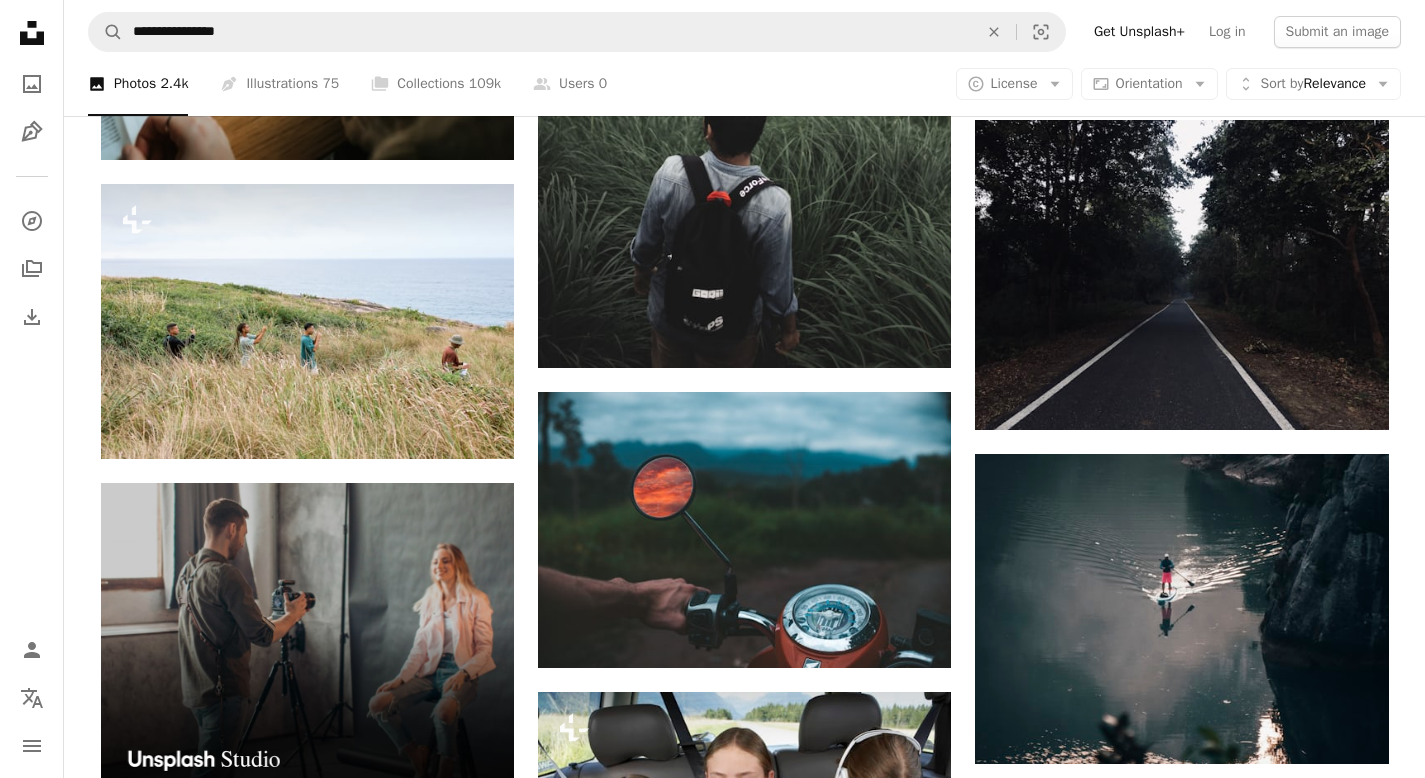 scroll, scrollTop: 0, scrollLeft: 0, axis: both 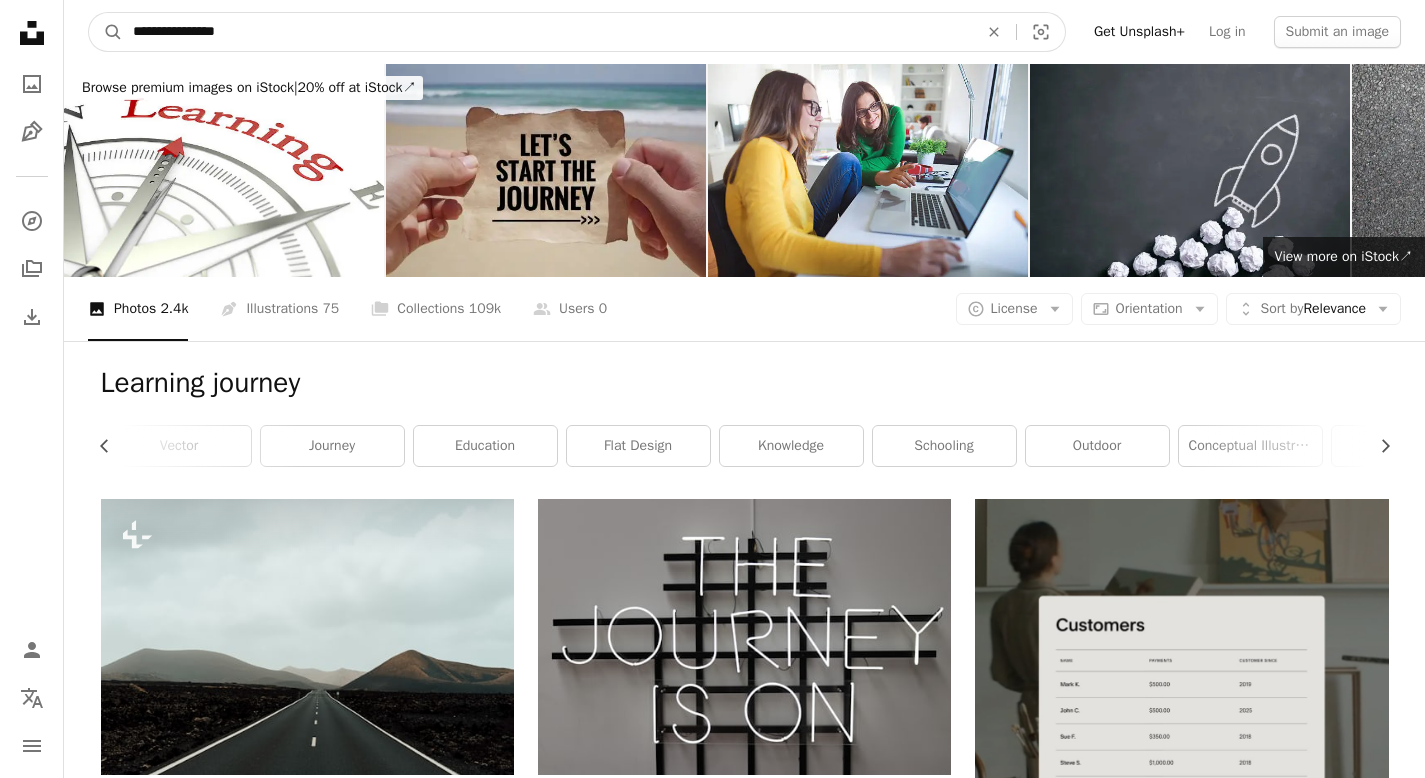 drag, startPoint x: 244, startPoint y: 28, endPoint x: 189, endPoint y: 31, distance: 55.081757 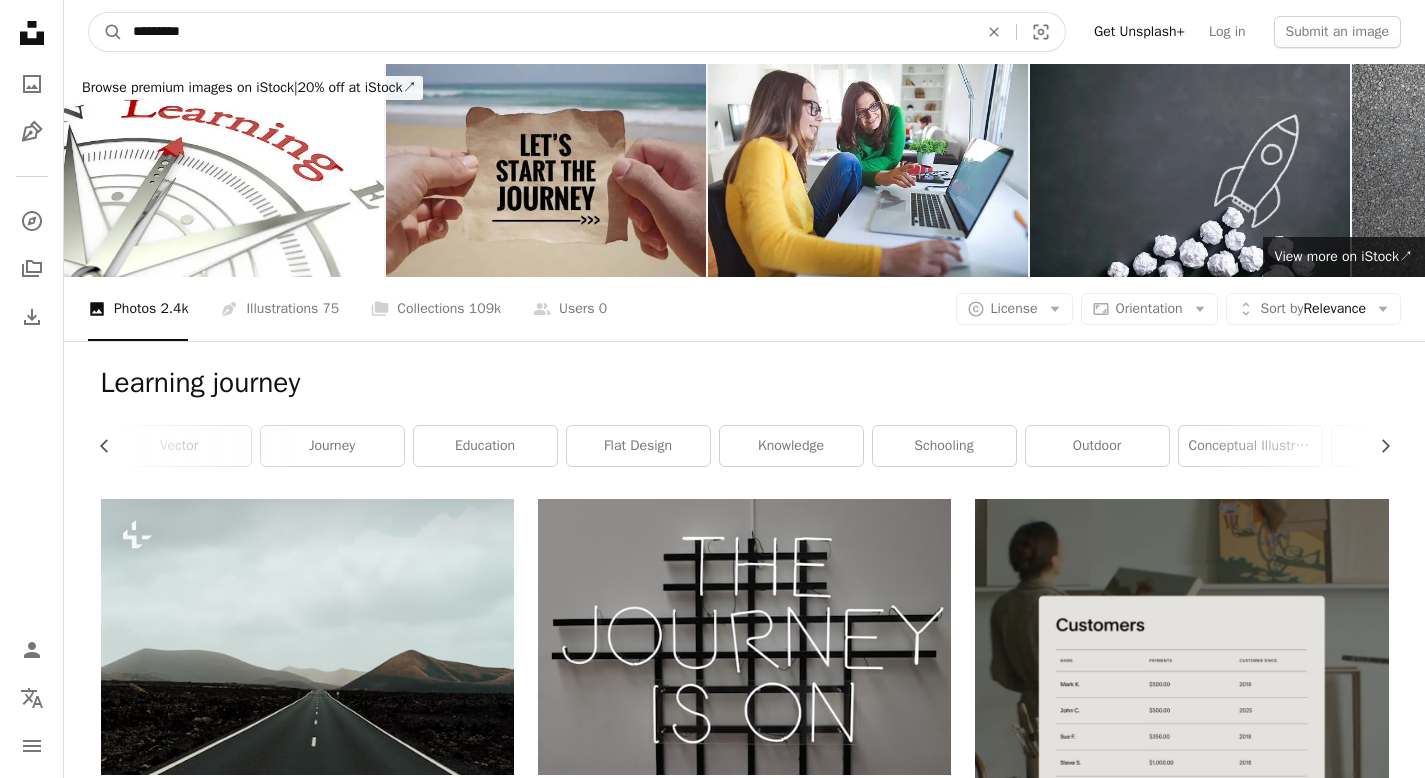 click on "A magnifying glass" at bounding box center [106, 32] 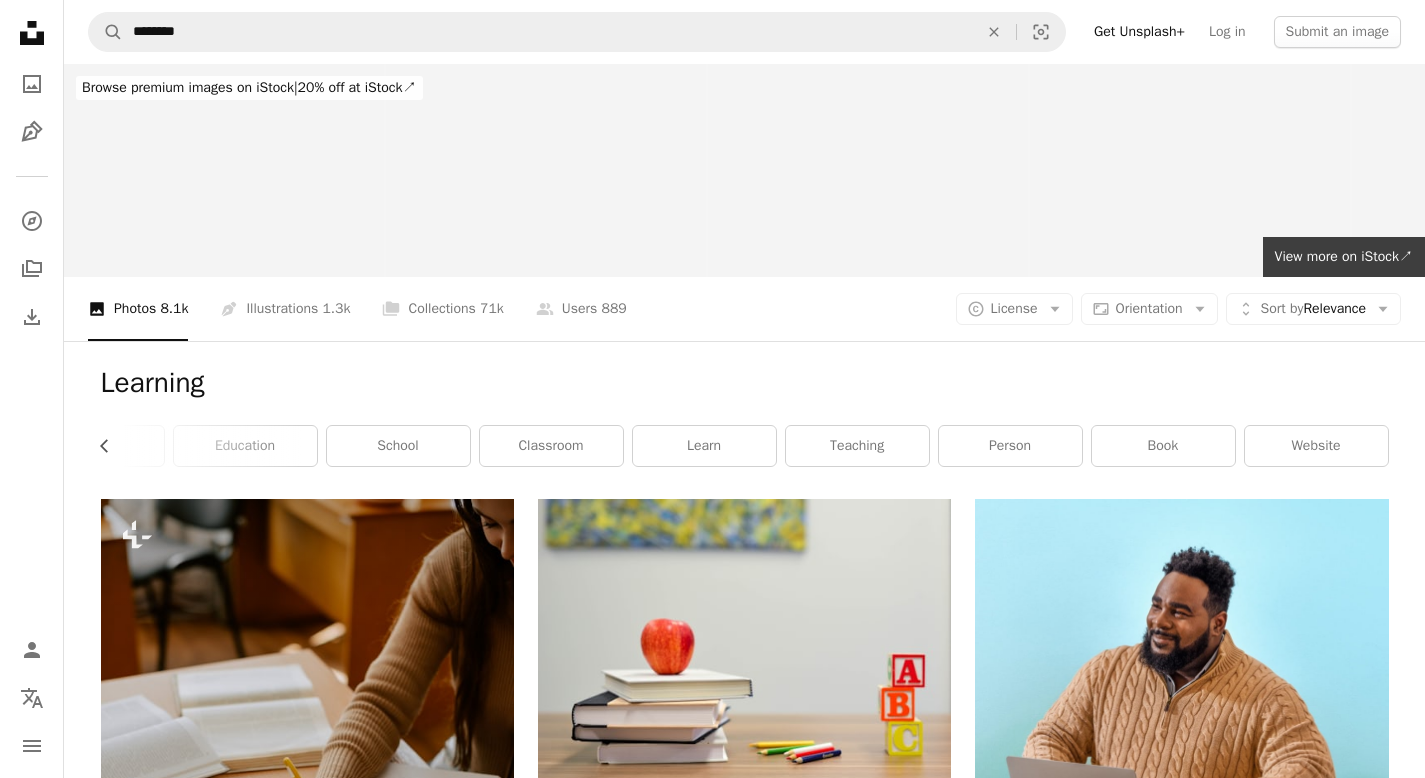 scroll, scrollTop: 0, scrollLeft: 234, axis: horizontal 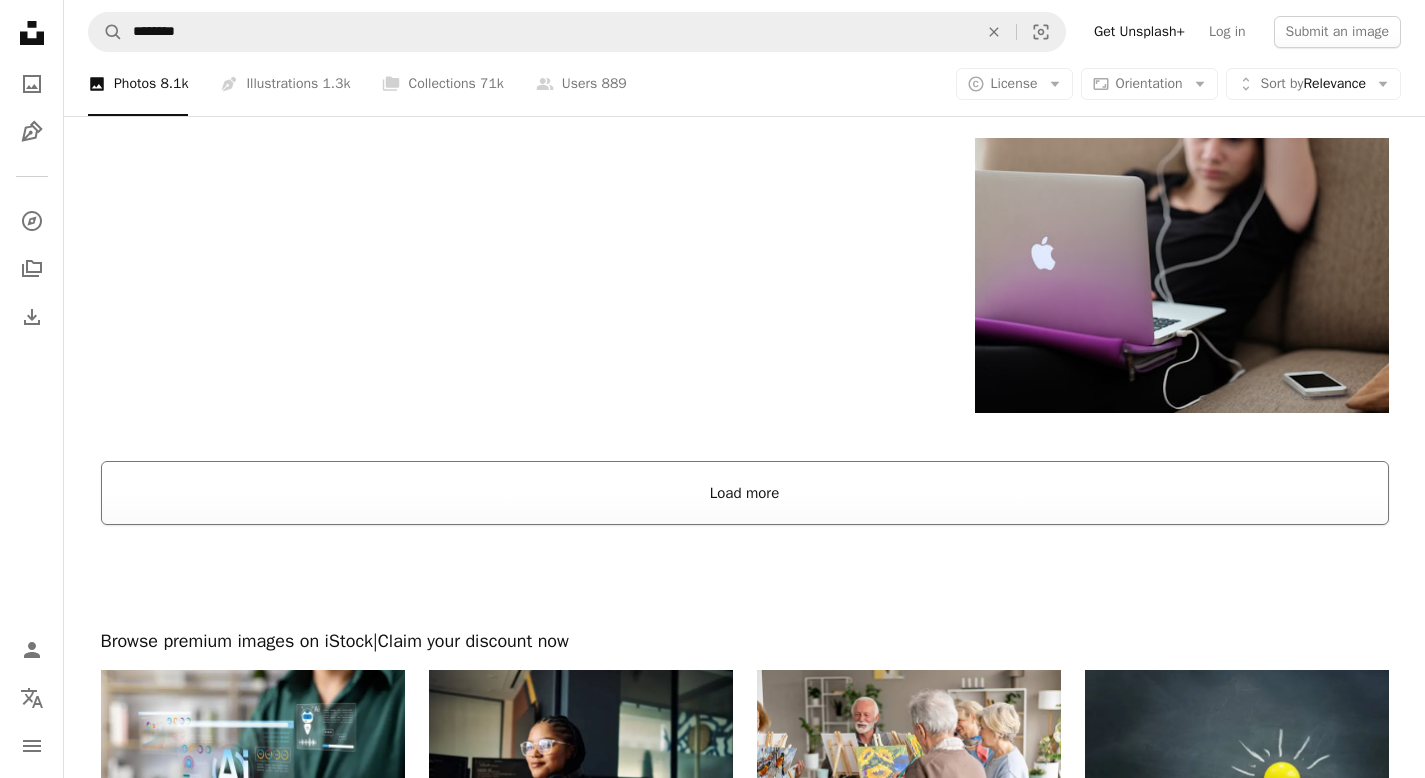 click on "Load more" at bounding box center (745, 493) 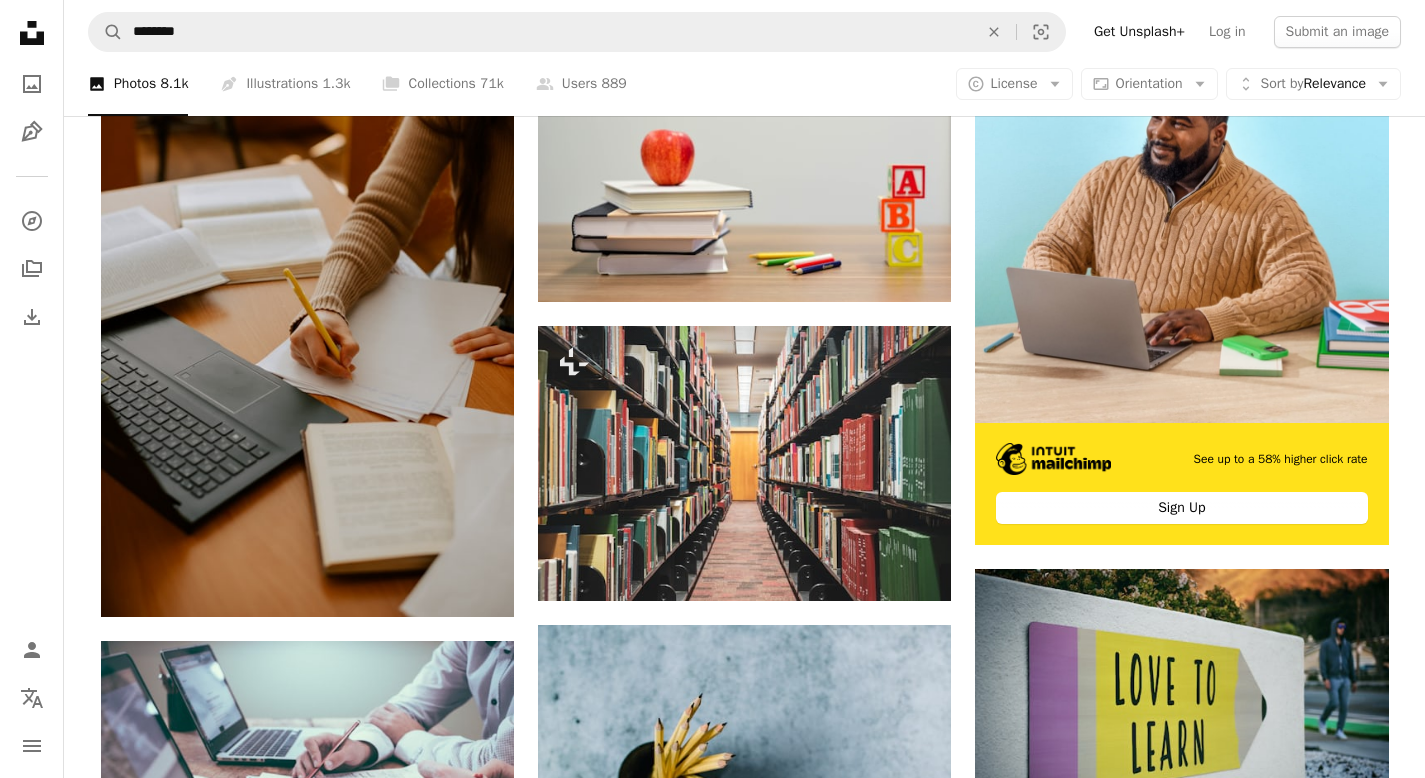 scroll, scrollTop: 0, scrollLeft: 0, axis: both 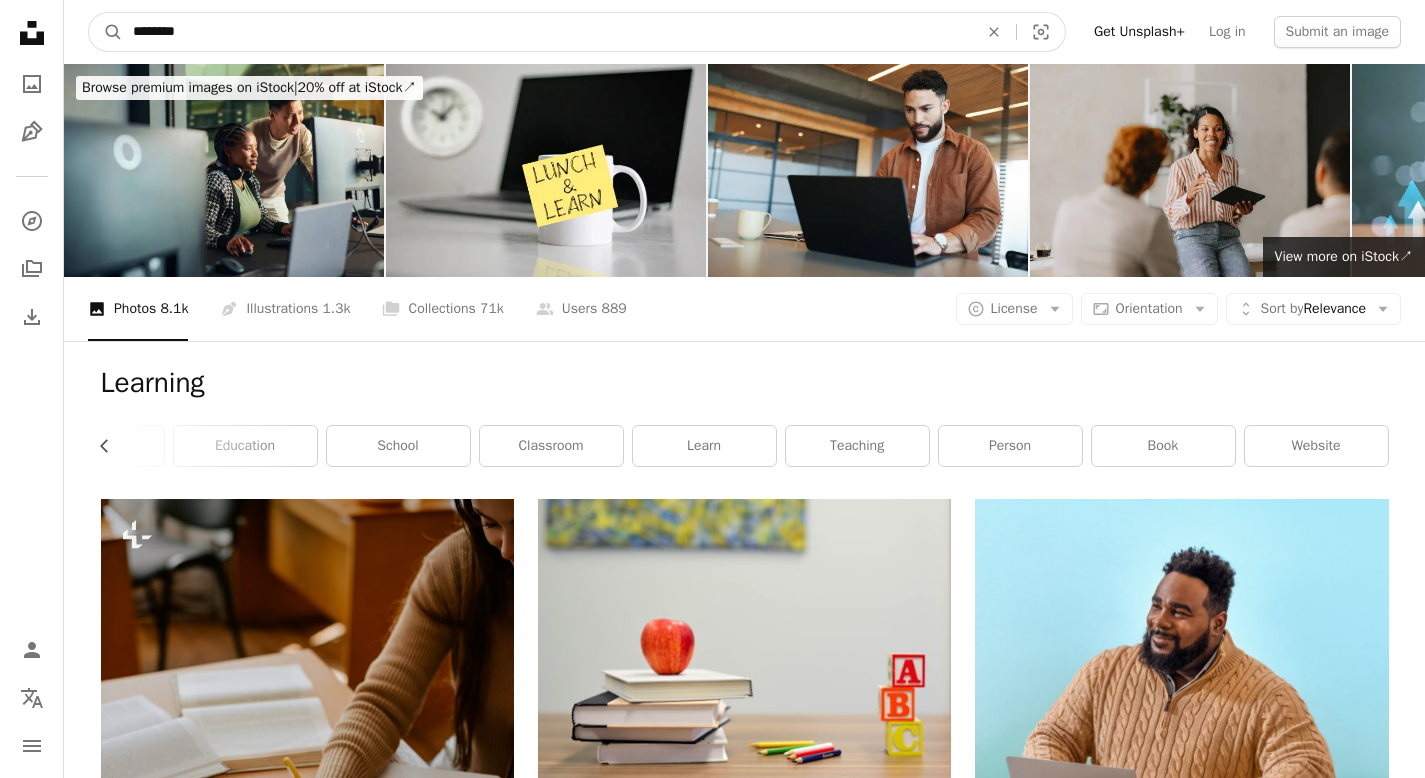 drag, startPoint x: 253, startPoint y: 29, endPoint x: 49, endPoint y: 29, distance: 204 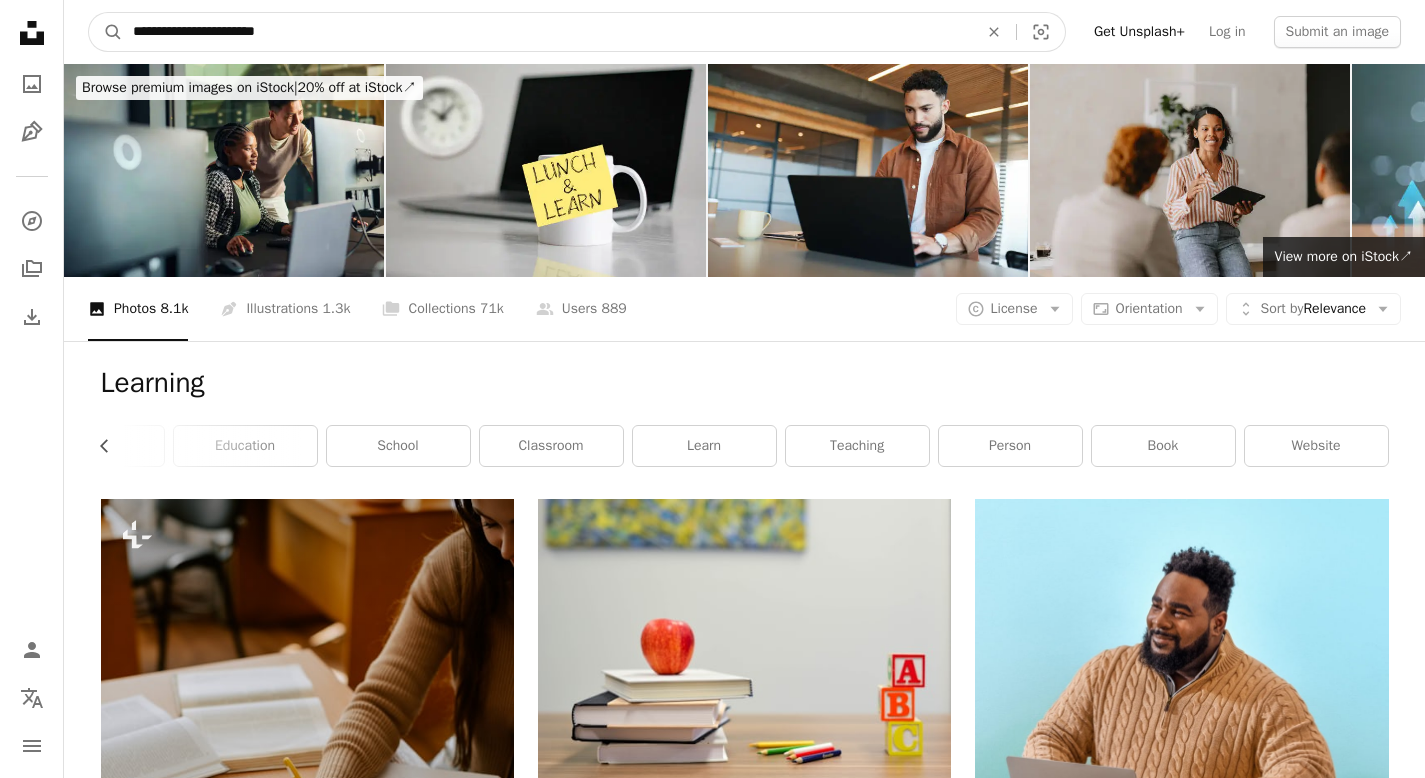 type on "**********" 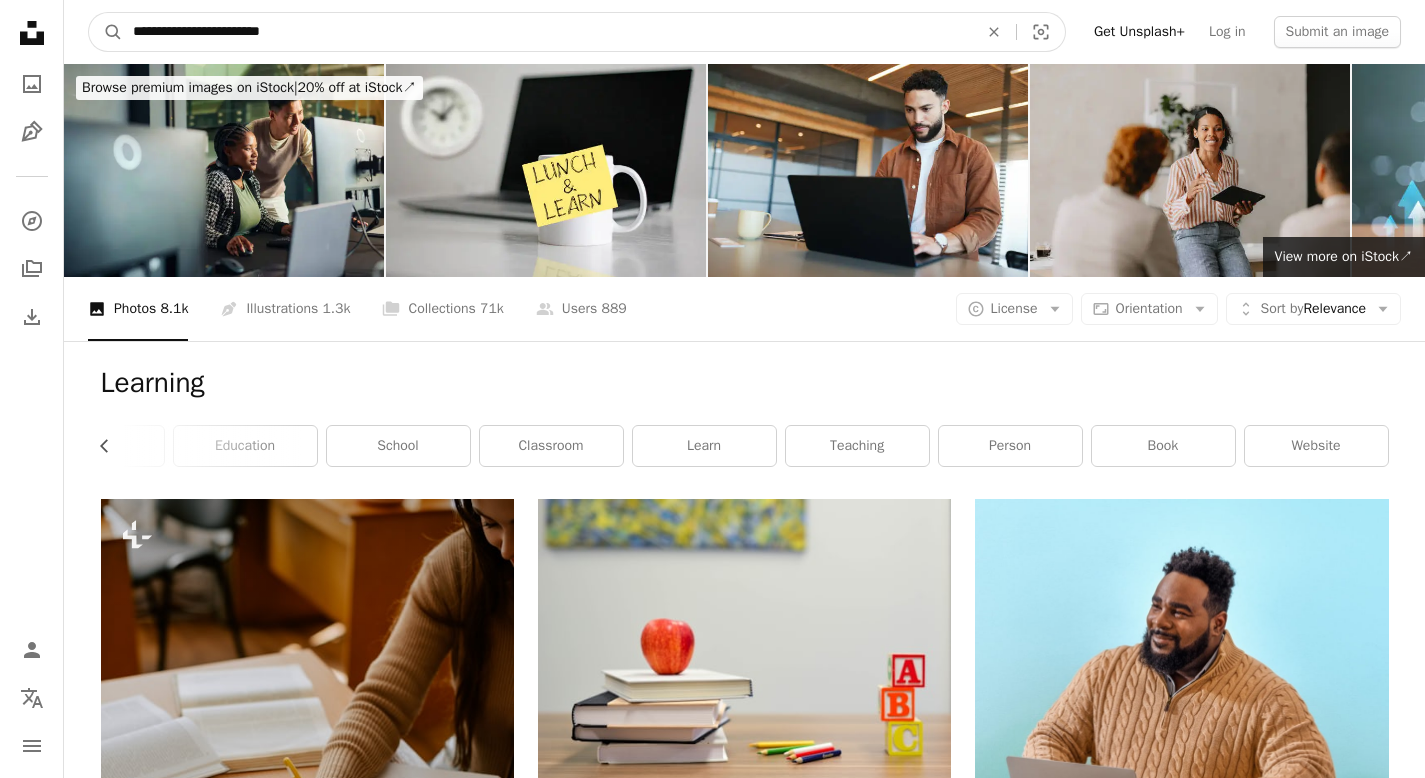 click on "A magnifying glass" at bounding box center (106, 32) 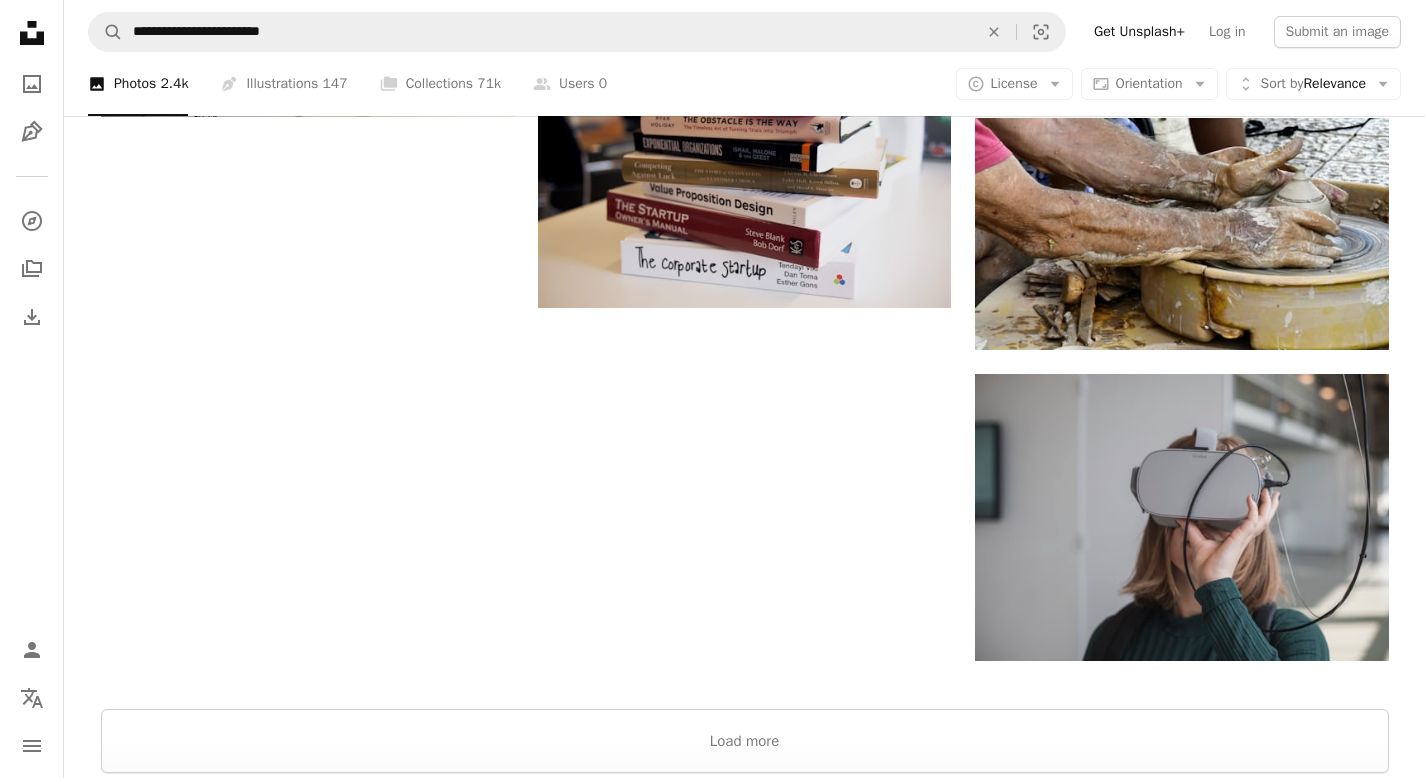 scroll, scrollTop: 2783, scrollLeft: 0, axis: vertical 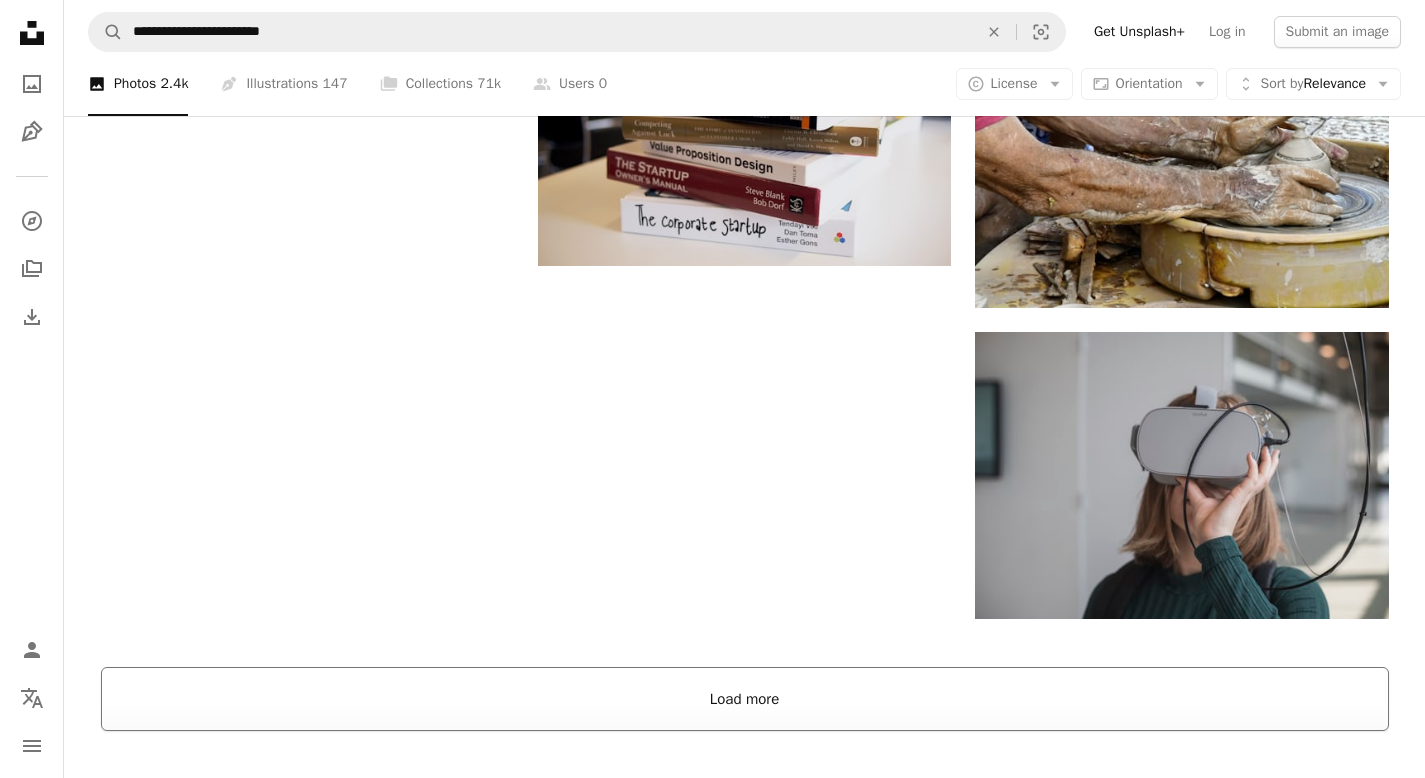 click on "Load more" at bounding box center (745, 699) 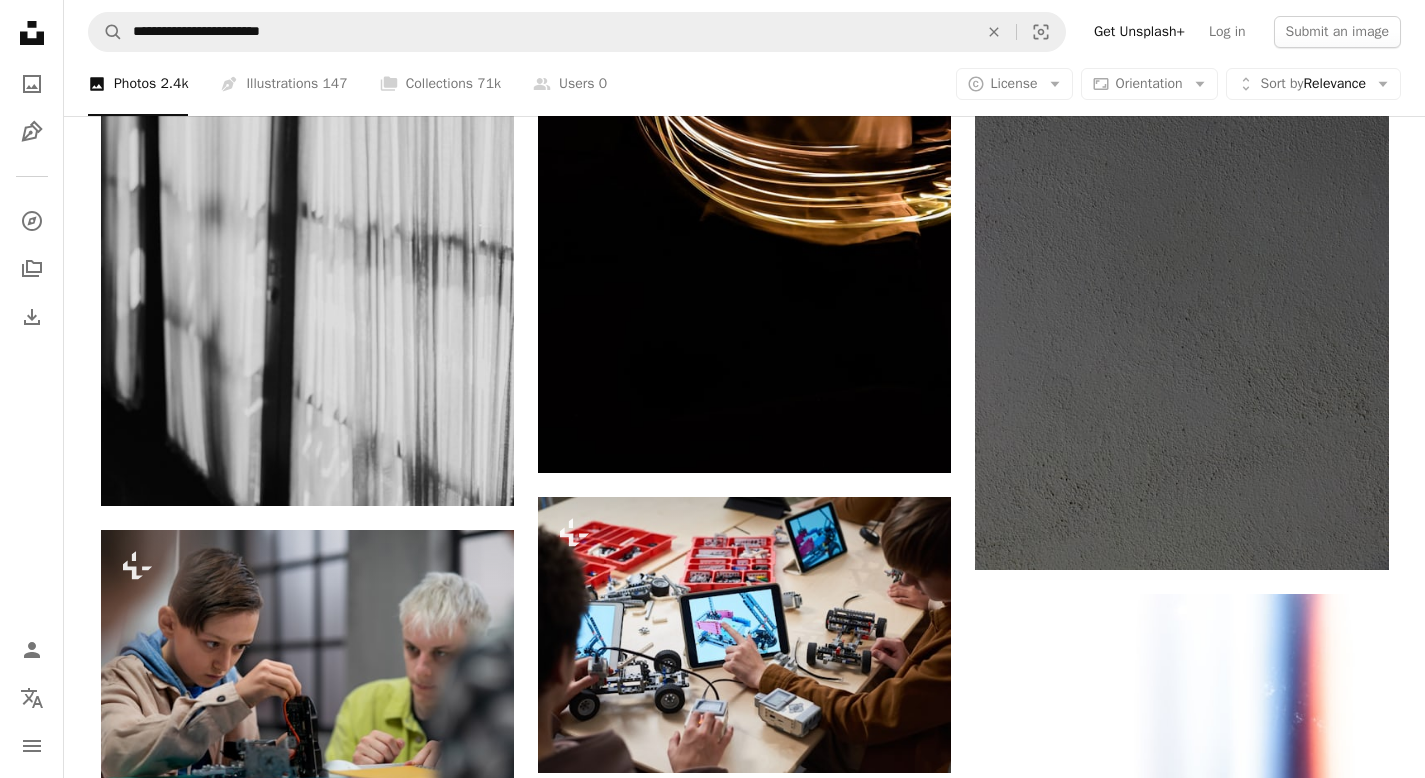scroll, scrollTop: 6256, scrollLeft: 0, axis: vertical 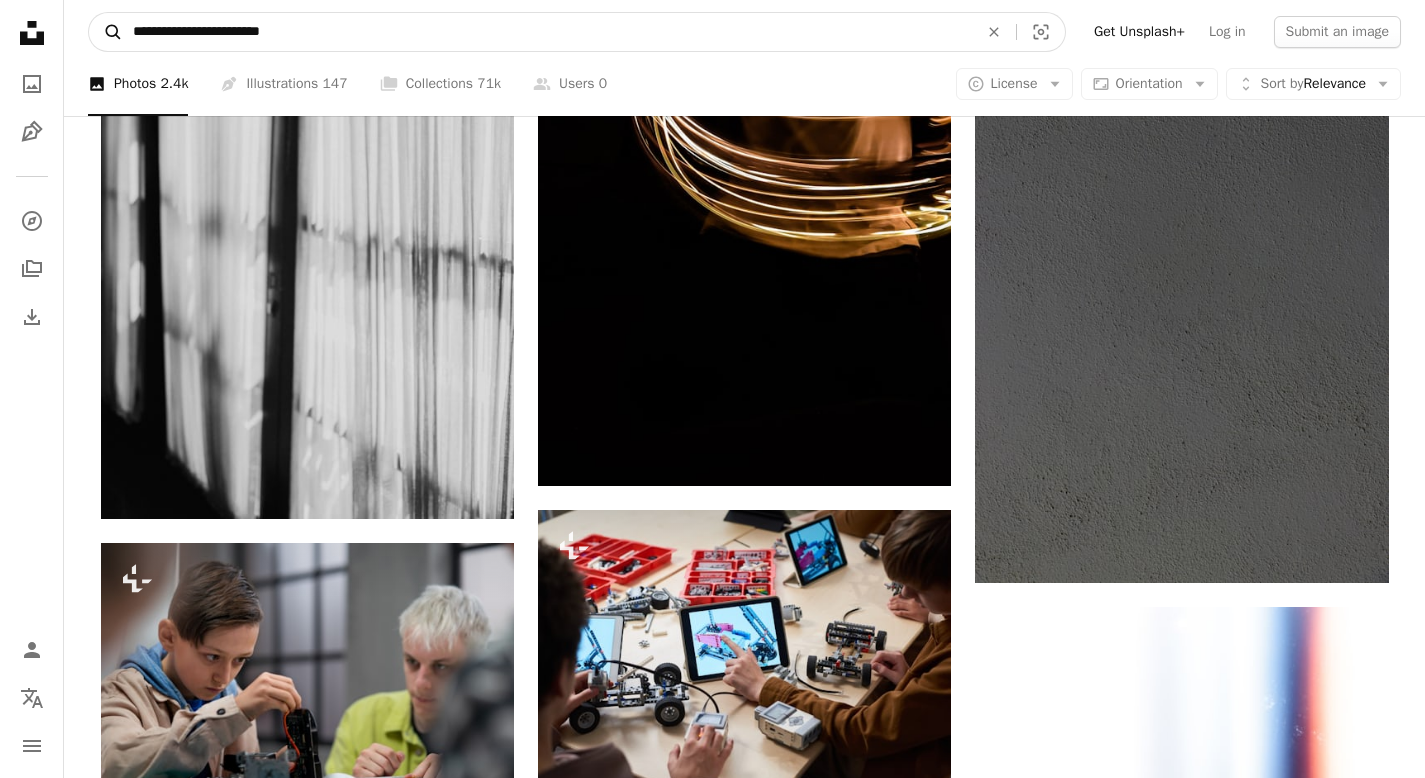 drag, startPoint x: 384, startPoint y: 35, endPoint x: 101, endPoint y: 34, distance: 283.00177 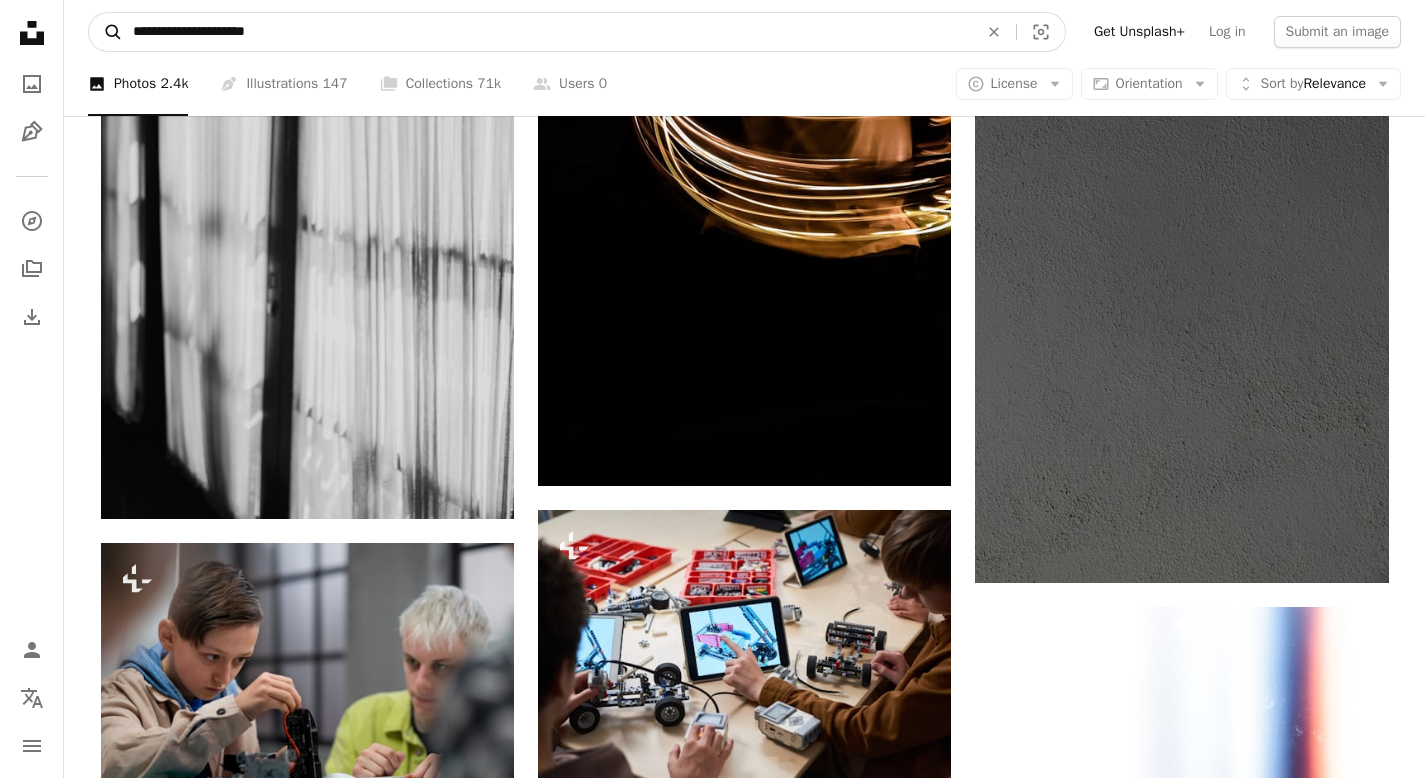 type on "**********" 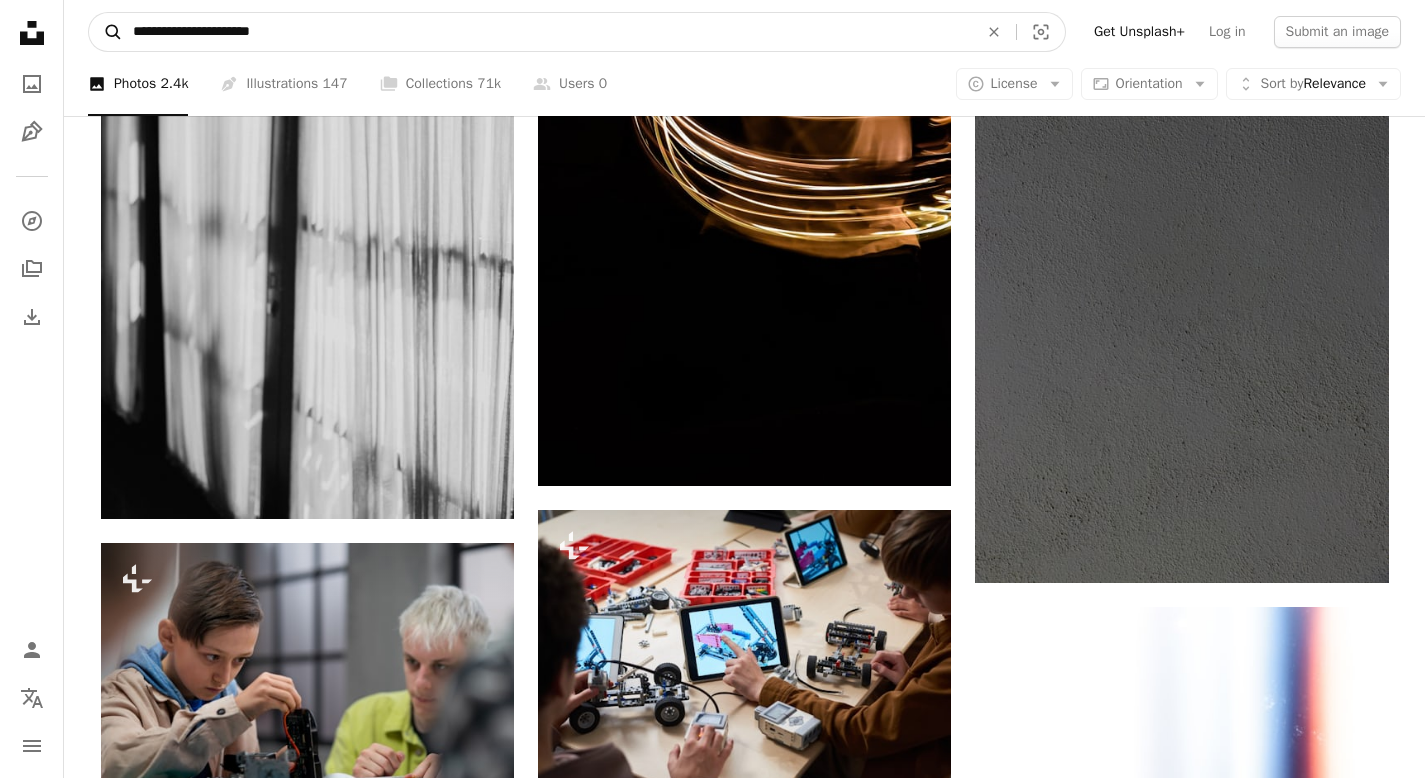 click on "A magnifying glass" at bounding box center (106, 32) 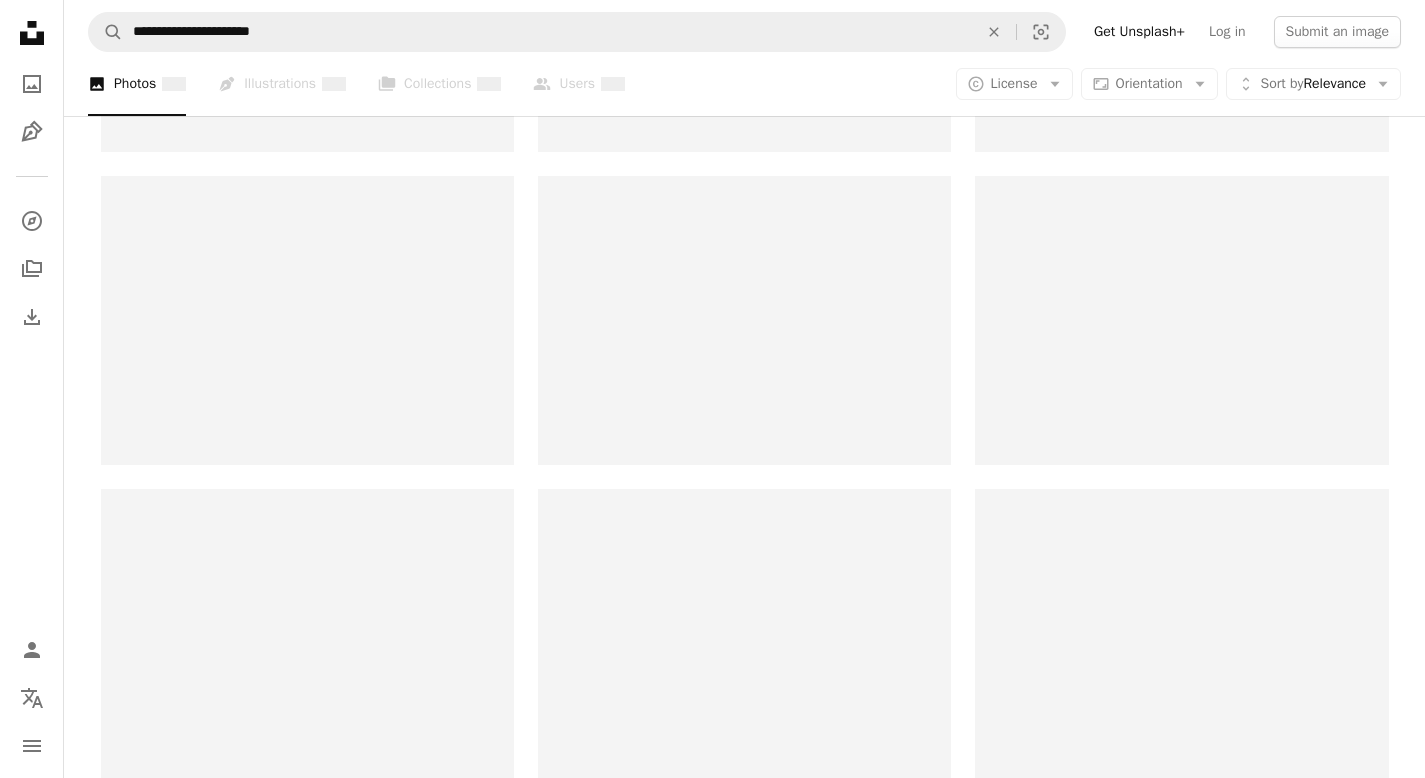 scroll, scrollTop: 0, scrollLeft: 0, axis: both 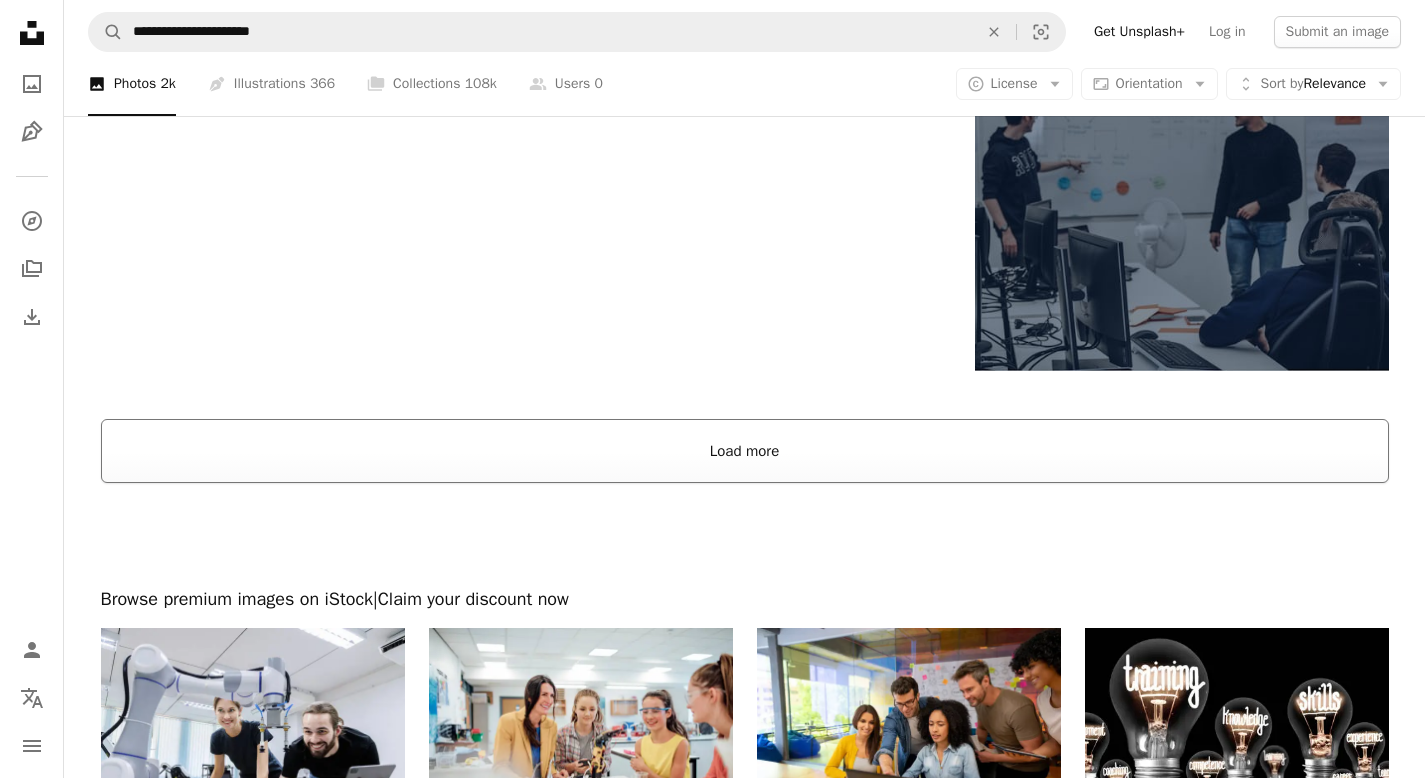 click on "Load more" at bounding box center [745, 451] 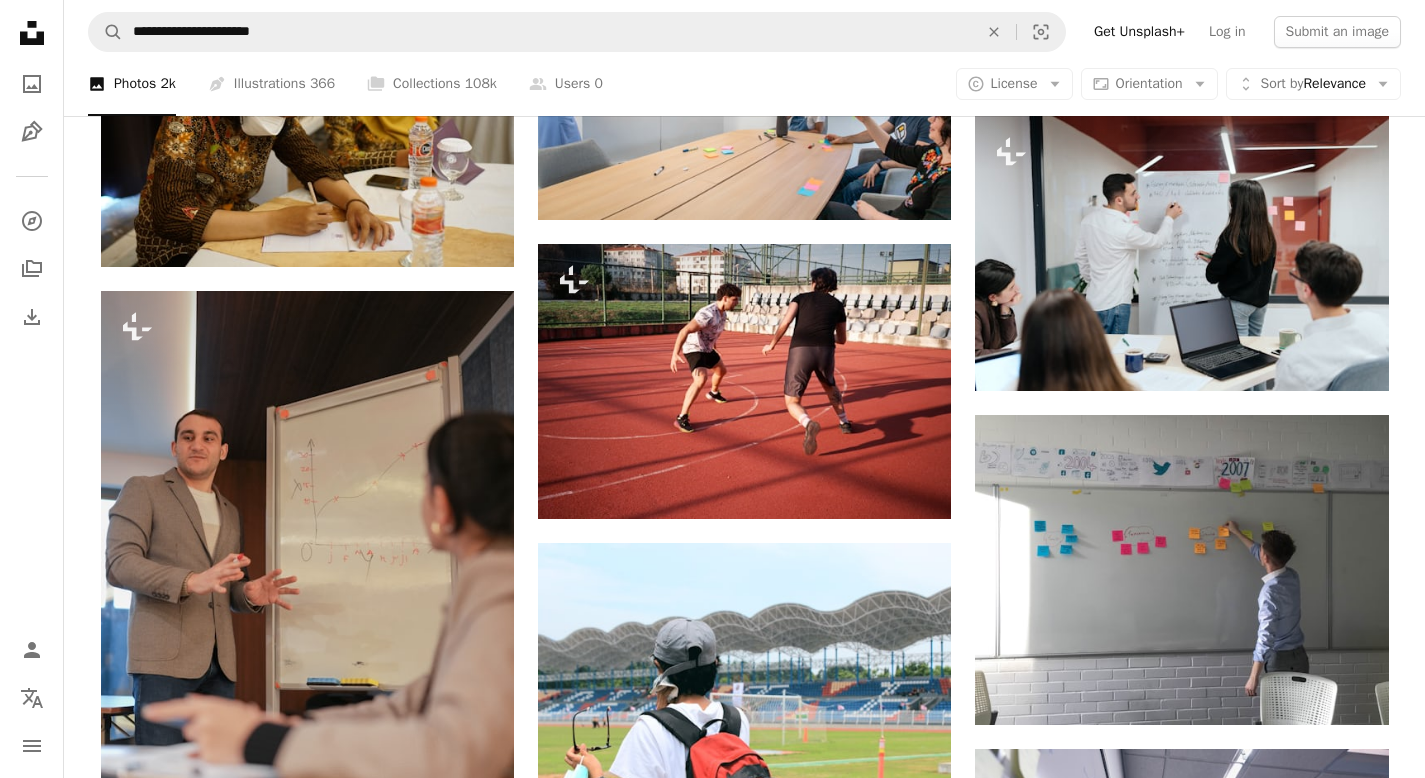 scroll, scrollTop: 0, scrollLeft: 0, axis: both 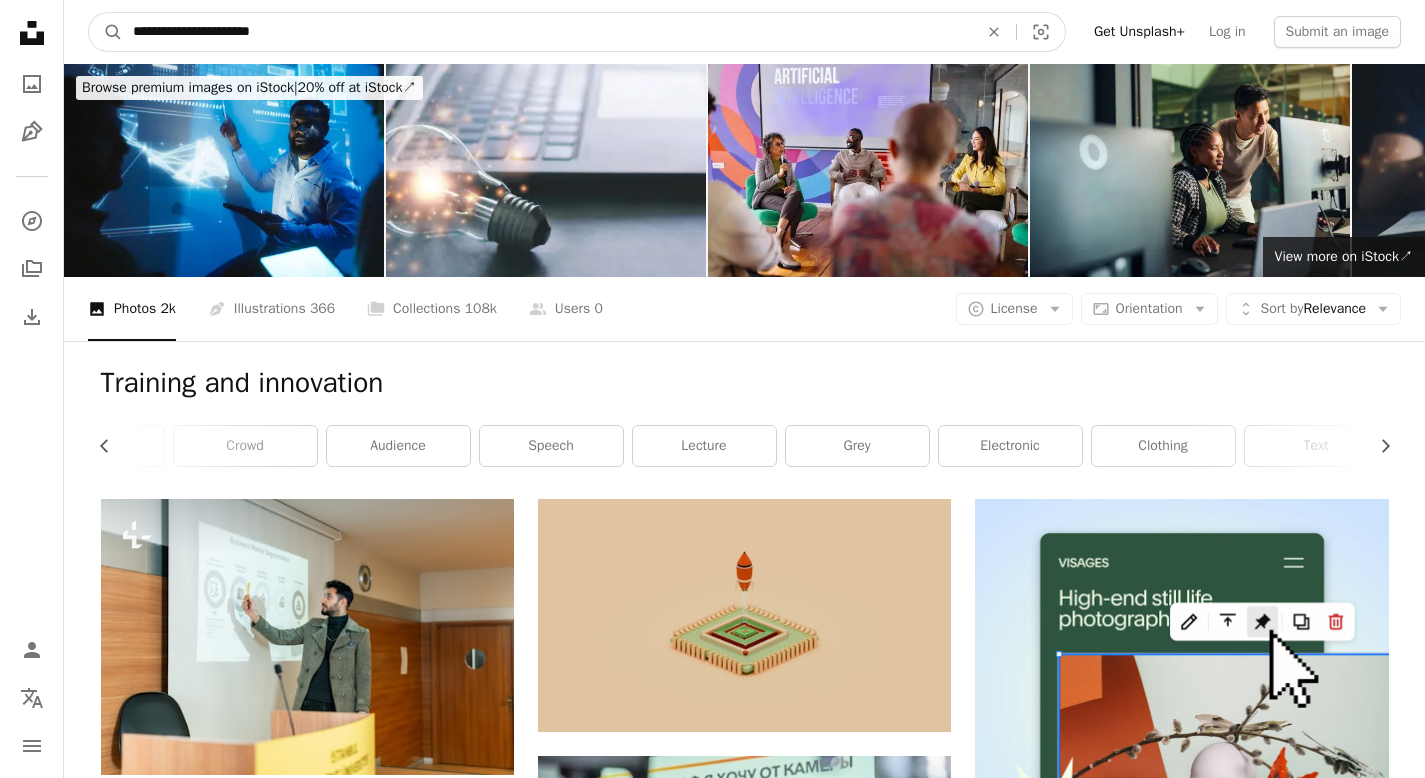 drag, startPoint x: 307, startPoint y: 34, endPoint x: 63, endPoint y: 32, distance: 244.0082 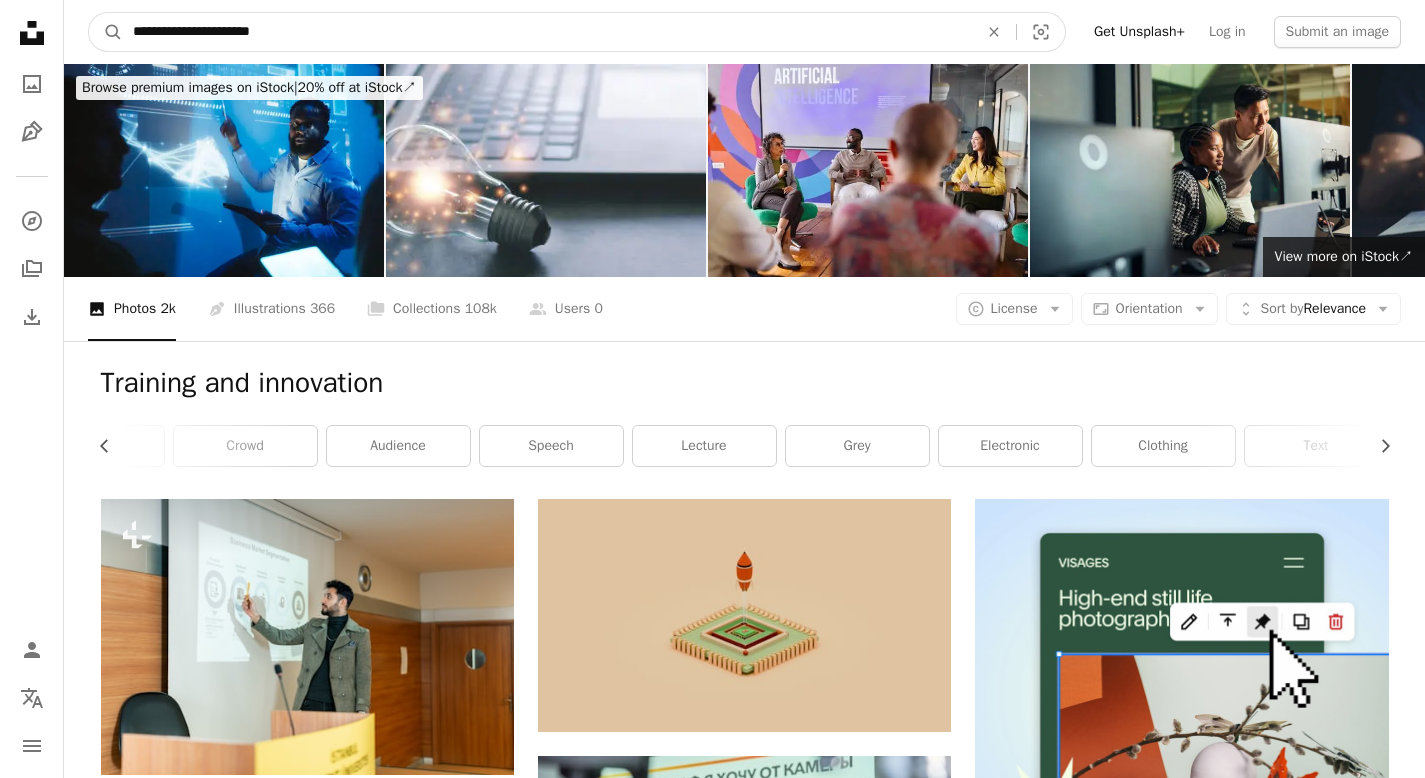 click on "**********" at bounding box center [744, 32] 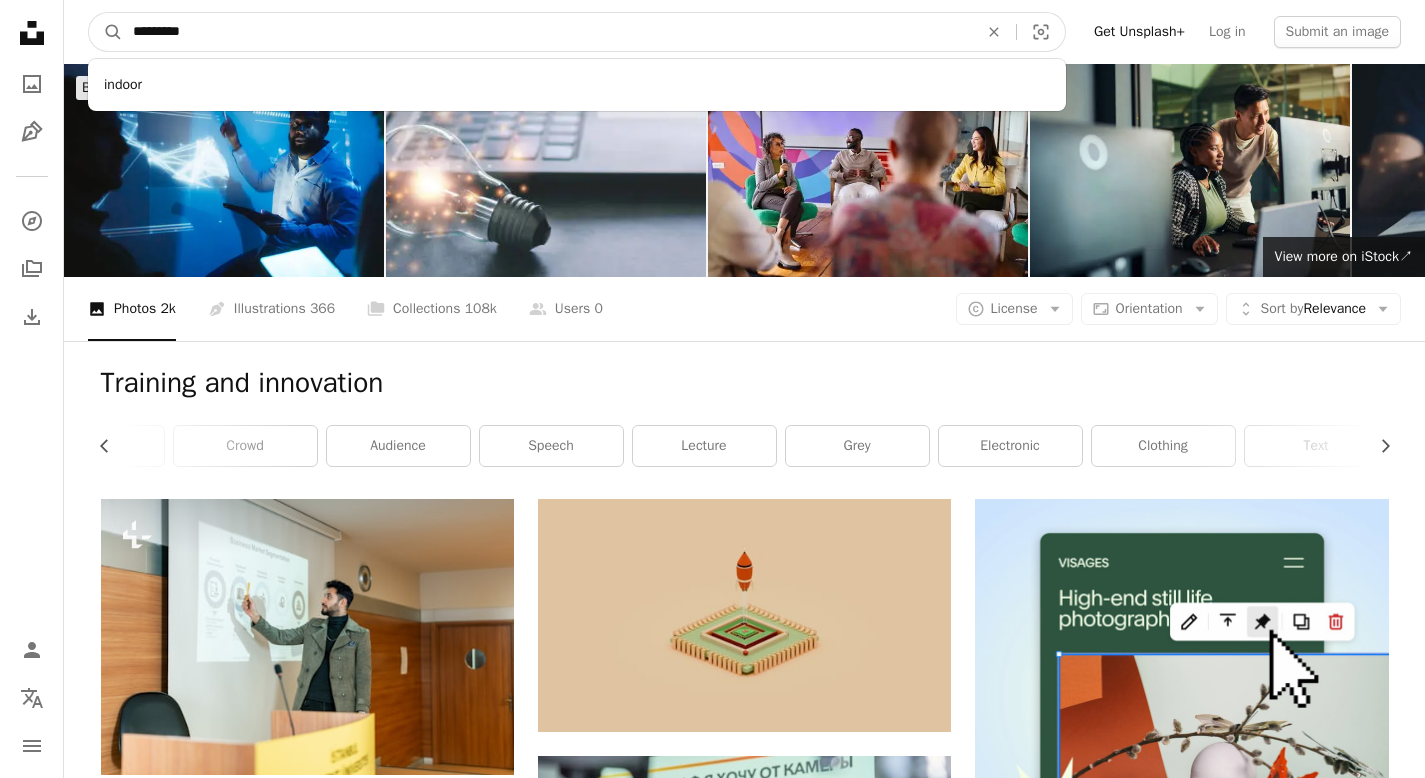 type on "**********" 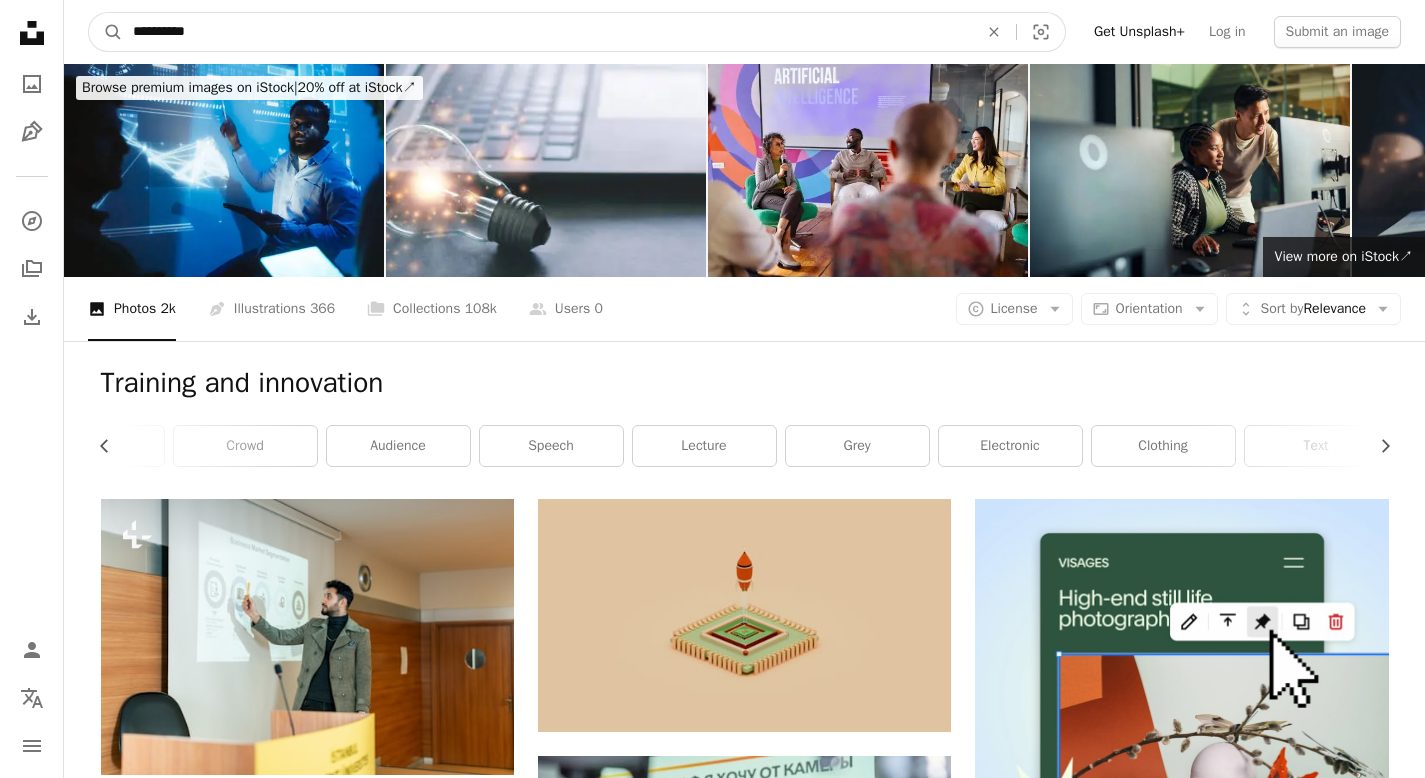 click on "A magnifying glass" at bounding box center [106, 32] 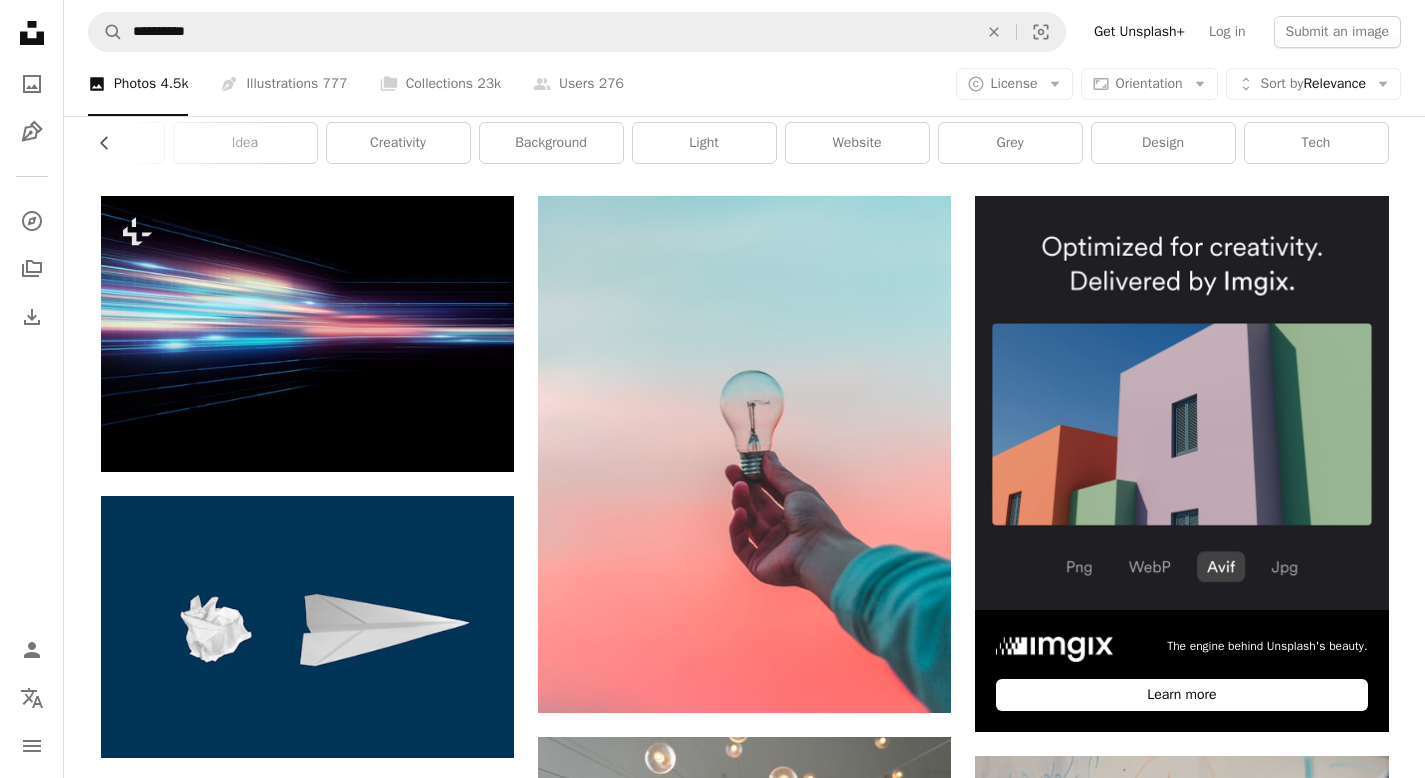 scroll, scrollTop: 492, scrollLeft: 0, axis: vertical 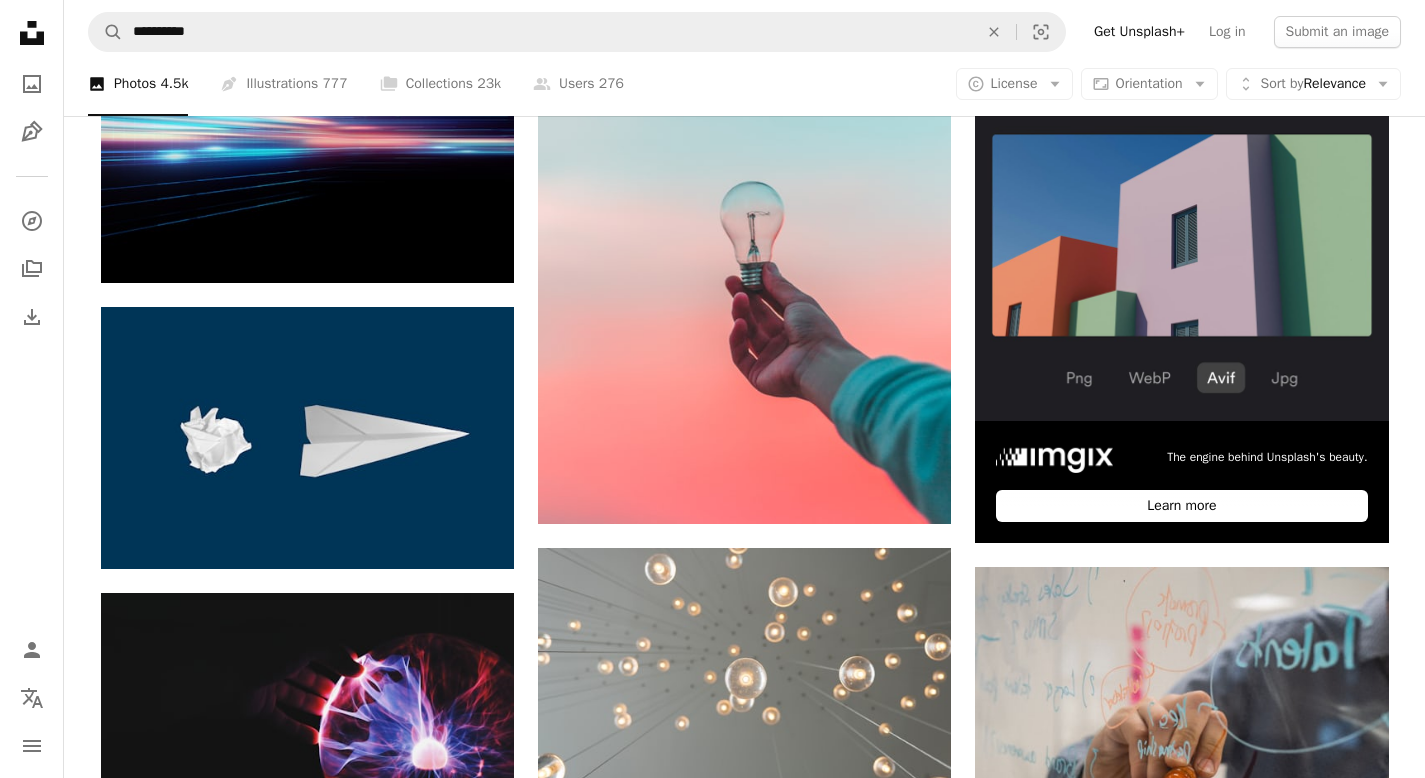 drag, startPoint x: 1439, startPoint y: 35, endPoint x: 1433, endPoint y: 158, distance: 123.146255 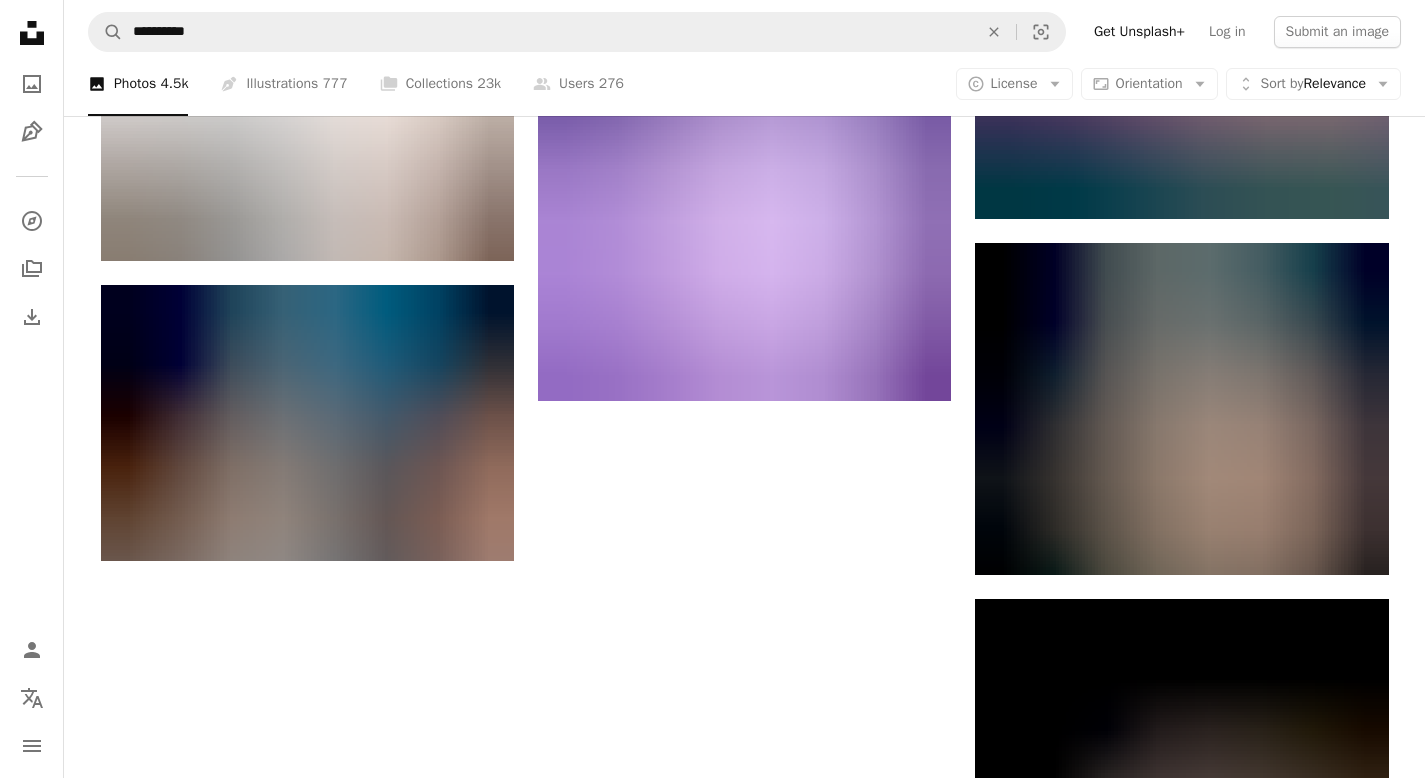 scroll, scrollTop: 2326, scrollLeft: 0, axis: vertical 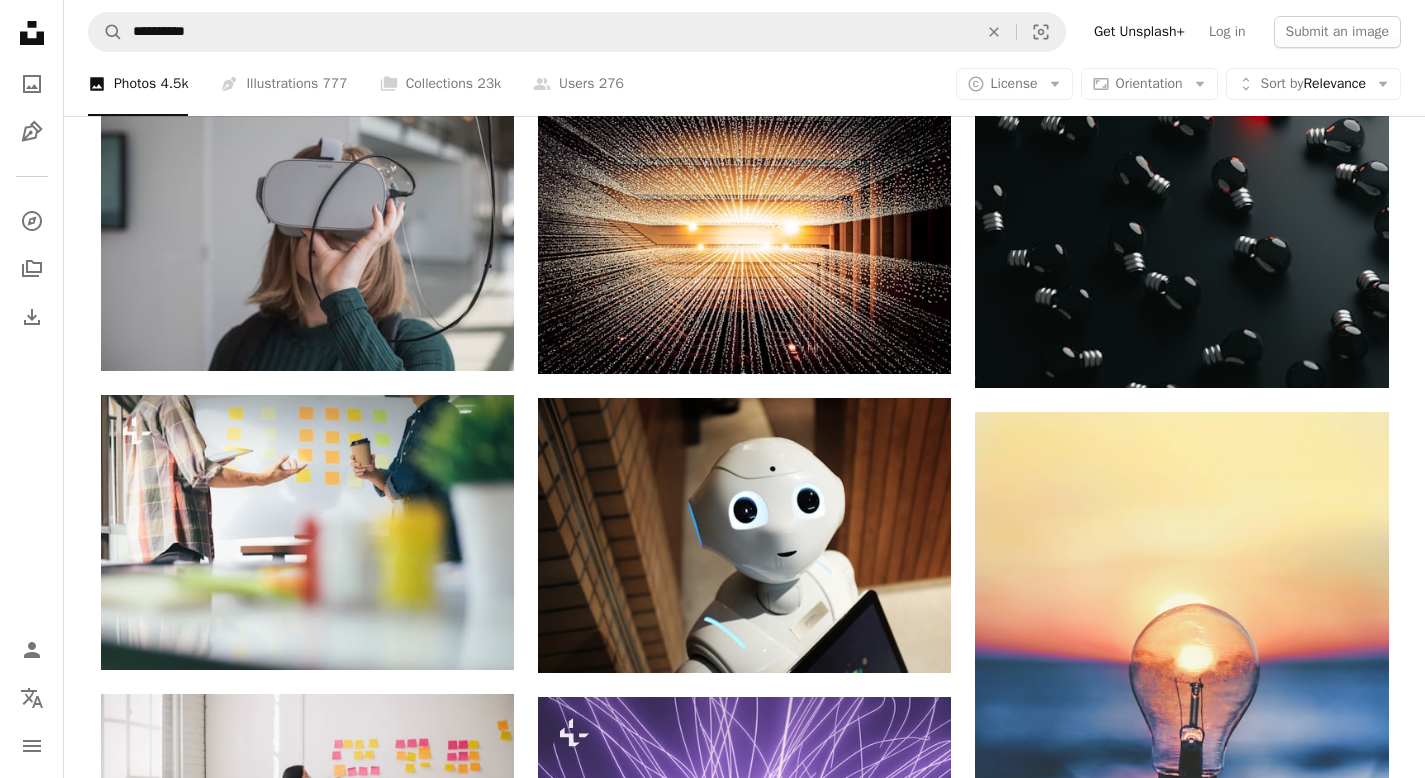 drag, startPoint x: 1439, startPoint y: 482, endPoint x: 1439, endPoint y: 346, distance: 136 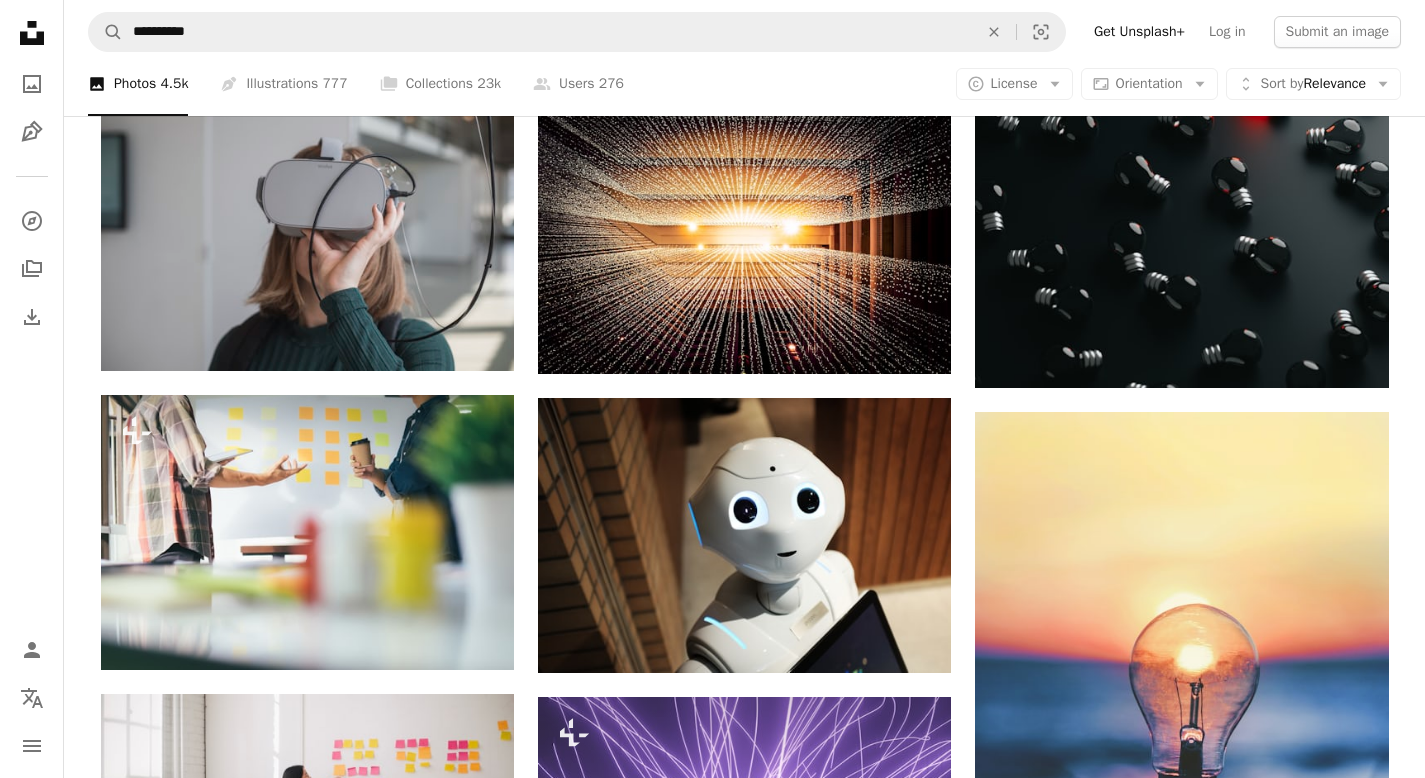 click on "**********" at bounding box center [712, 623] 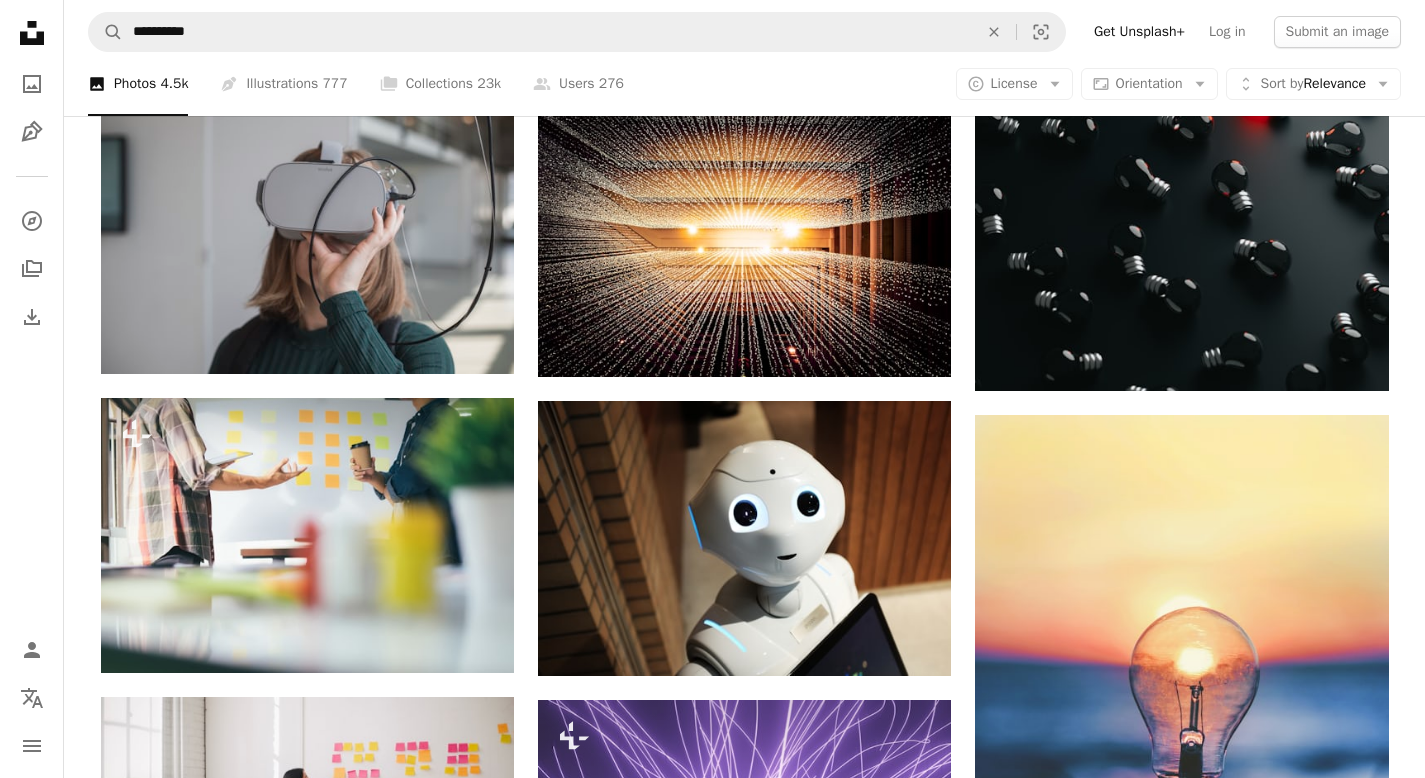 scroll, scrollTop: 1296, scrollLeft: 0, axis: vertical 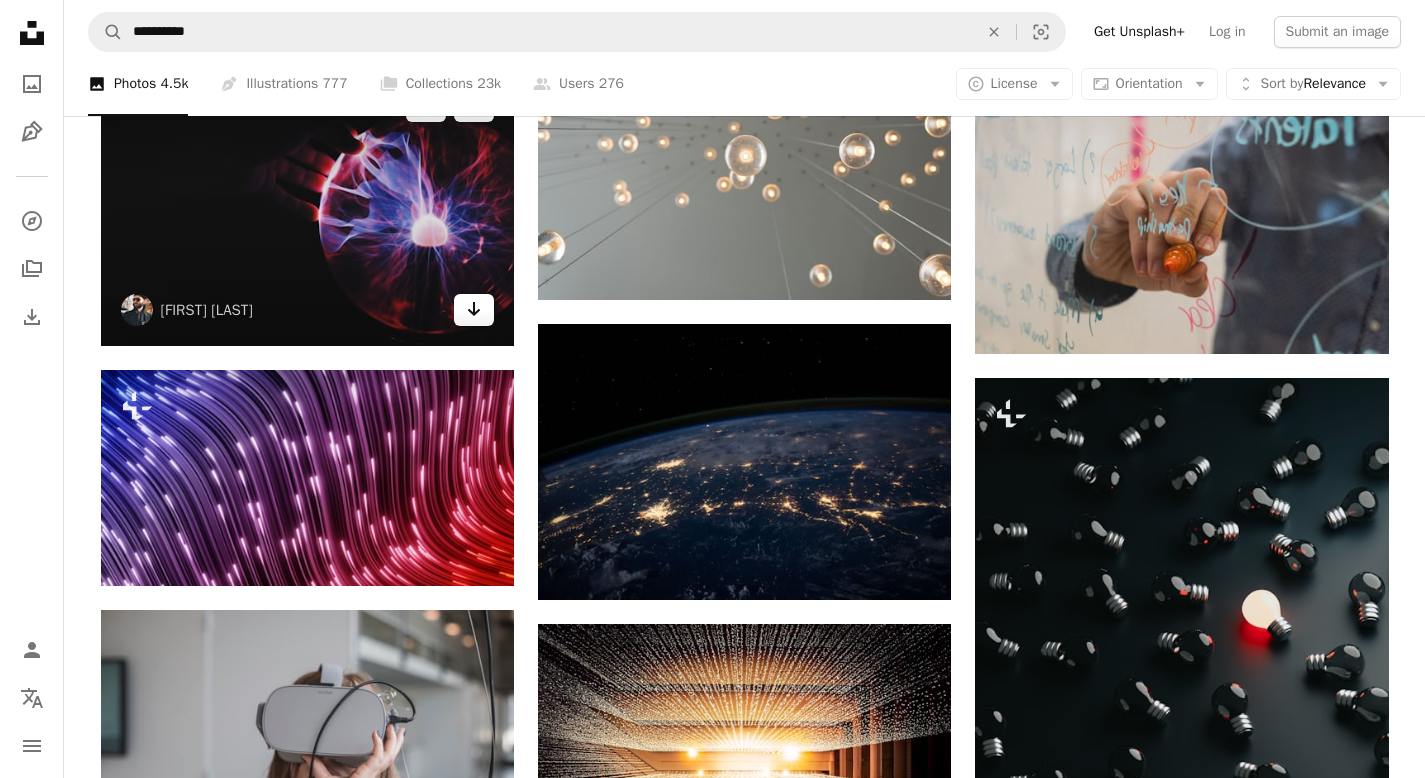 click on "Arrow pointing down" 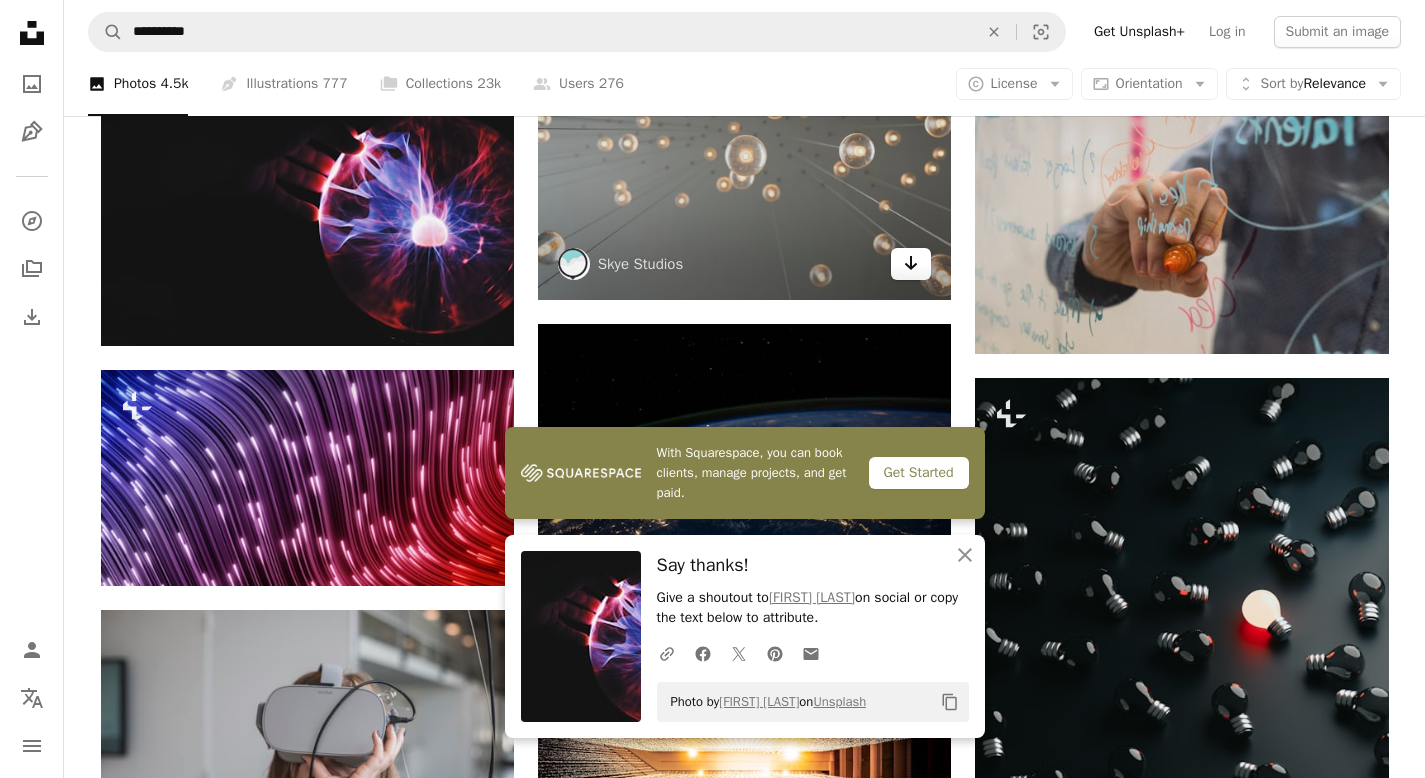 click on "Arrow pointing down" 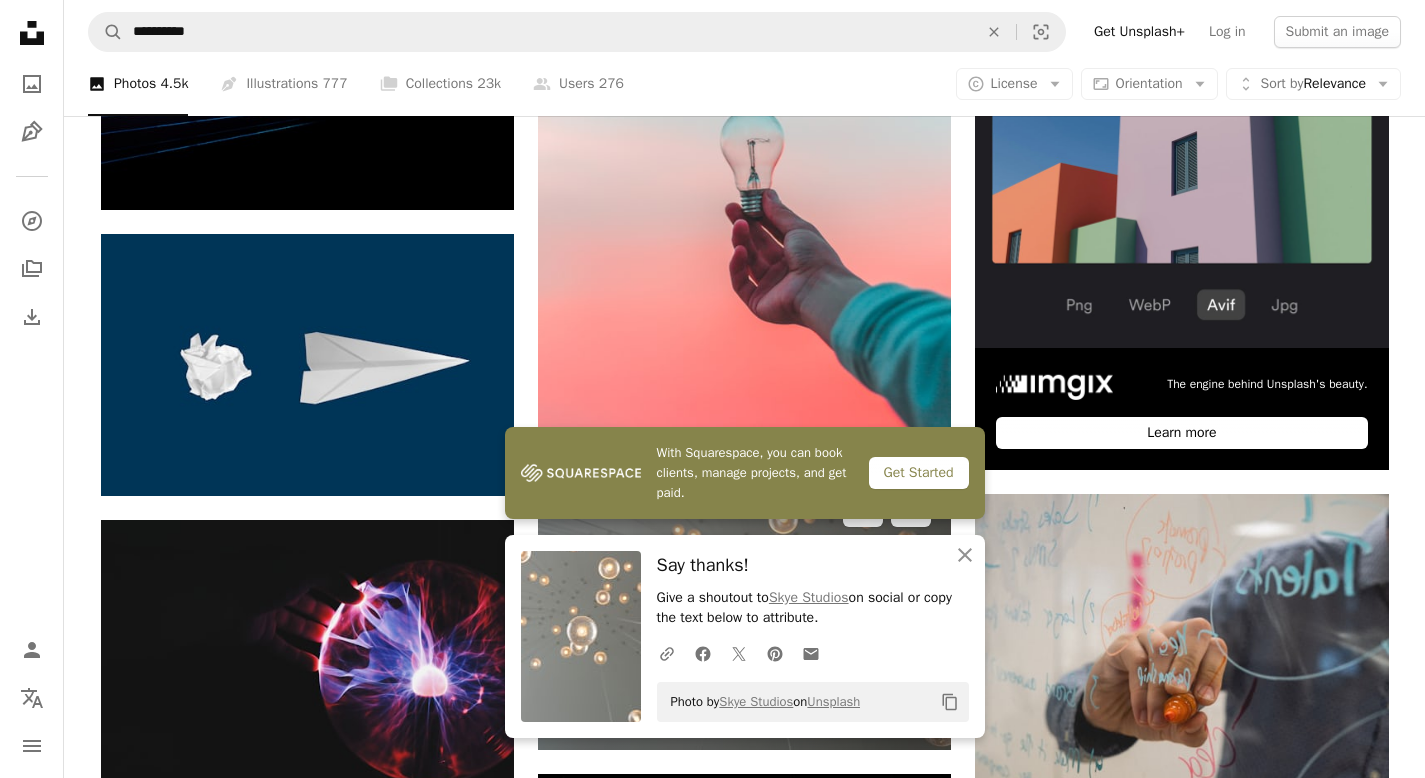 scroll, scrollTop: 562, scrollLeft: 0, axis: vertical 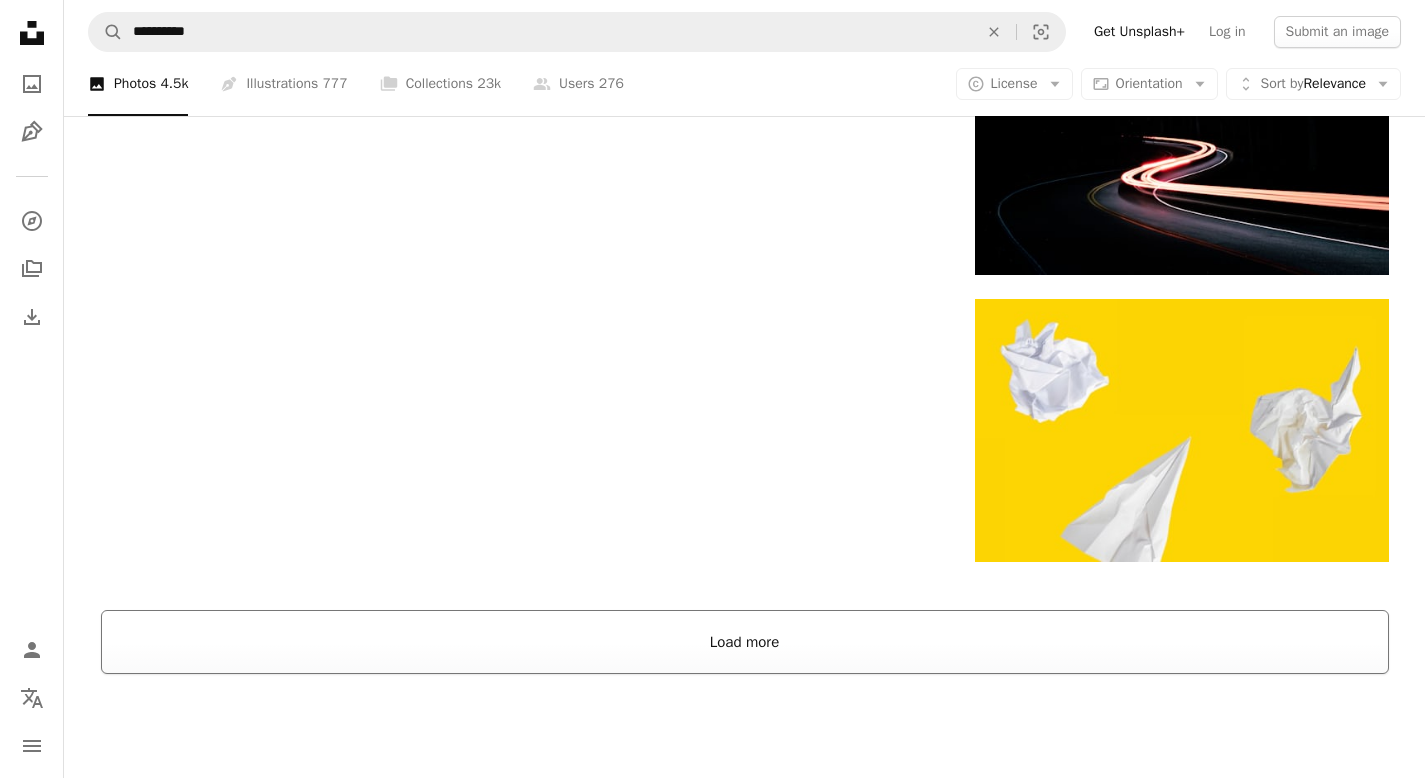 click on "Load more" at bounding box center (745, 642) 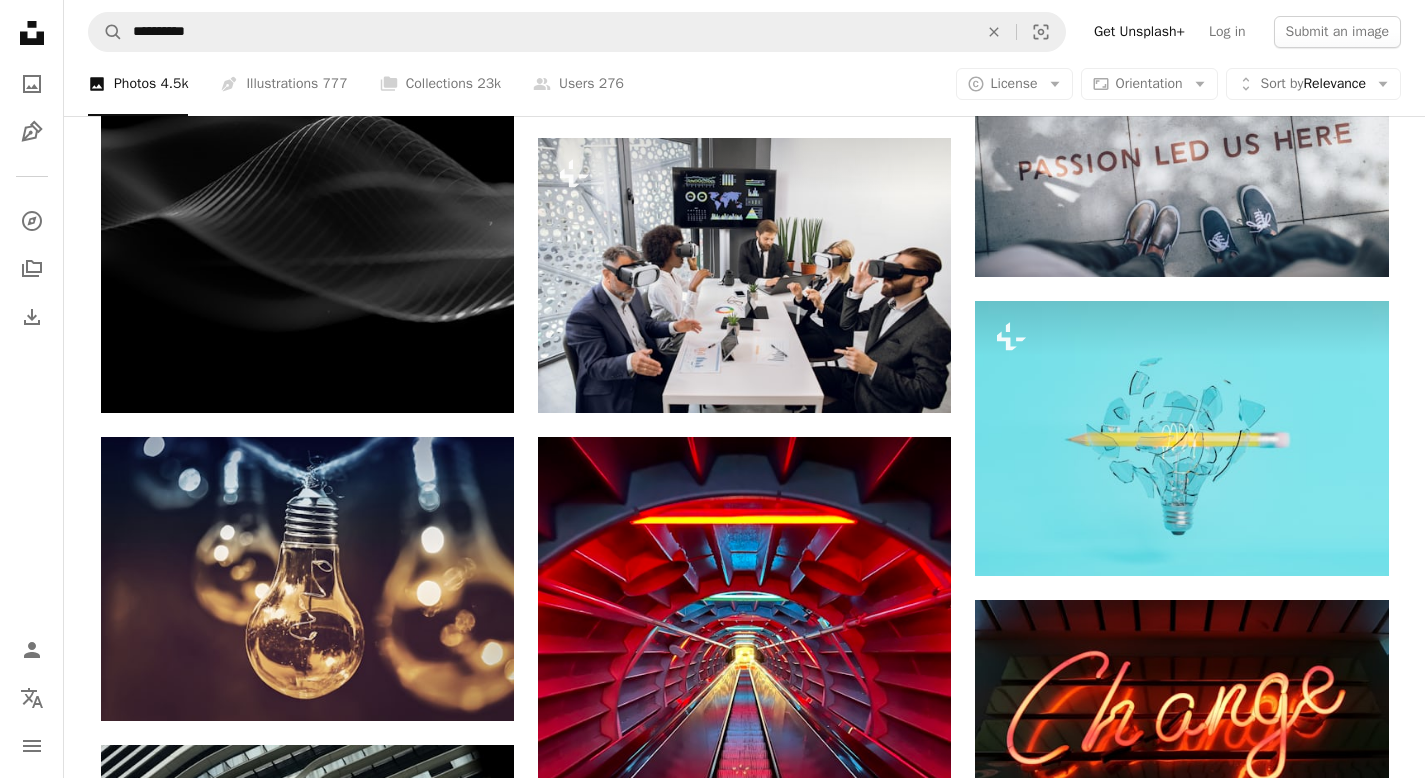 scroll, scrollTop: 6195, scrollLeft: 0, axis: vertical 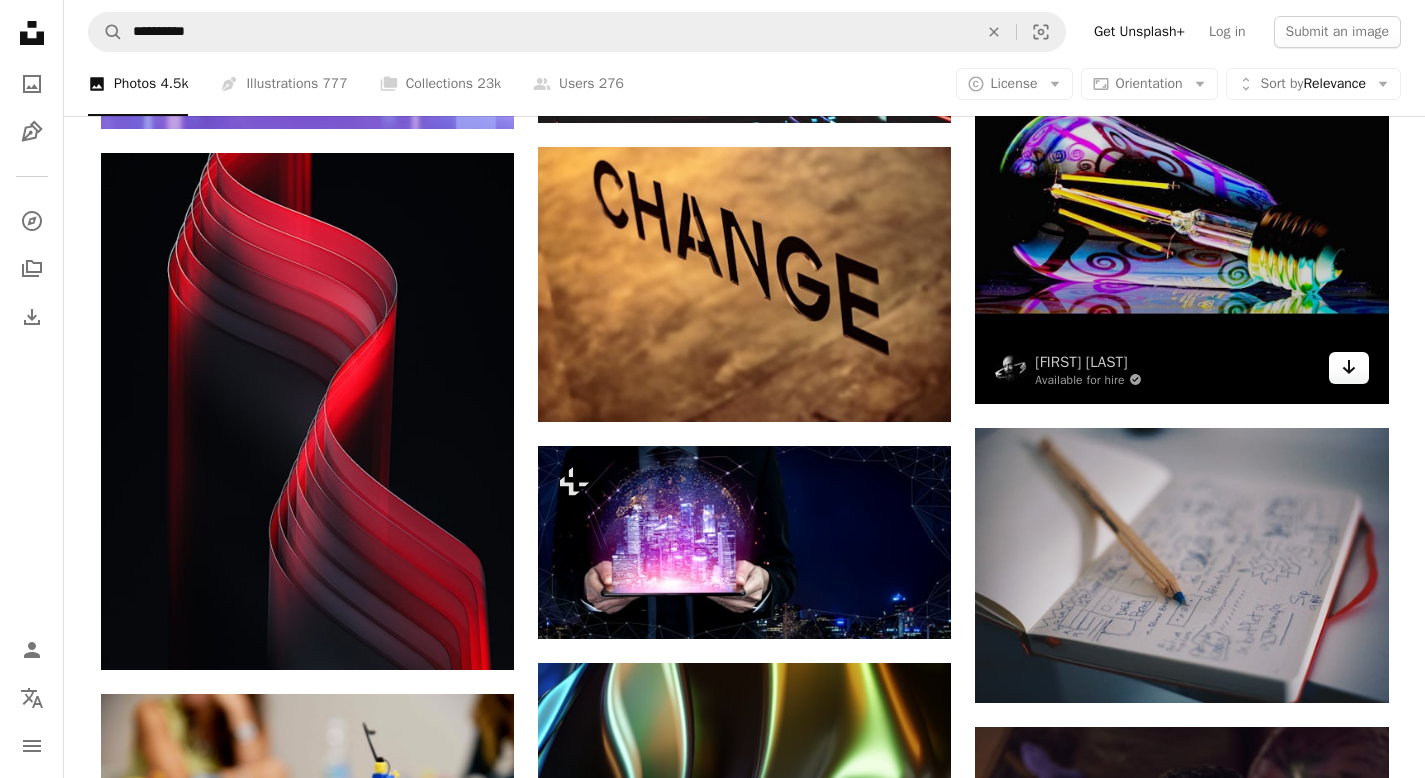 click on "Arrow pointing down" 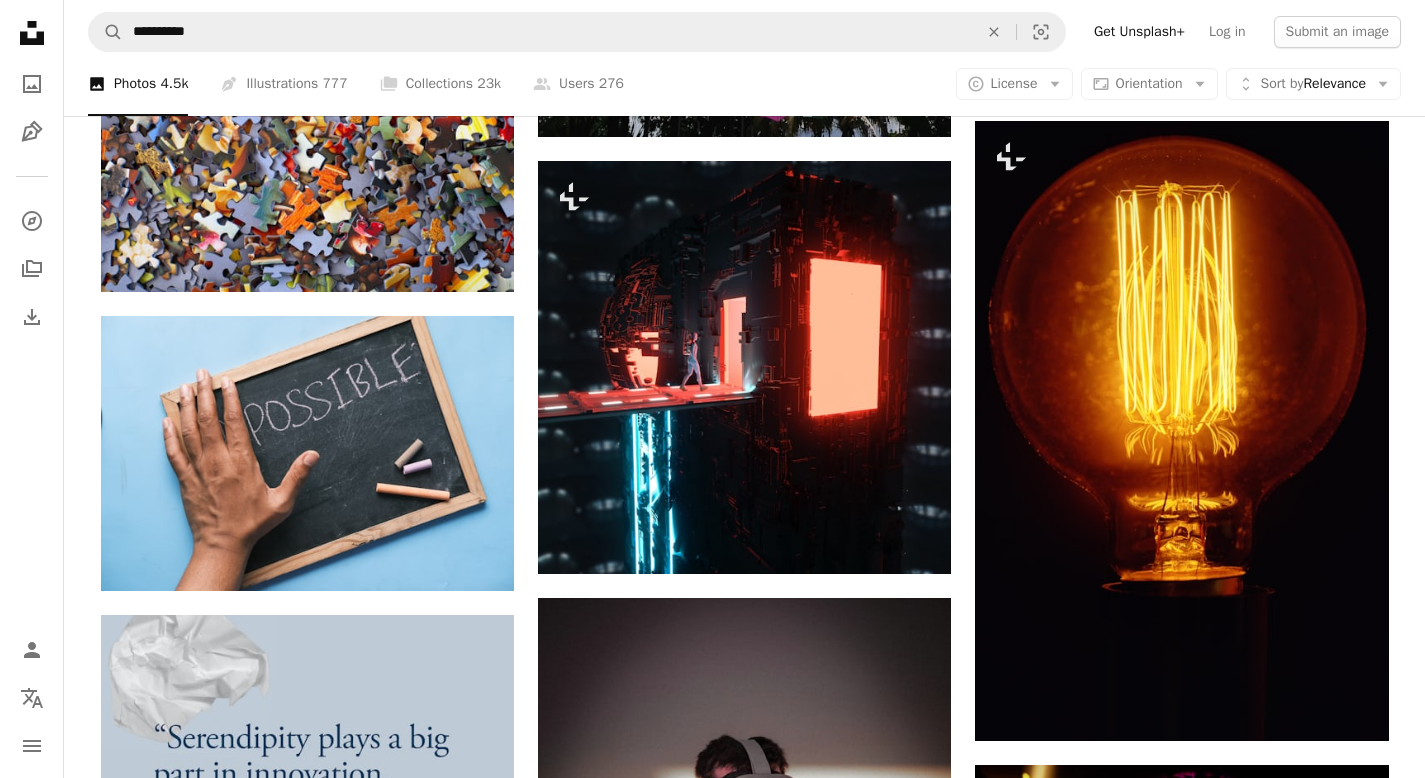 scroll, scrollTop: 18863, scrollLeft: 0, axis: vertical 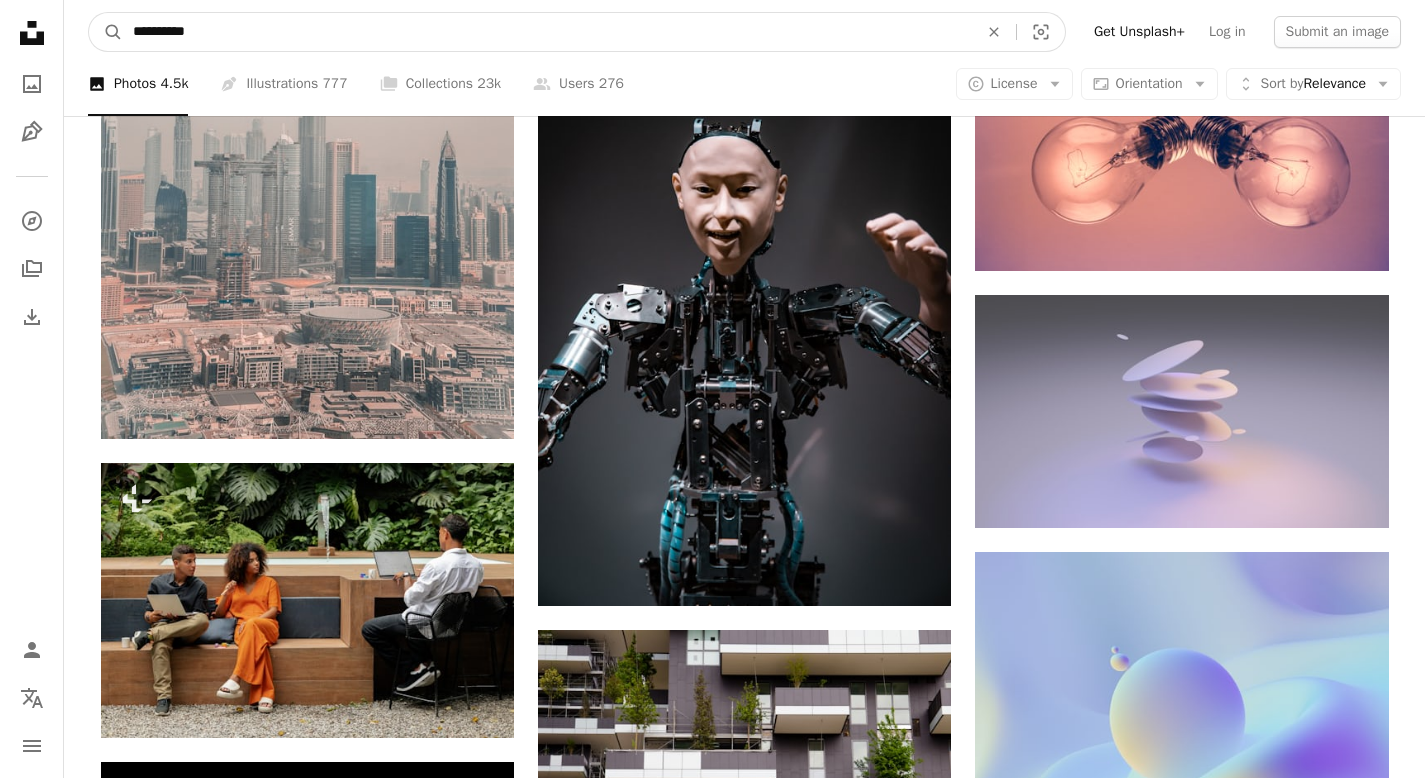 click on "**********" at bounding box center [547, 32] 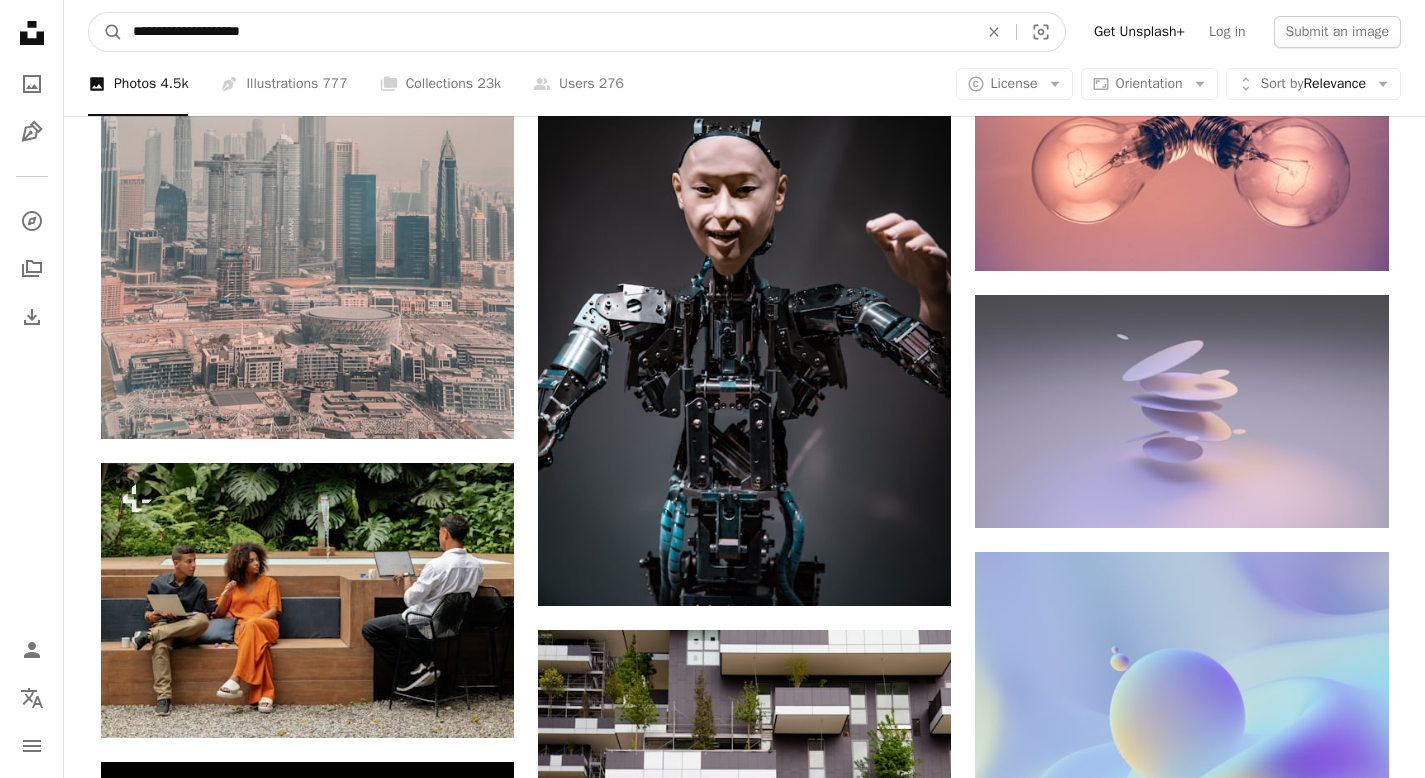 type on "**********" 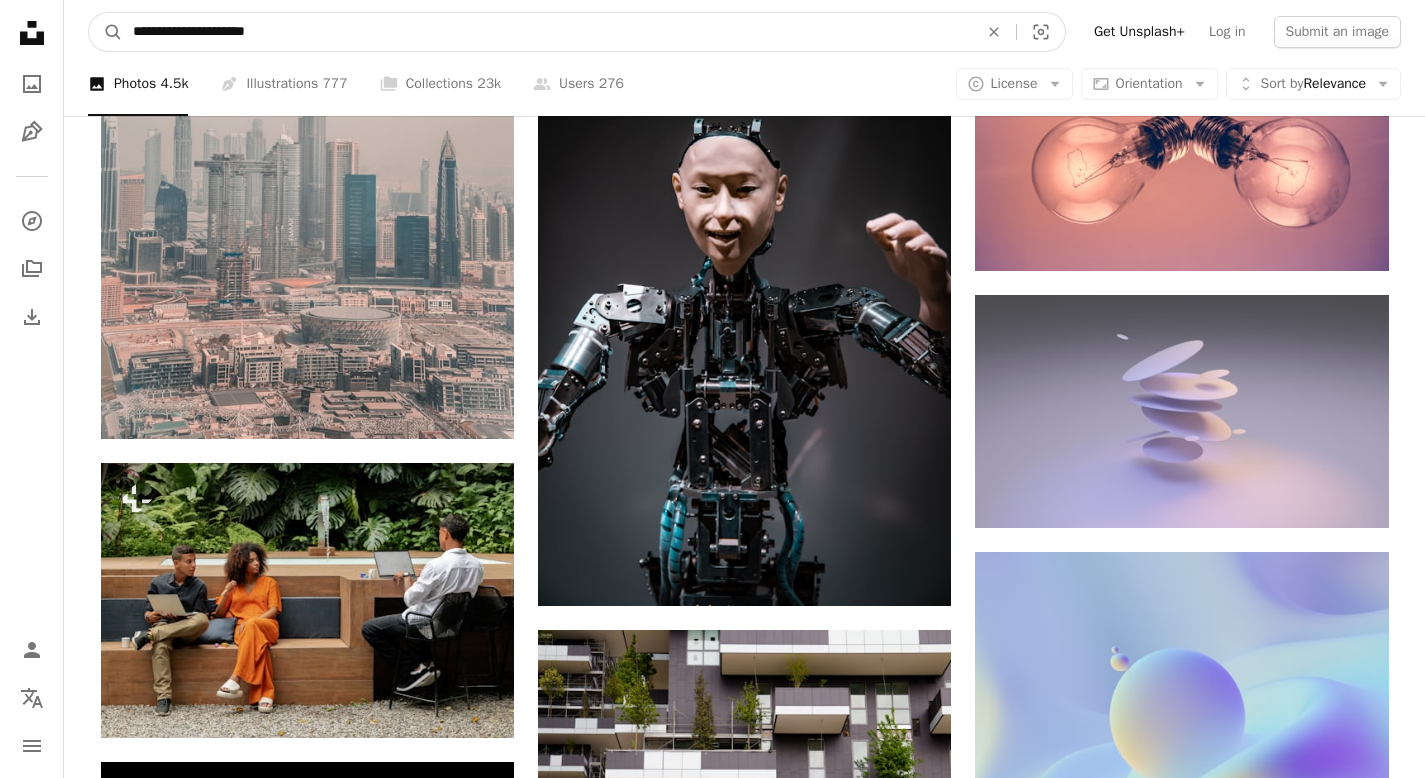 click on "A magnifying glass" at bounding box center [106, 32] 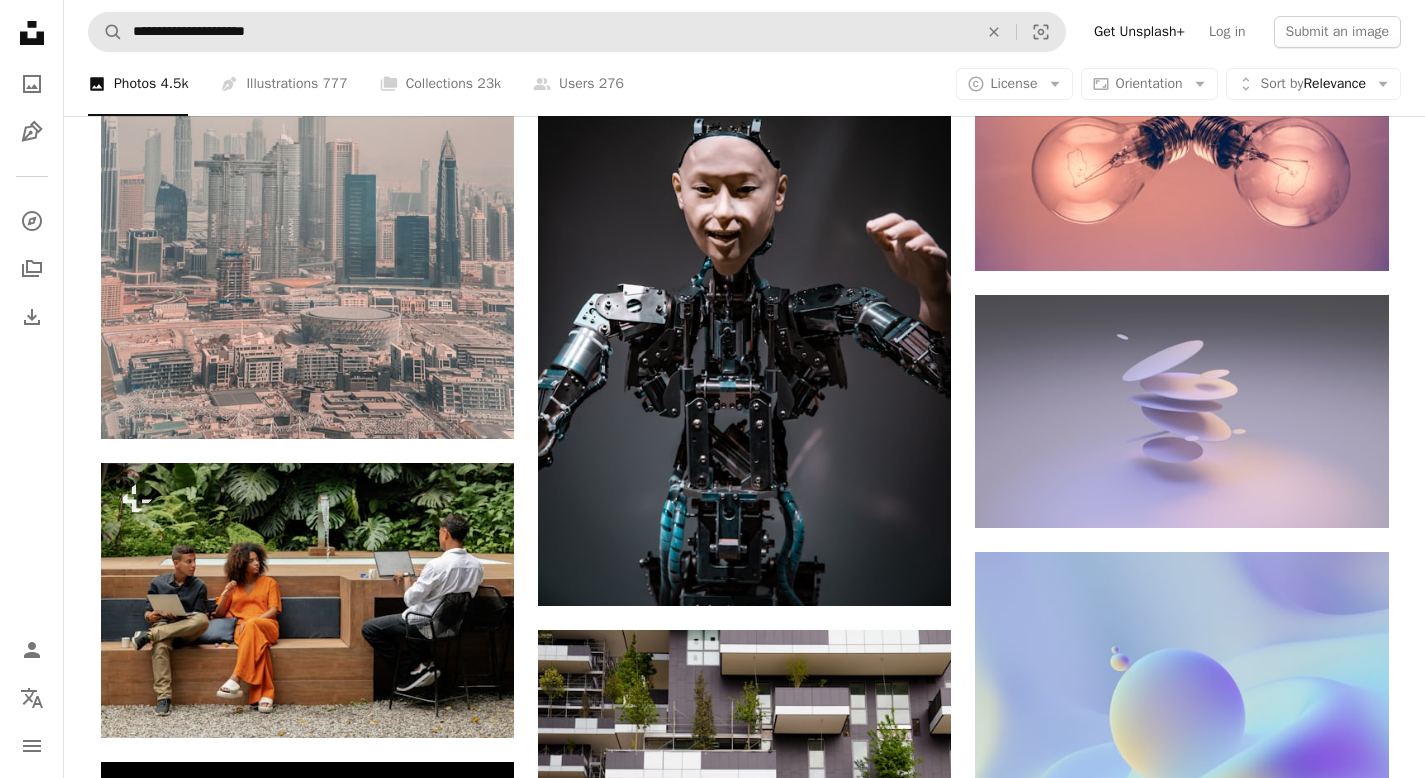 scroll, scrollTop: 0, scrollLeft: 0, axis: both 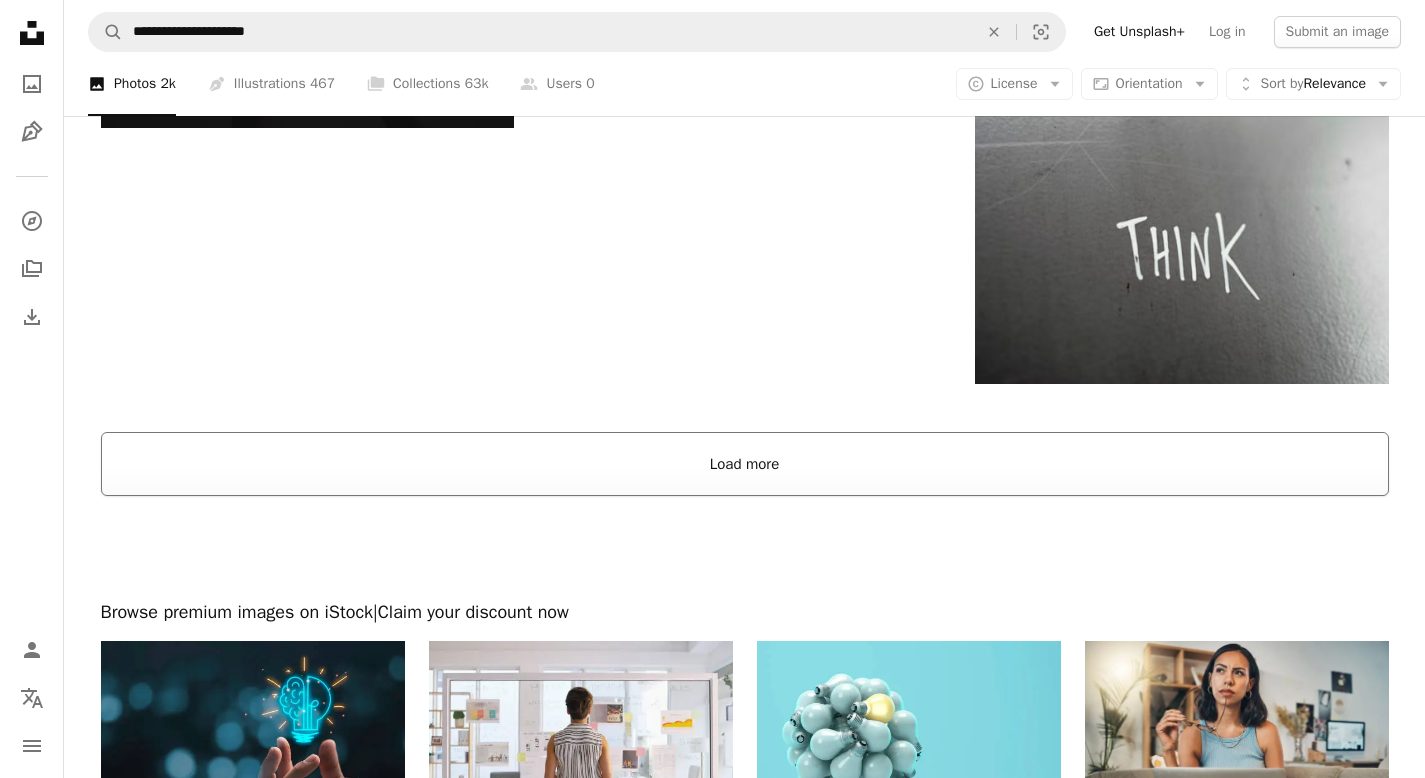 click on "Load more" at bounding box center (745, 464) 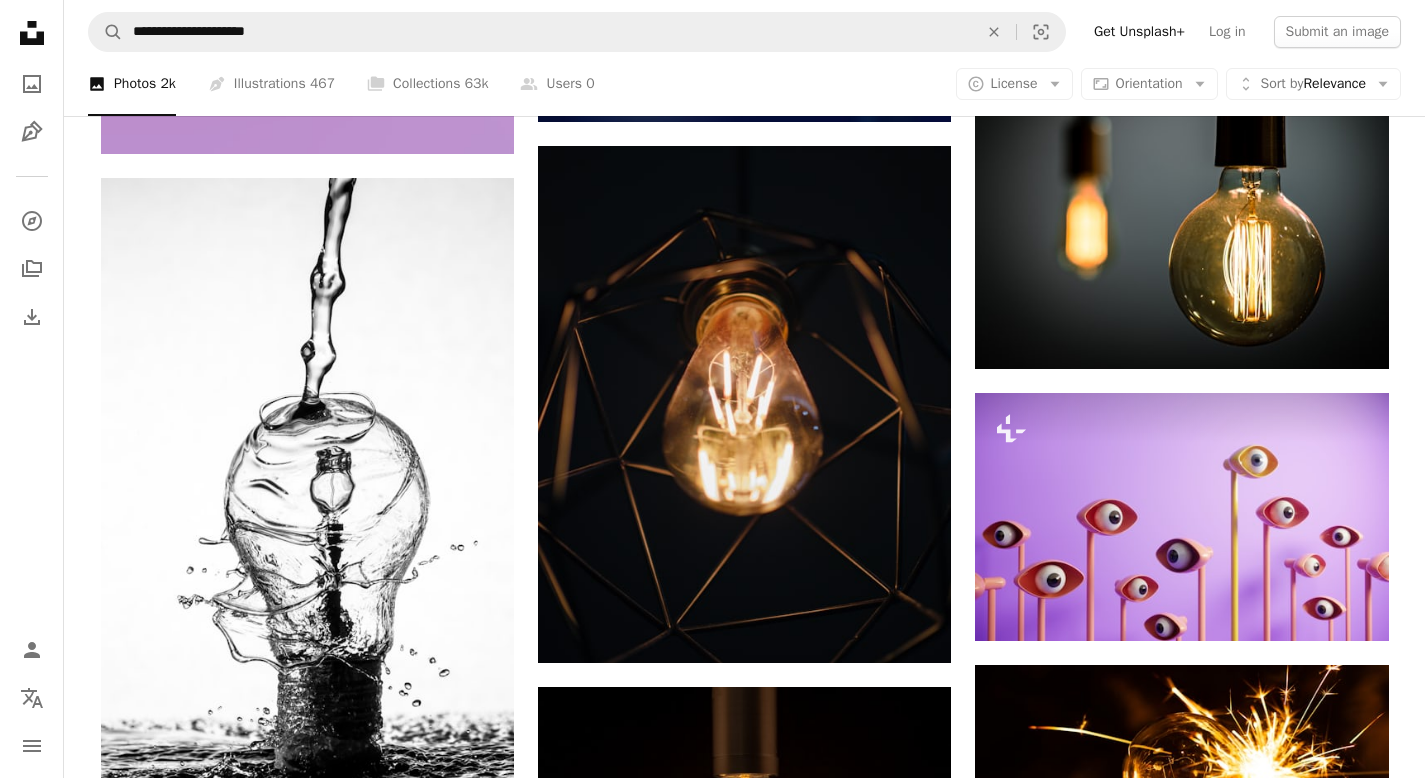 scroll, scrollTop: 6119, scrollLeft: 0, axis: vertical 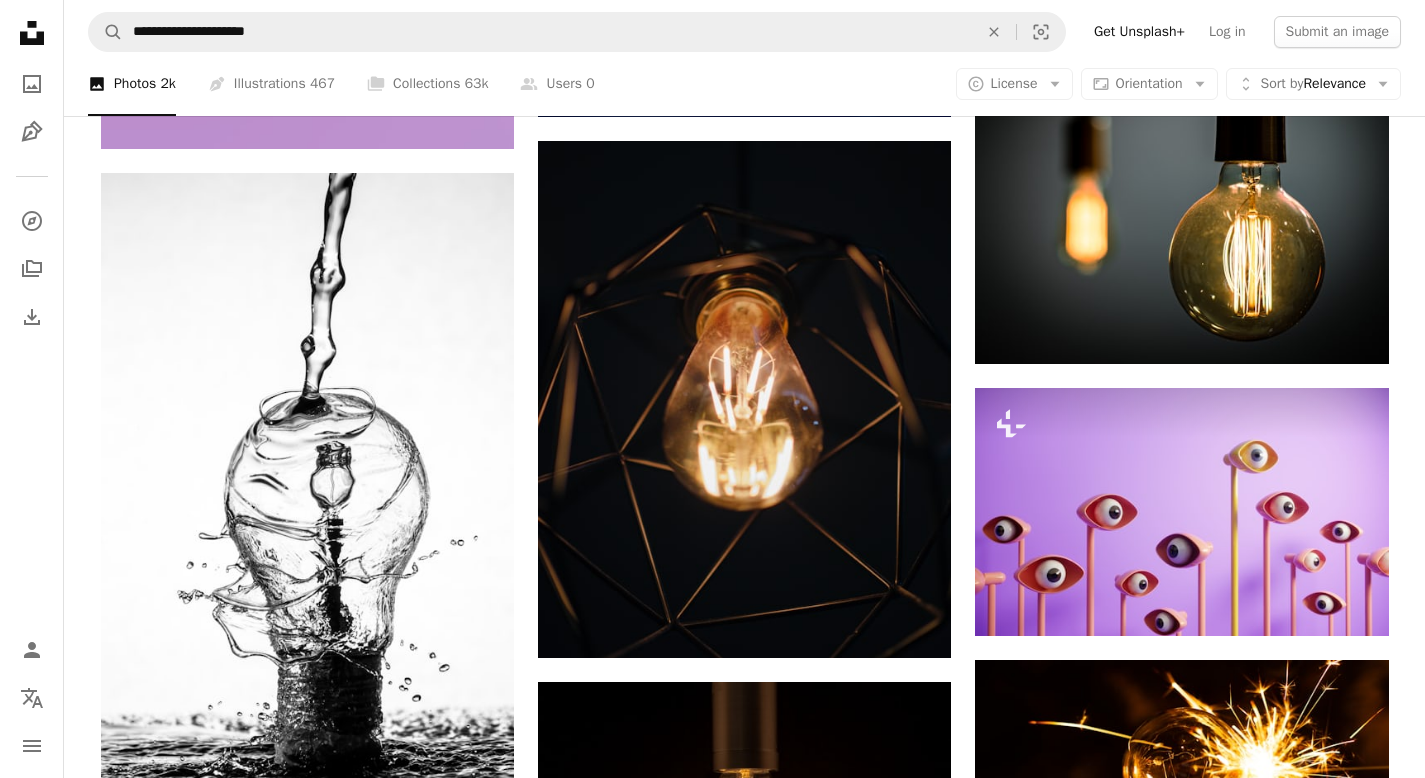 drag, startPoint x: 1439, startPoint y: 406, endPoint x: 1434, endPoint y: 742, distance: 336.0372 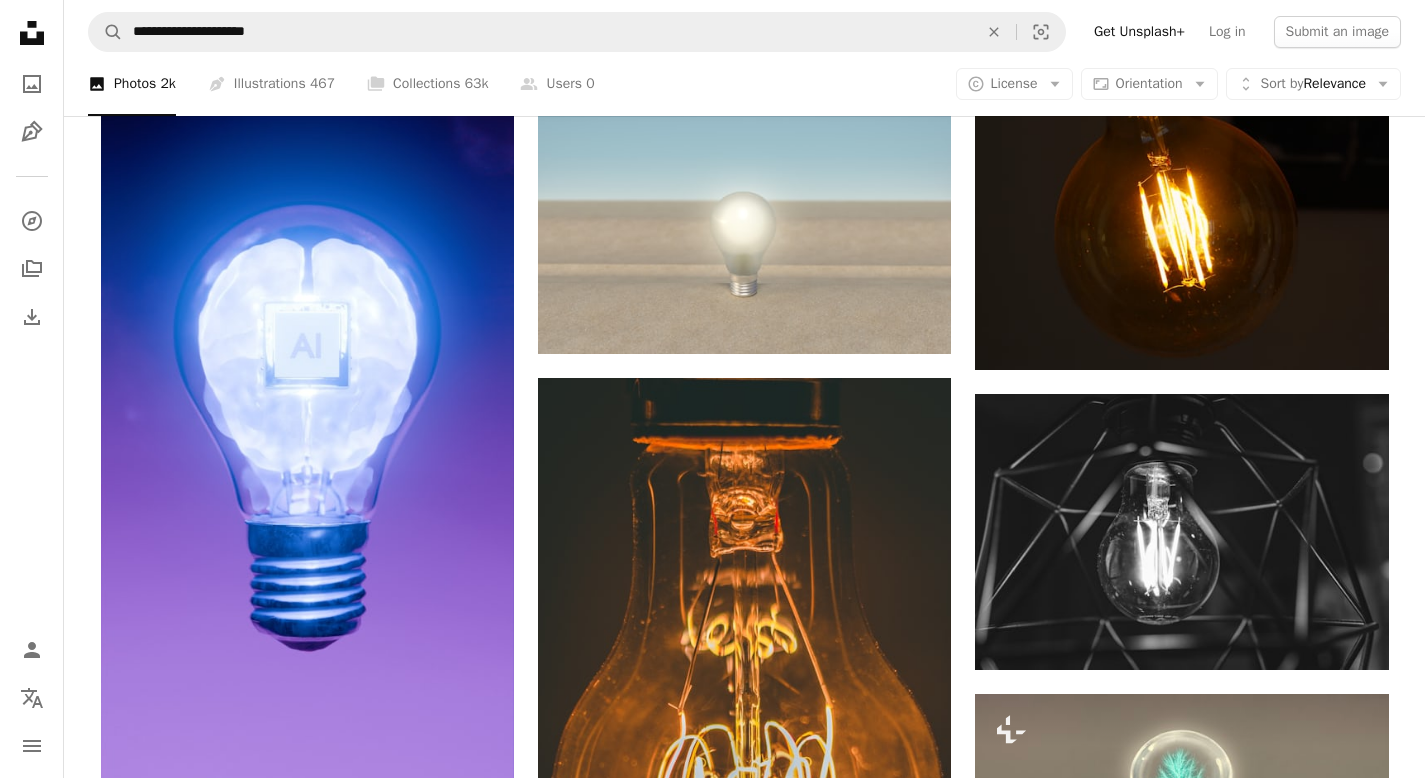 scroll, scrollTop: 9282, scrollLeft: 0, axis: vertical 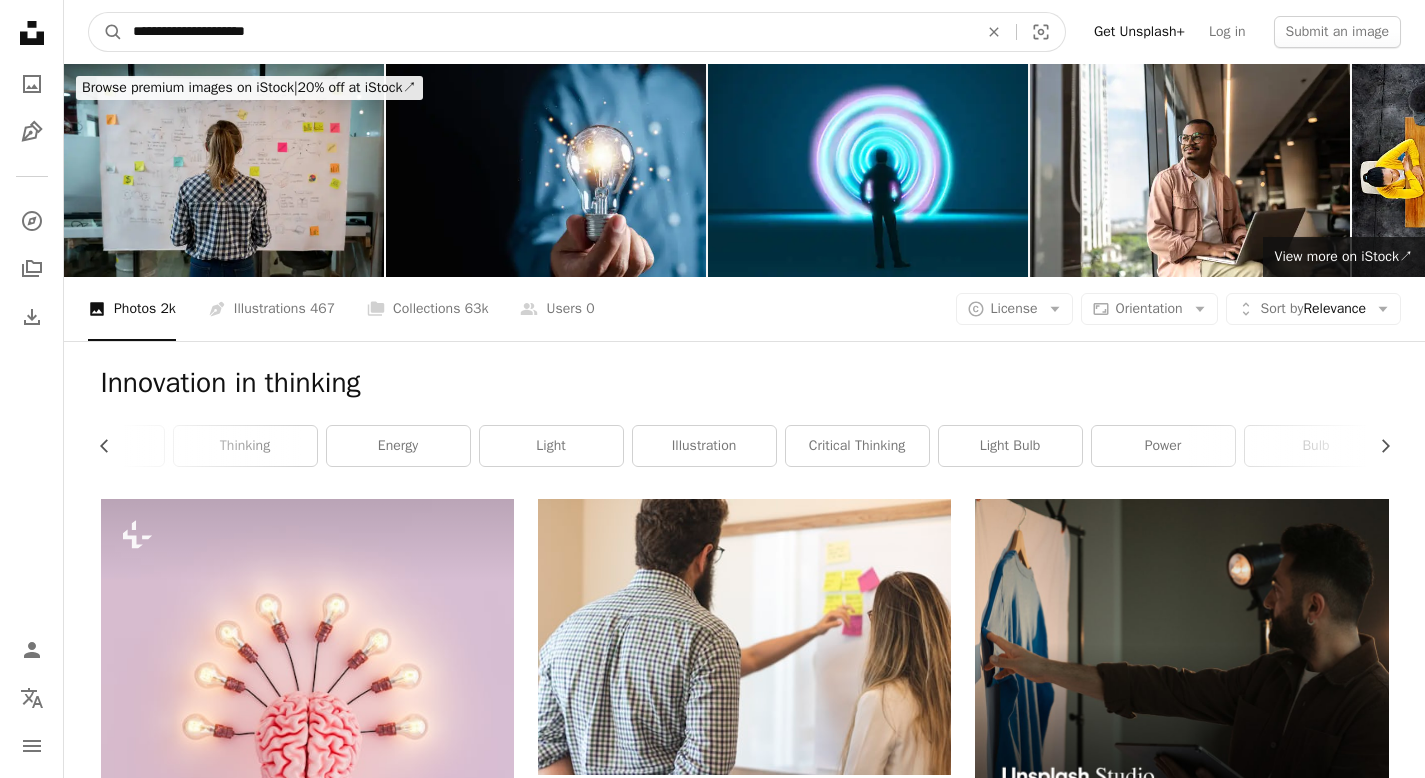 click on "**********" at bounding box center [547, 32] 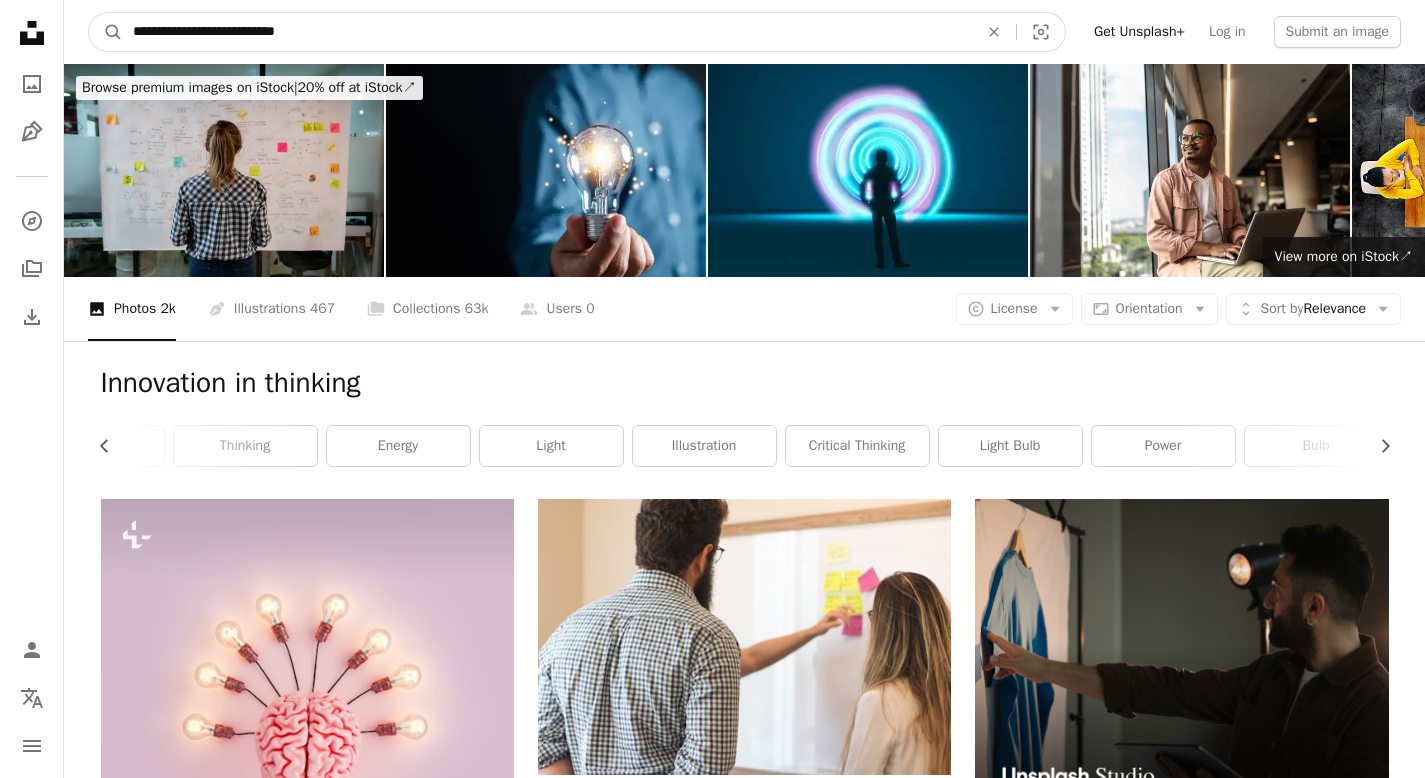 type on "**********" 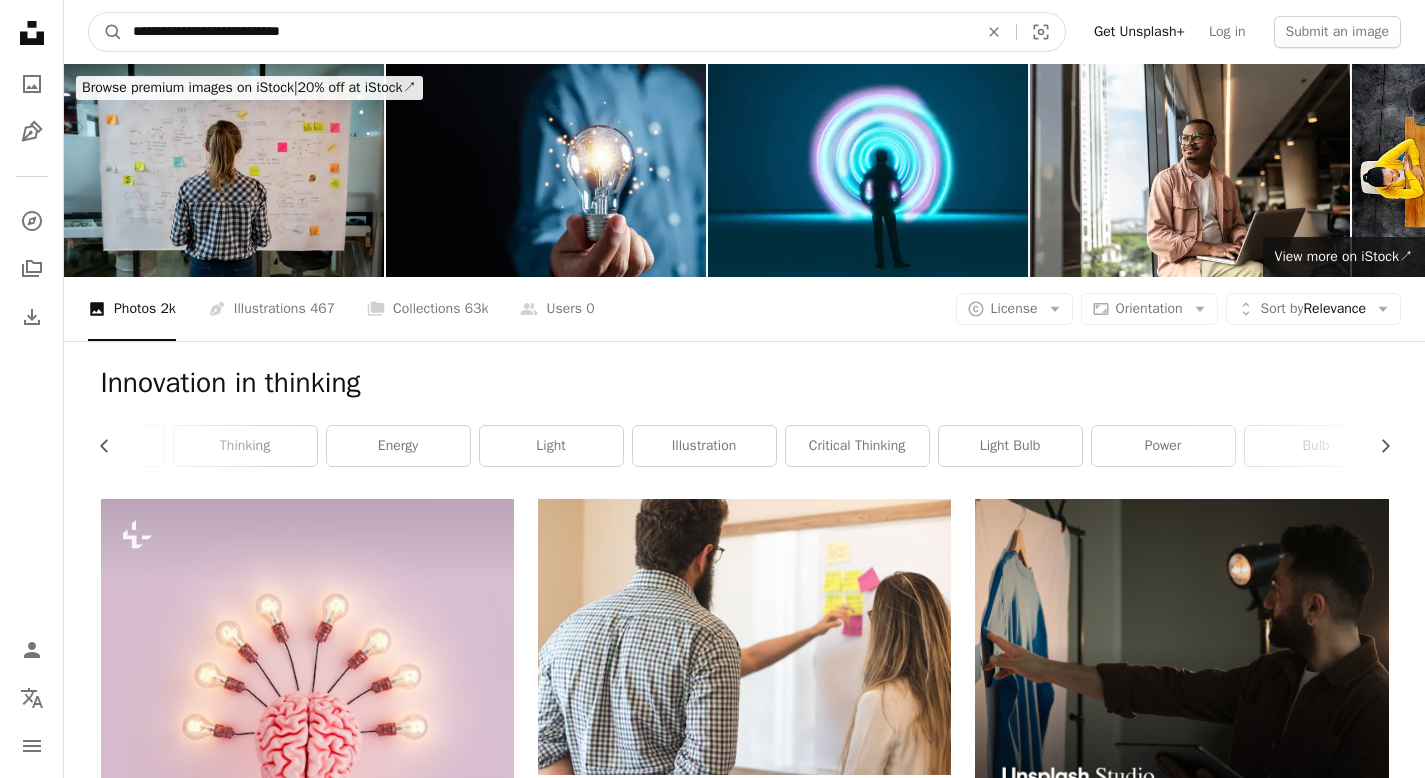 click on "A magnifying glass" at bounding box center (106, 32) 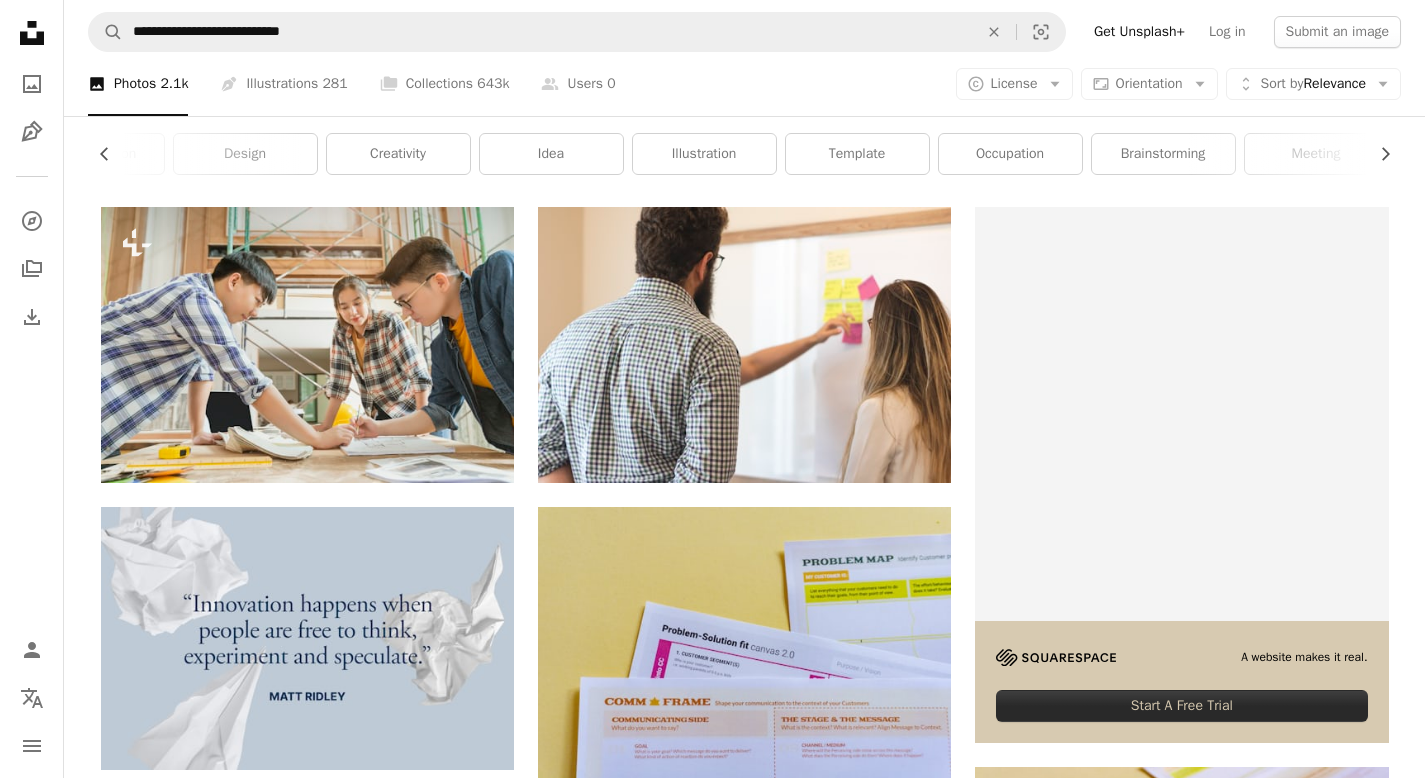 scroll, scrollTop: 0, scrollLeft: 0, axis: both 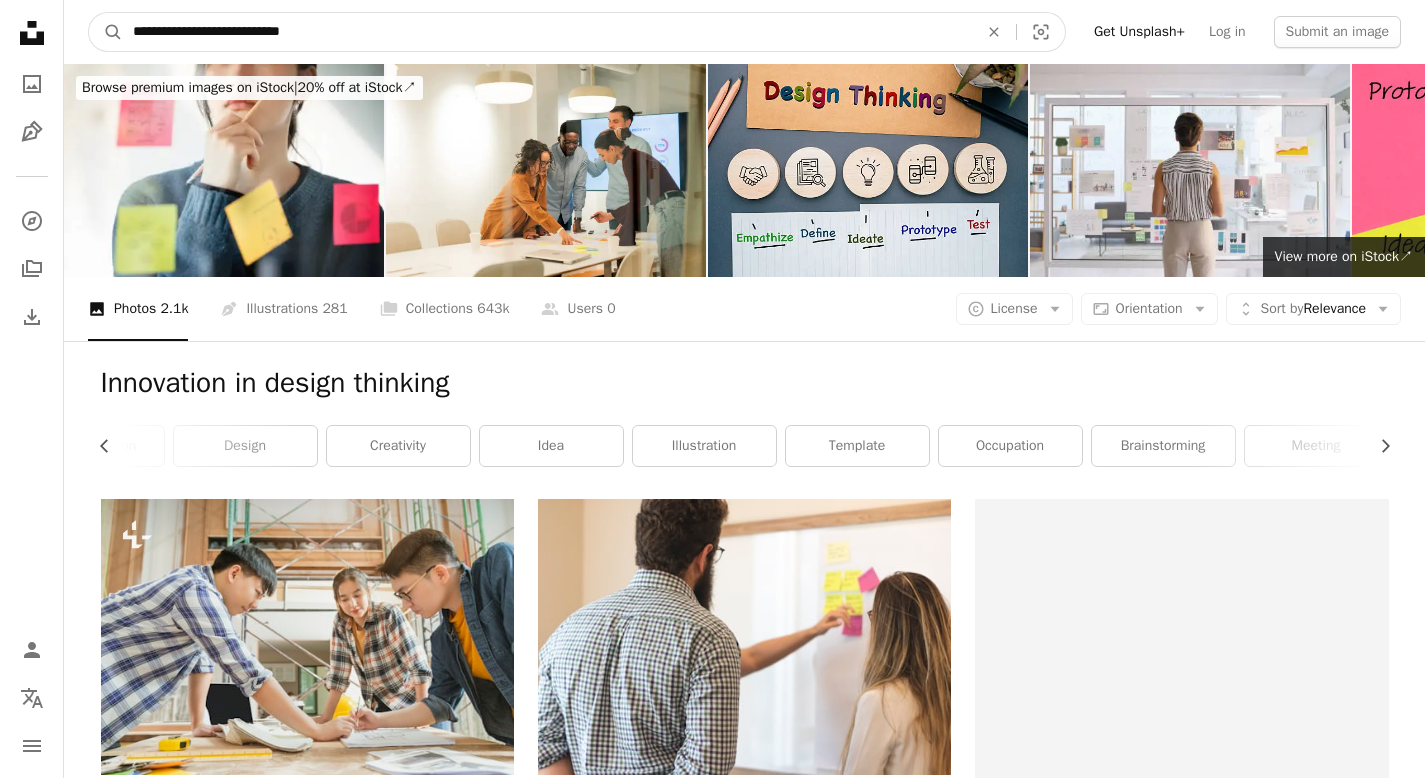 click on "**********" at bounding box center (547, 32) 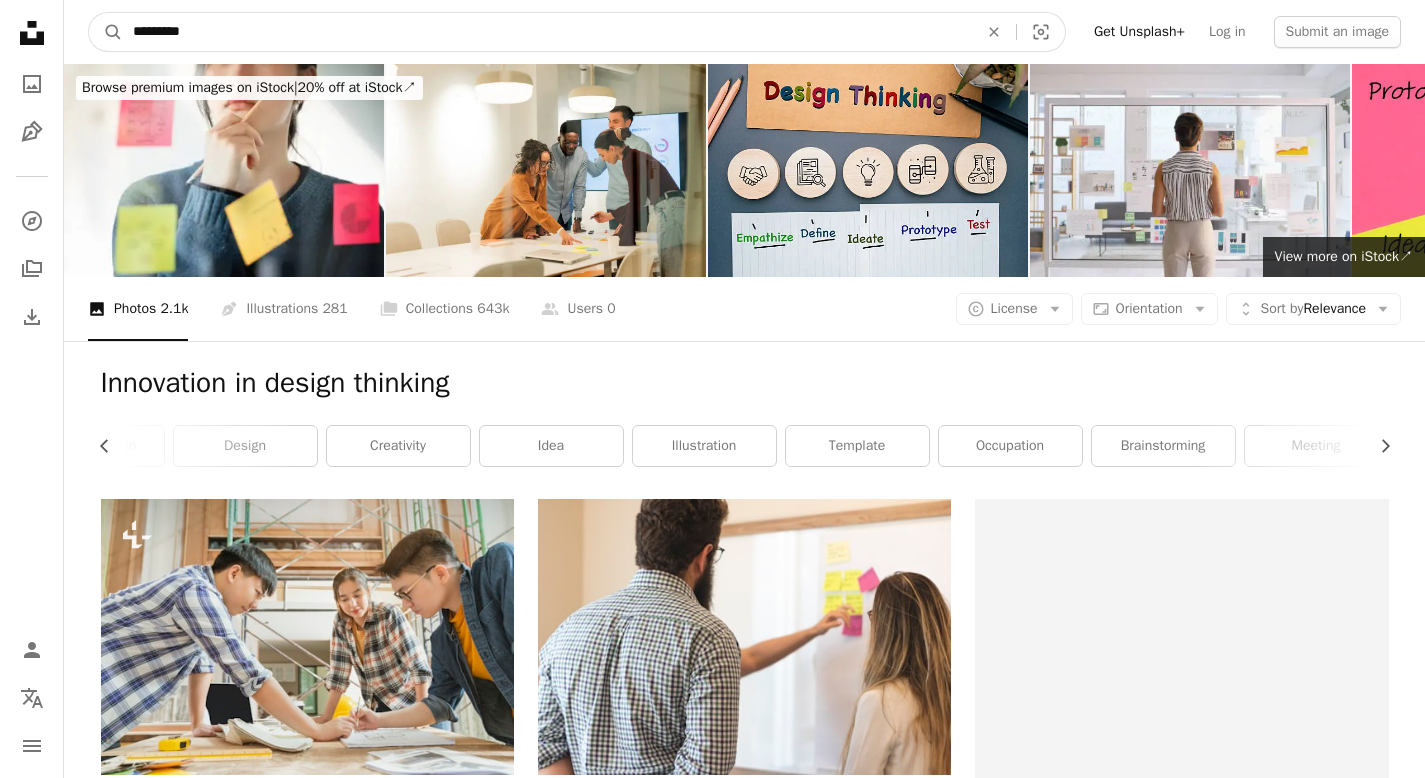 type on "**********" 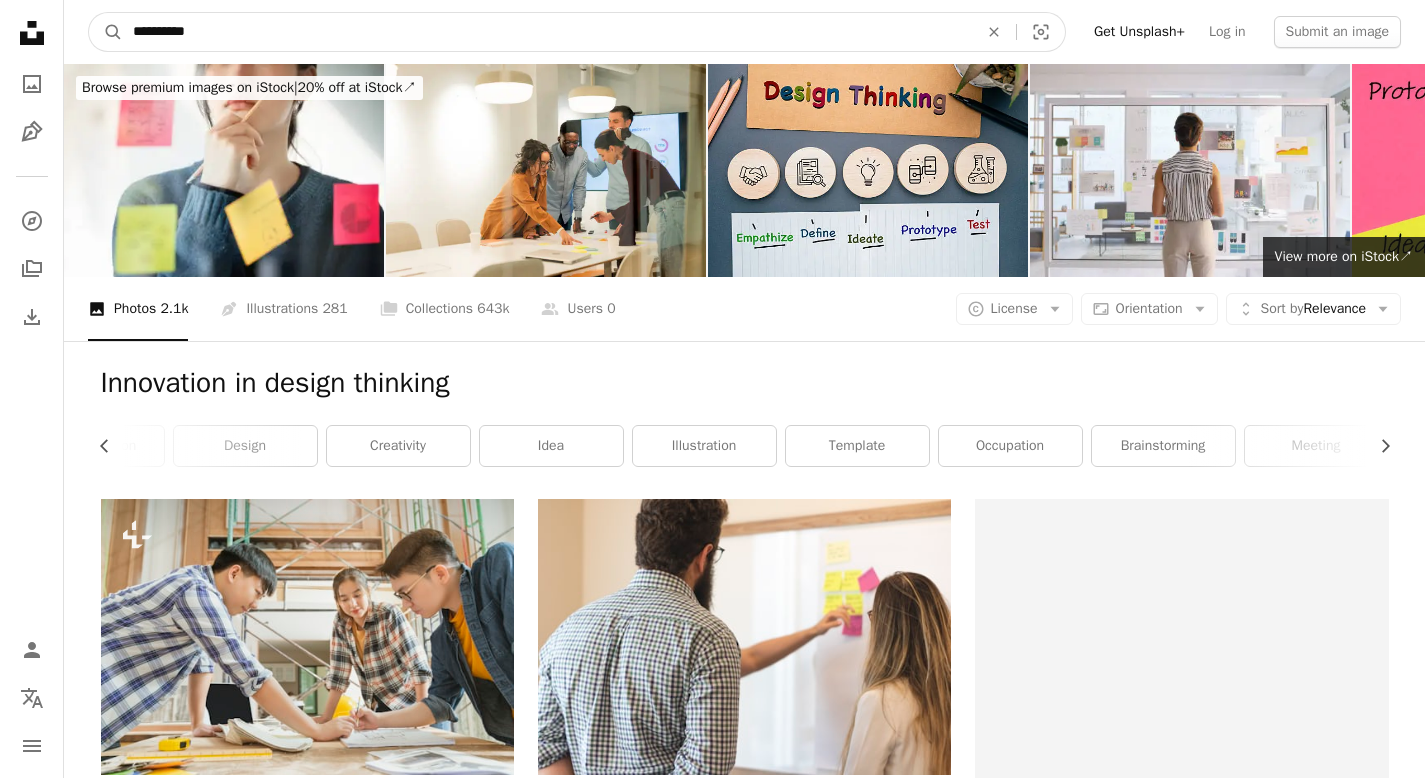 click on "A magnifying glass" at bounding box center [106, 32] 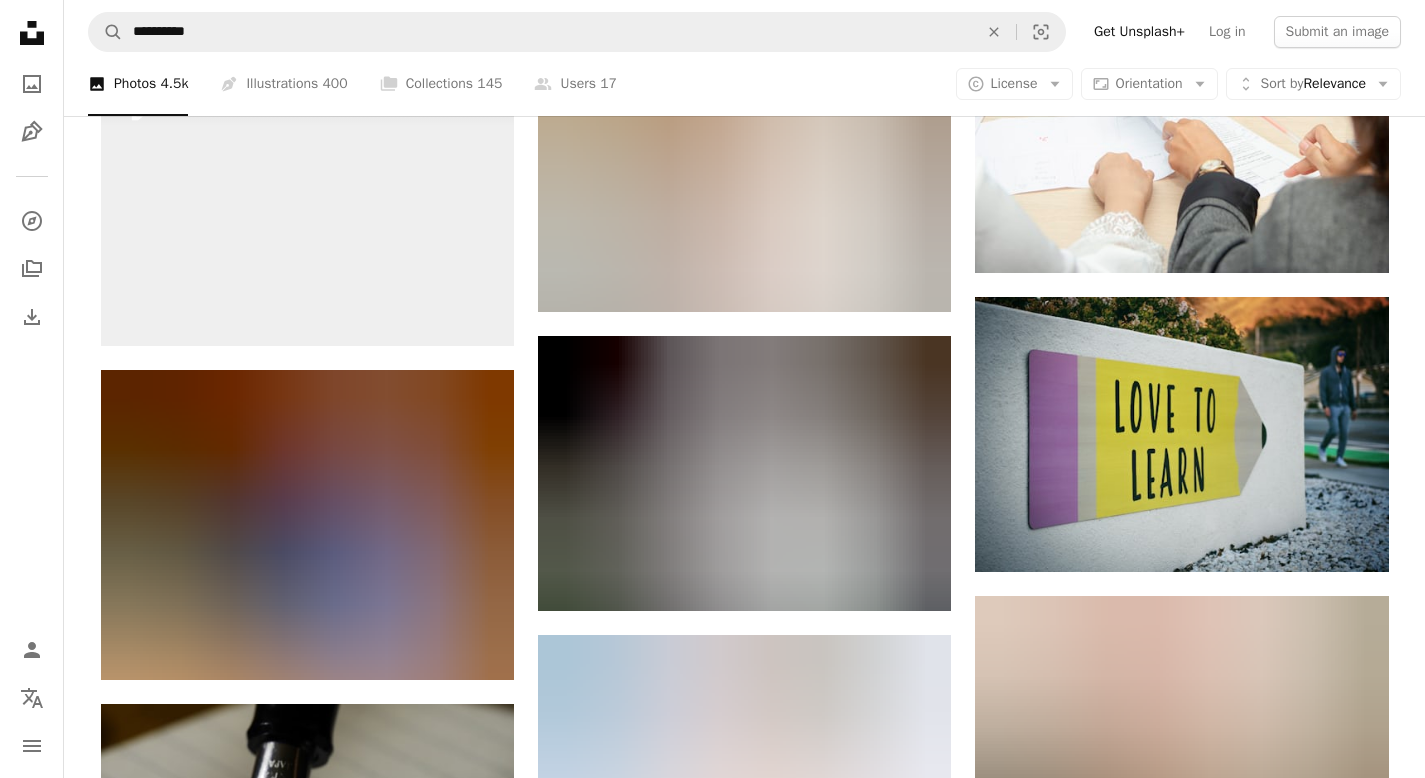 scroll, scrollTop: 1114, scrollLeft: 0, axis: vertical 